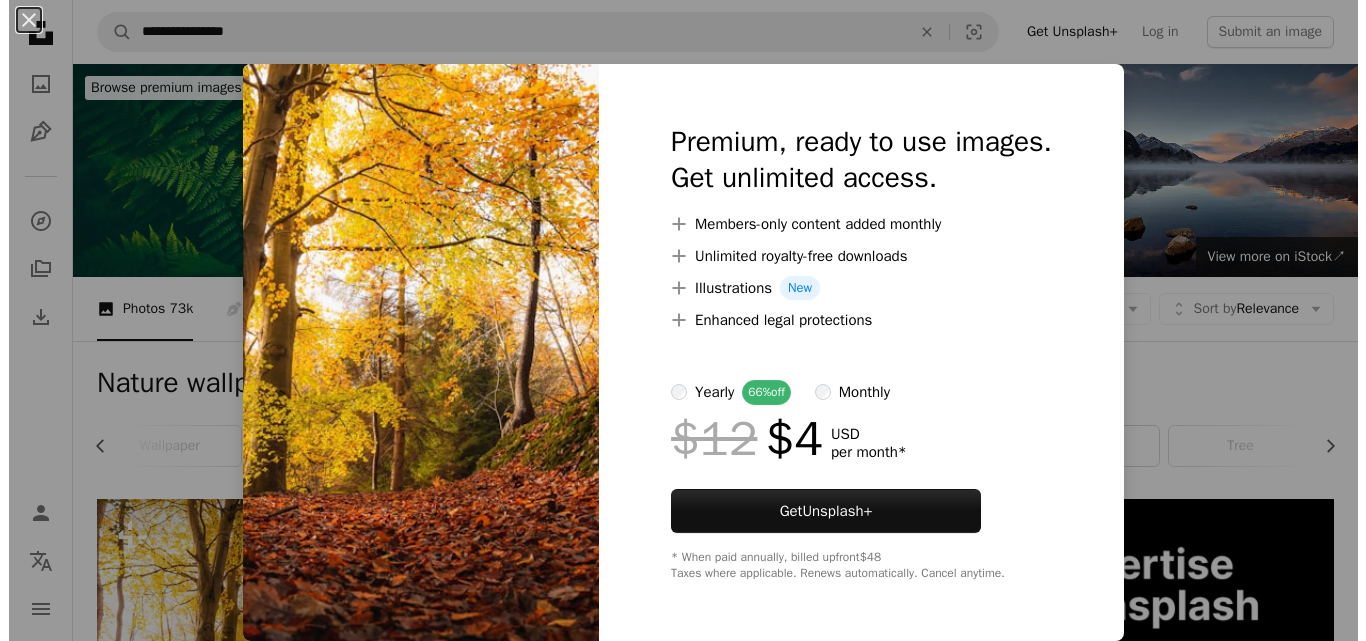 scroll, scrollTop: 441, scrollLeft: 0, axis: vertical 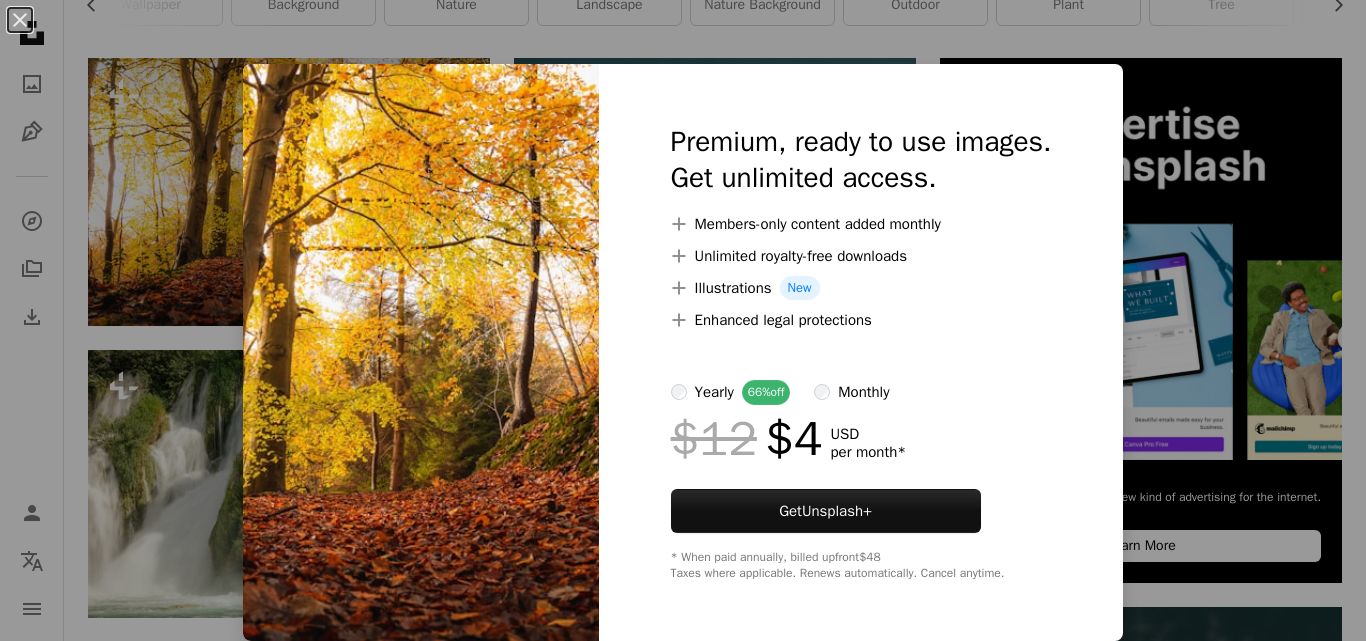 click on "An X shape Premium, ready to use images. Get unlimited access. A plus sign Members-only content added monthly A plus sign Unlimited royalty-free downloads A plus sign Illustrations  New A plus sign Enhanced legal protections yearly 66%  off monthly $12   $4 USD per month * Get  Unsplash+ * When paid annually, billed upfront  $48 Taxes where applicable. Renews automatically. Cancel anytime." at bounding box center (683, 320) 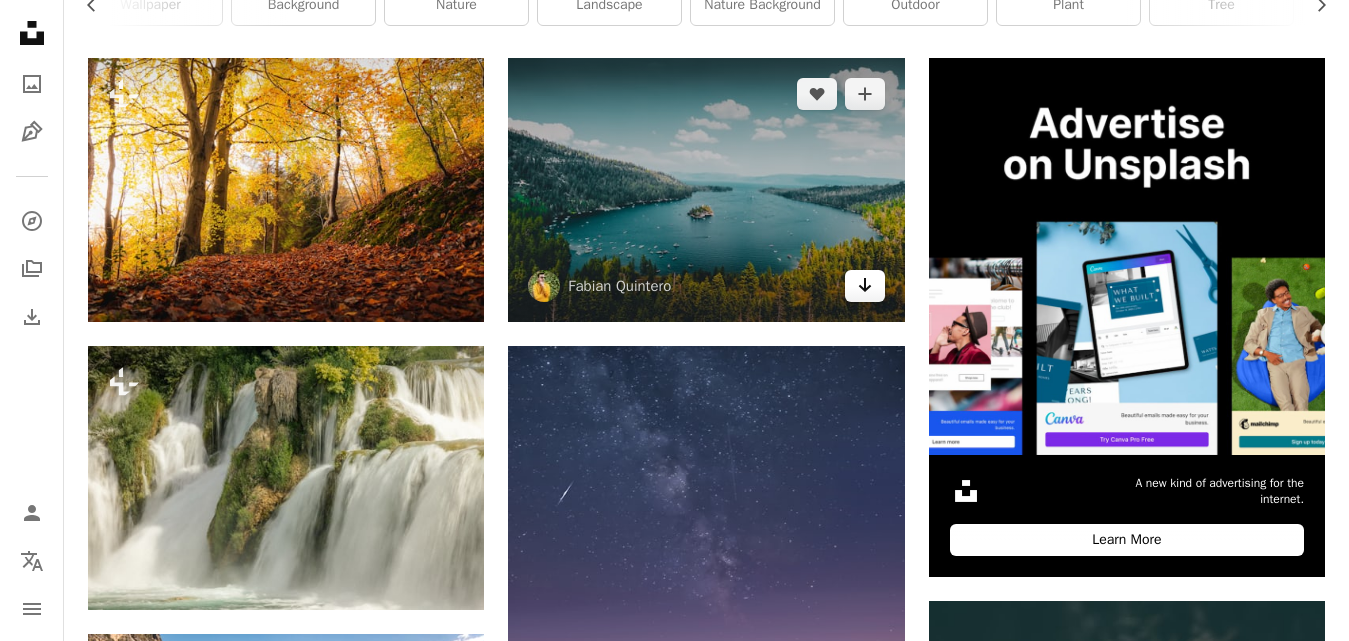 click on "Arrow pointing down" 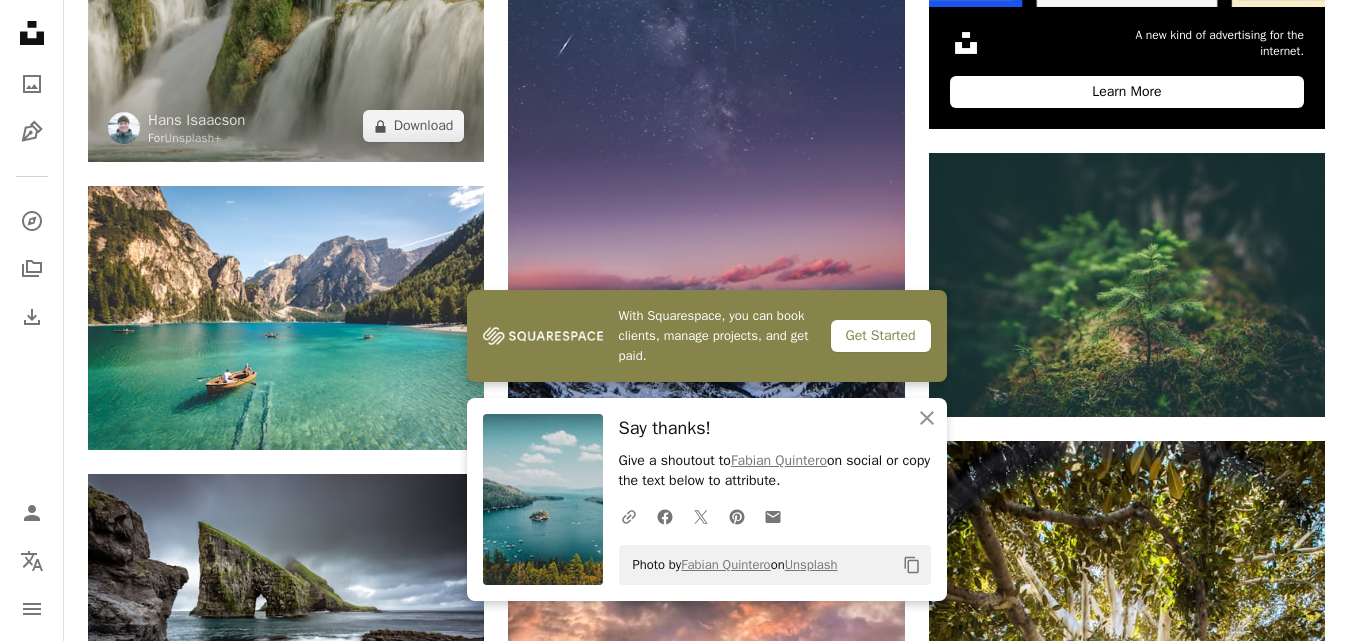 scroll, scrollTop: 962, scrollLeft: 0, axis: vertical 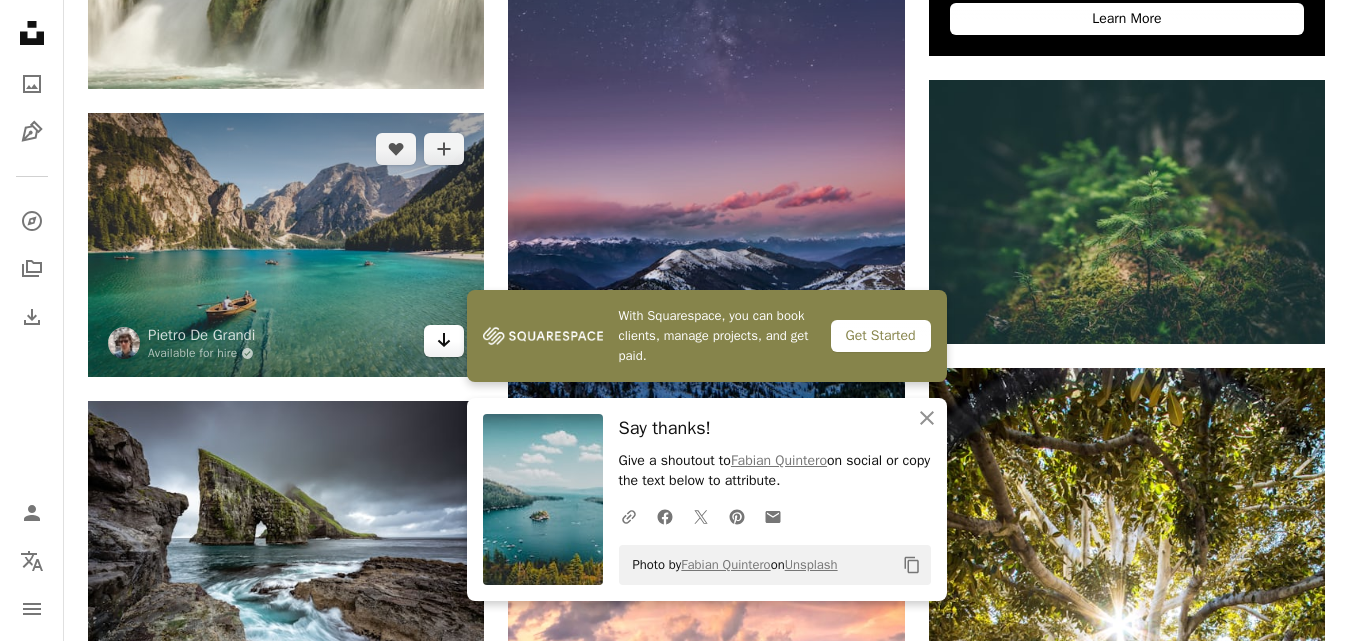 click on "Arrow pointing down" at bounding box center [444, 341] 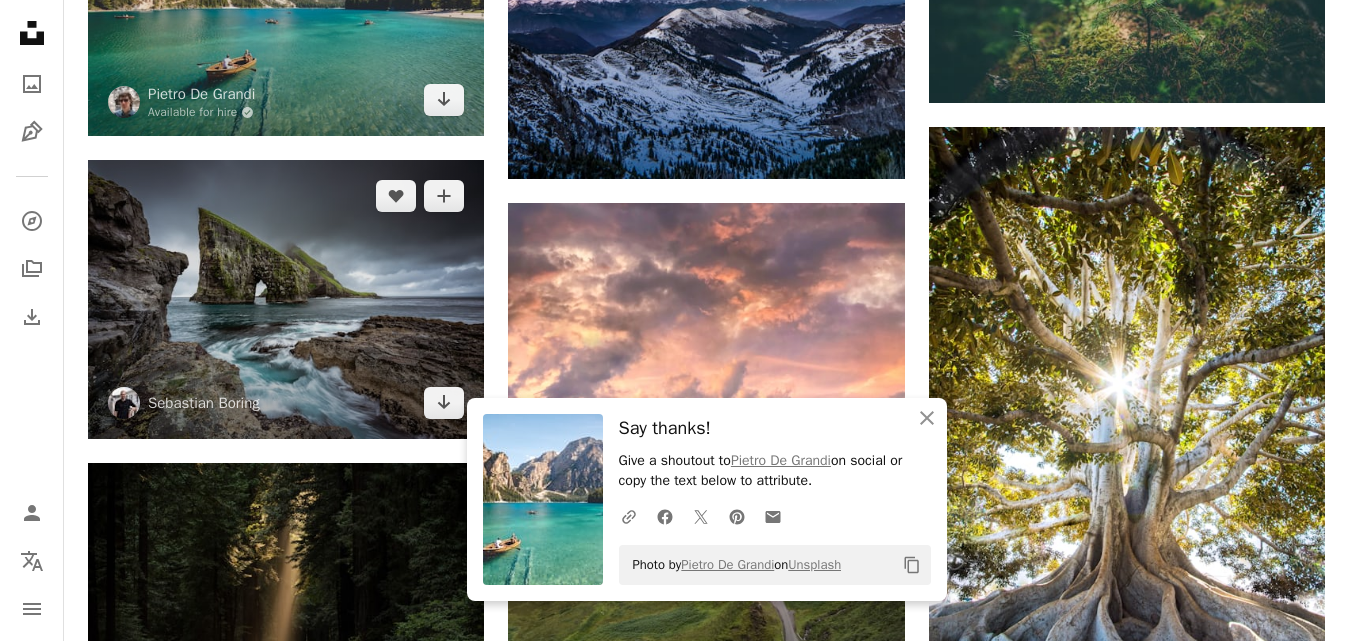scroll, scrollTop: 1206, scrollLeft: 0, axis: vertical 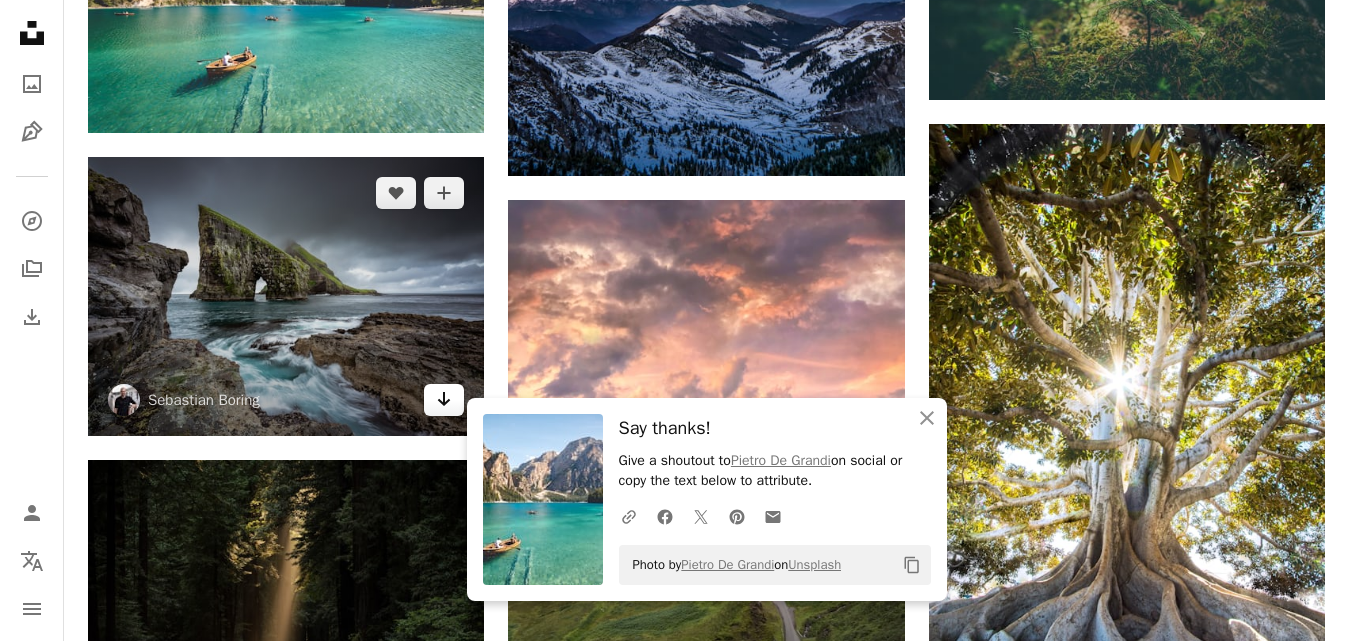 click on "Arrow pointing down" 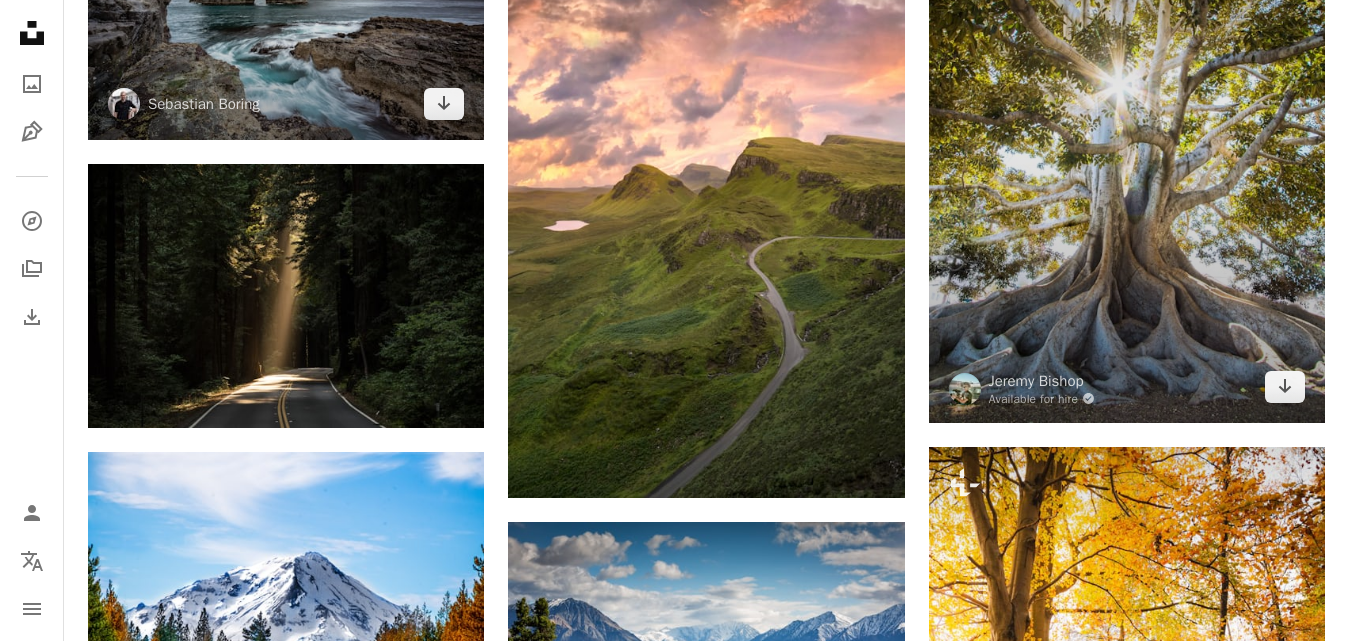 scroll, scrollTop: 1505, scrollLeft: 0, axis: vertical 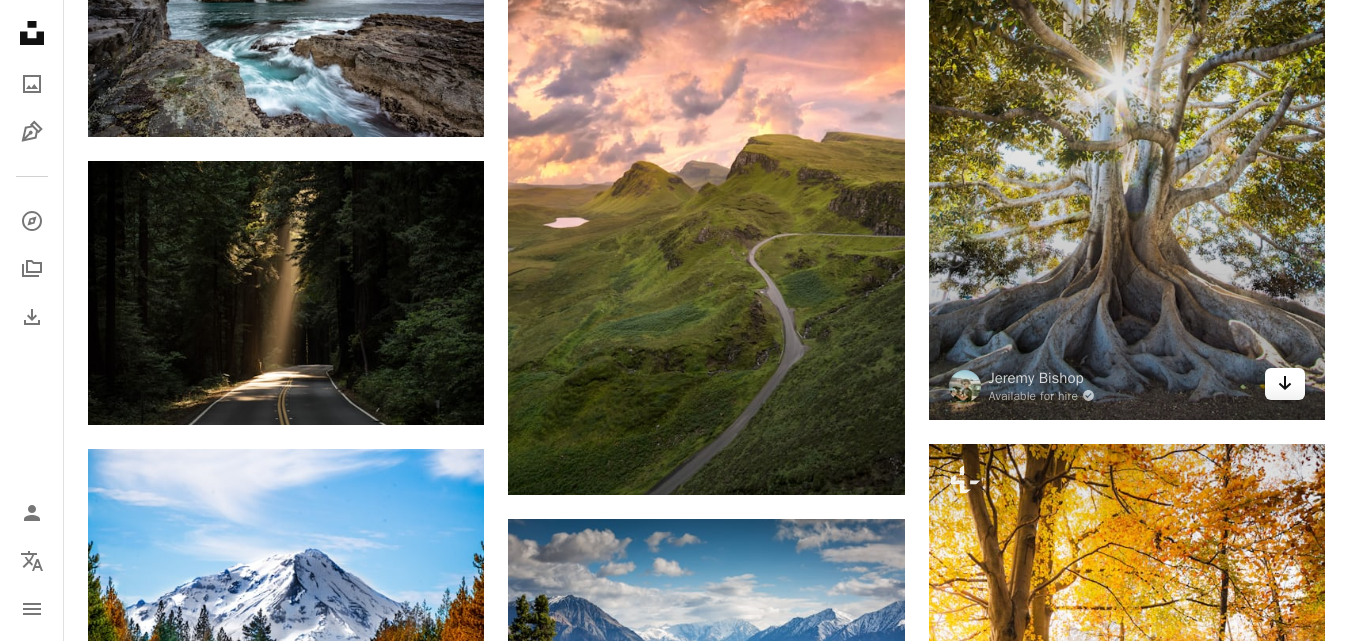 click on "Arrow pointing down" 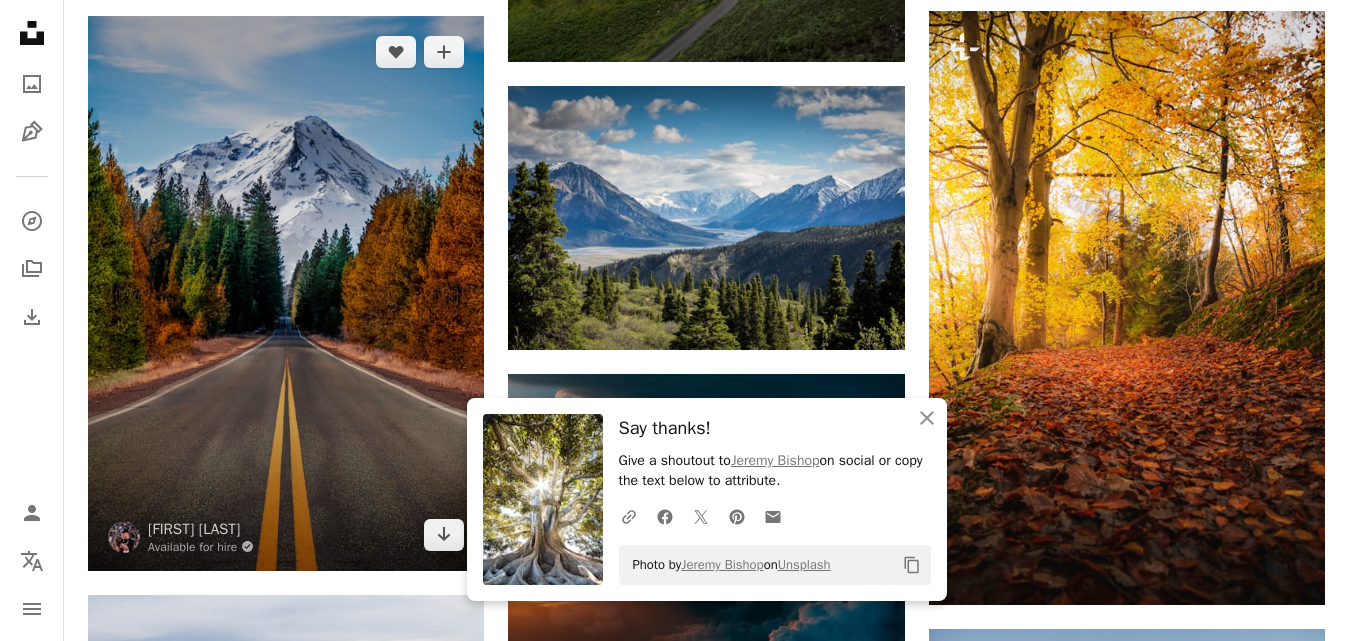 scroll, scrollTop: 1943, scrollLeft: 0, axis: vertical 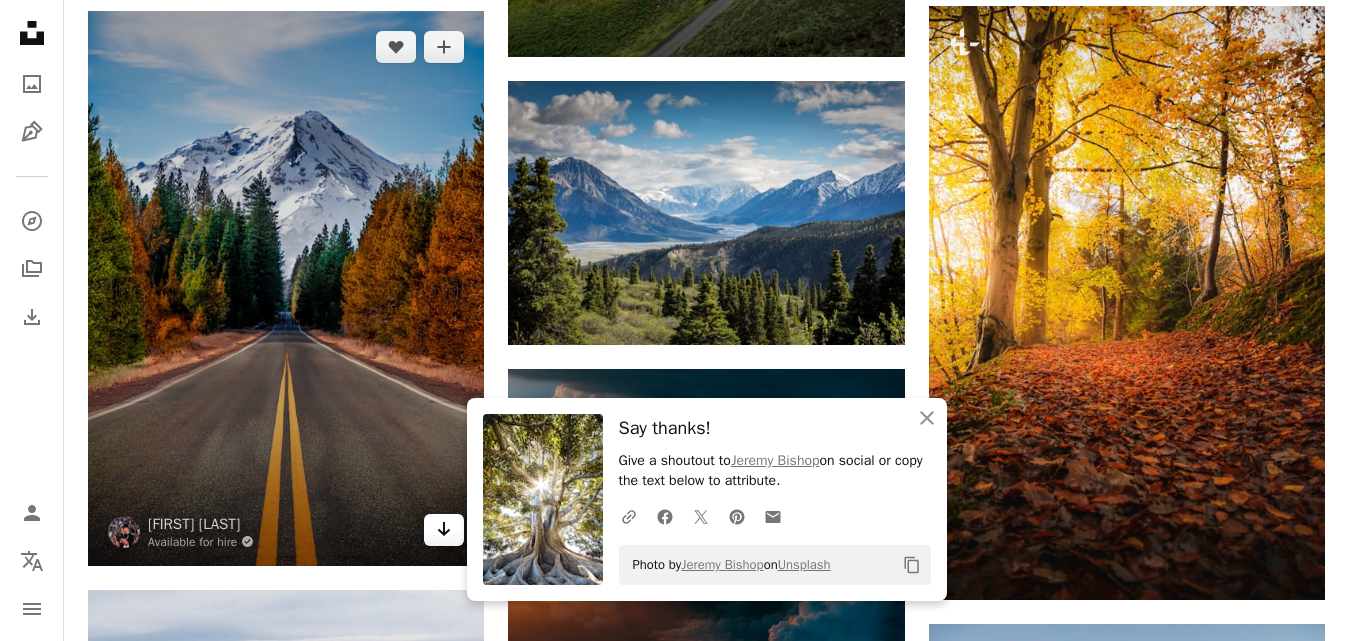 click on "Arrow pointing down" at bounding box center [444, 530] 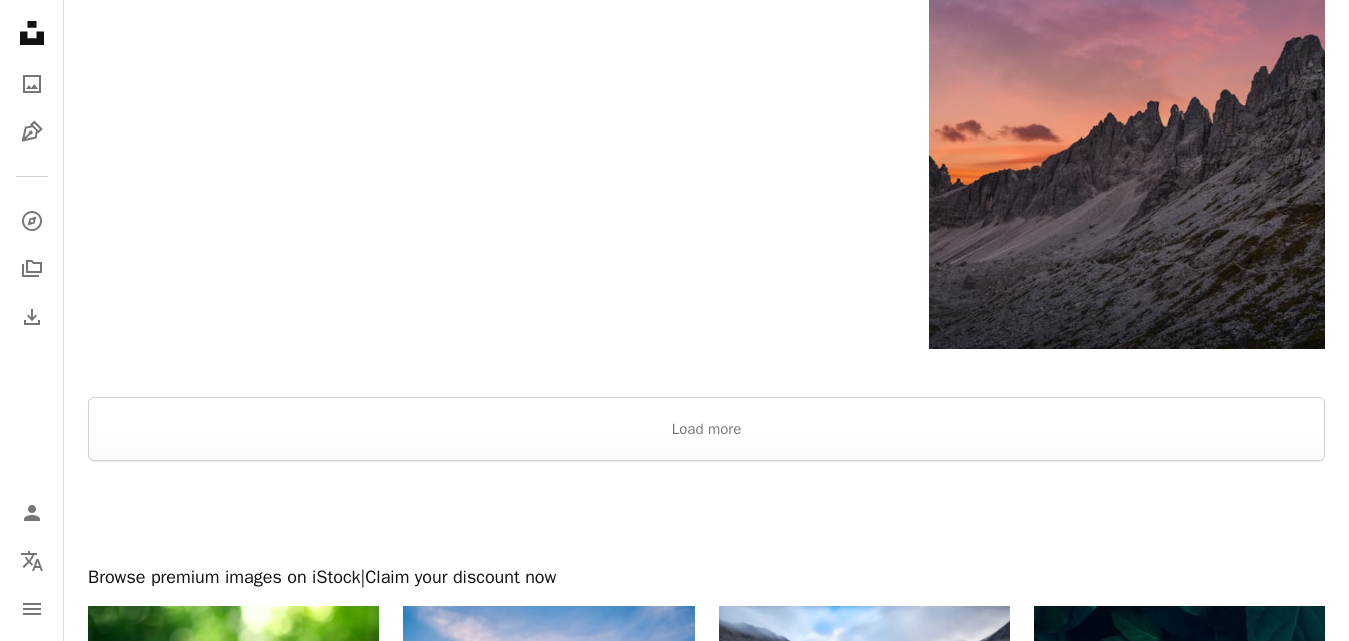 scroll, scrollTop: 3753, scrollLeft: 0, axis: vertical 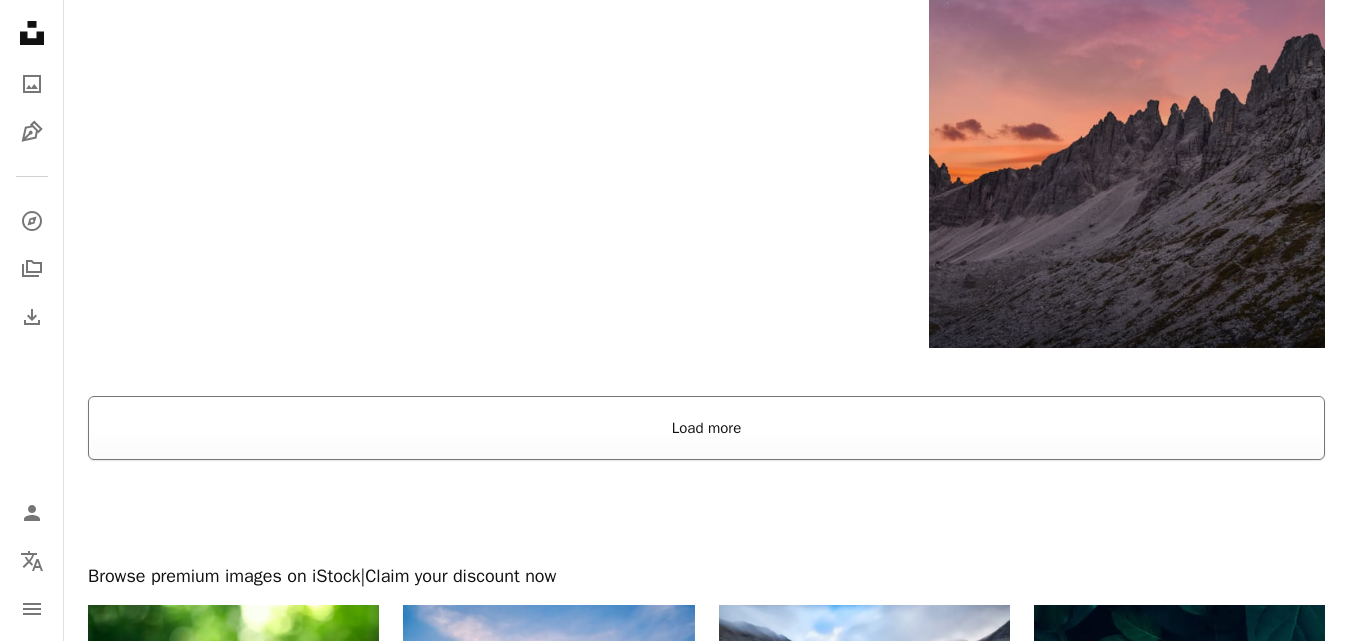 click on "Load more" at bounding box center [706, 428] 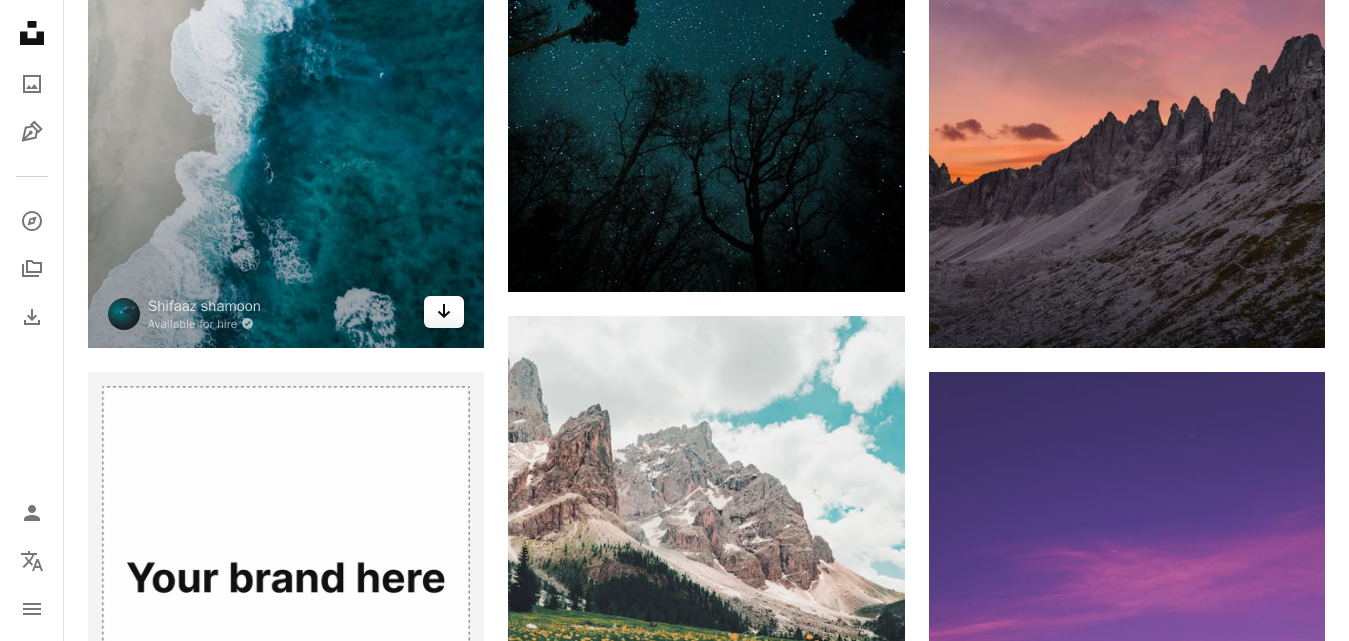 click on "Arrow pointing down" 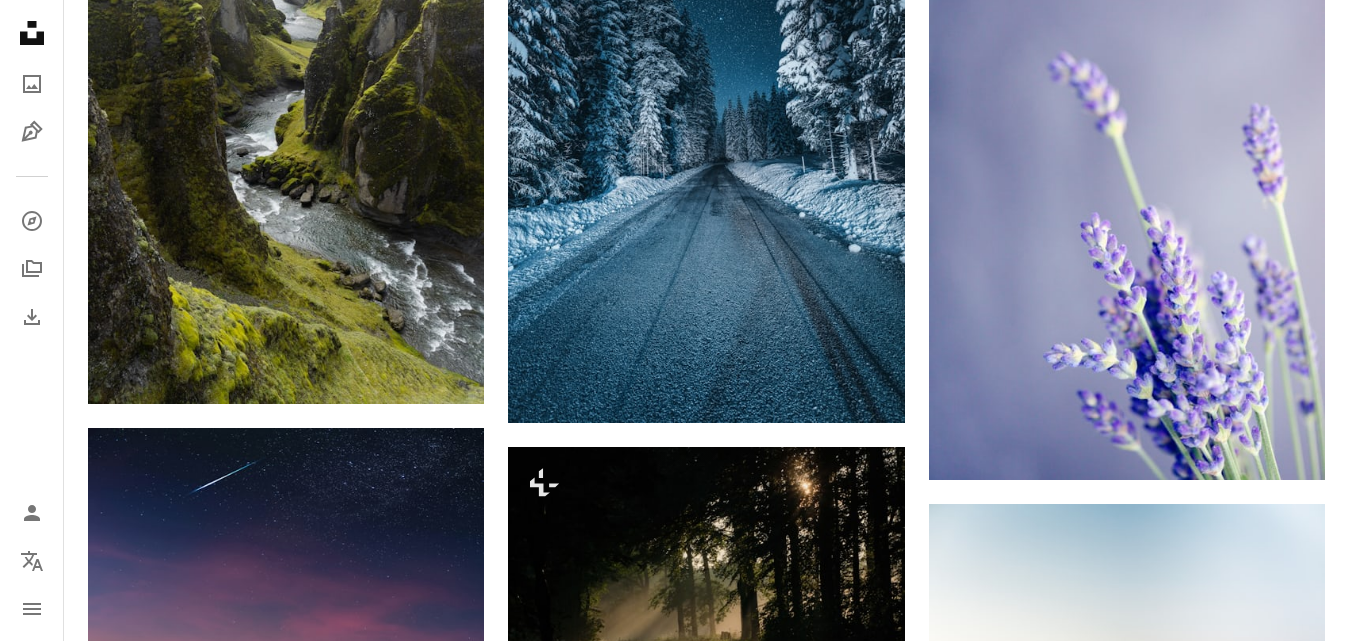 scroll, scrollTop: 4859, scrollLeft: 0, axis: vertical 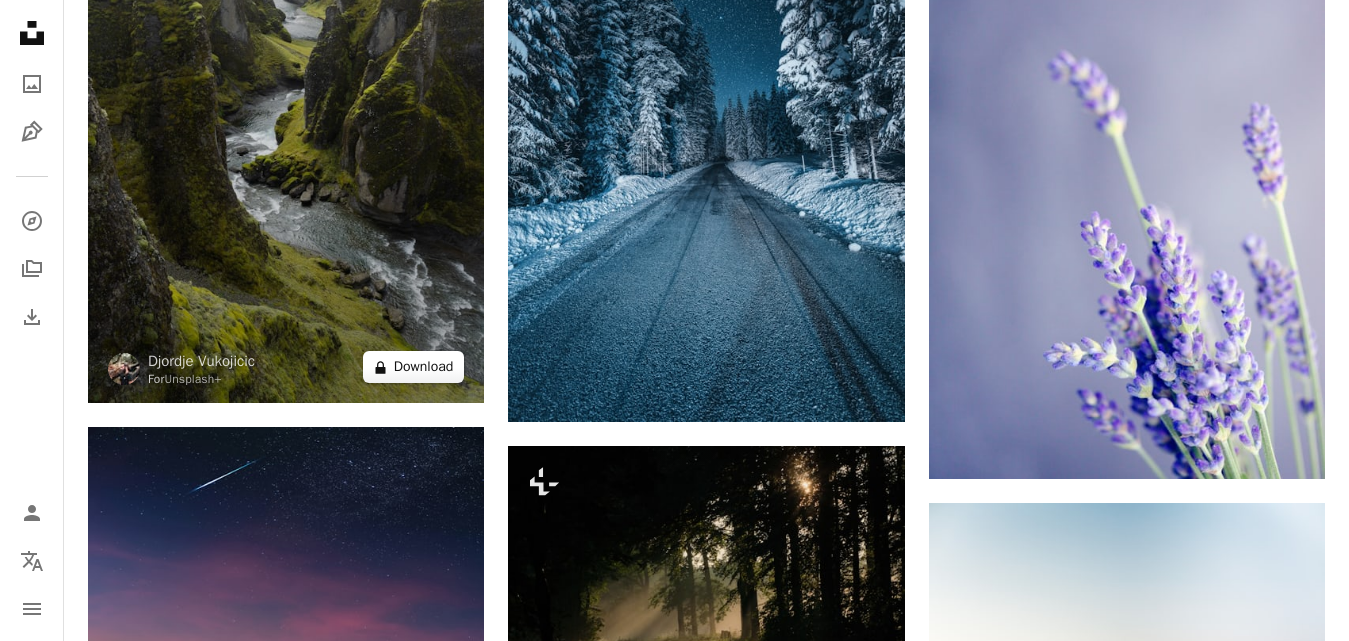 click on "A lock Download" at bounding box center (414, 367) 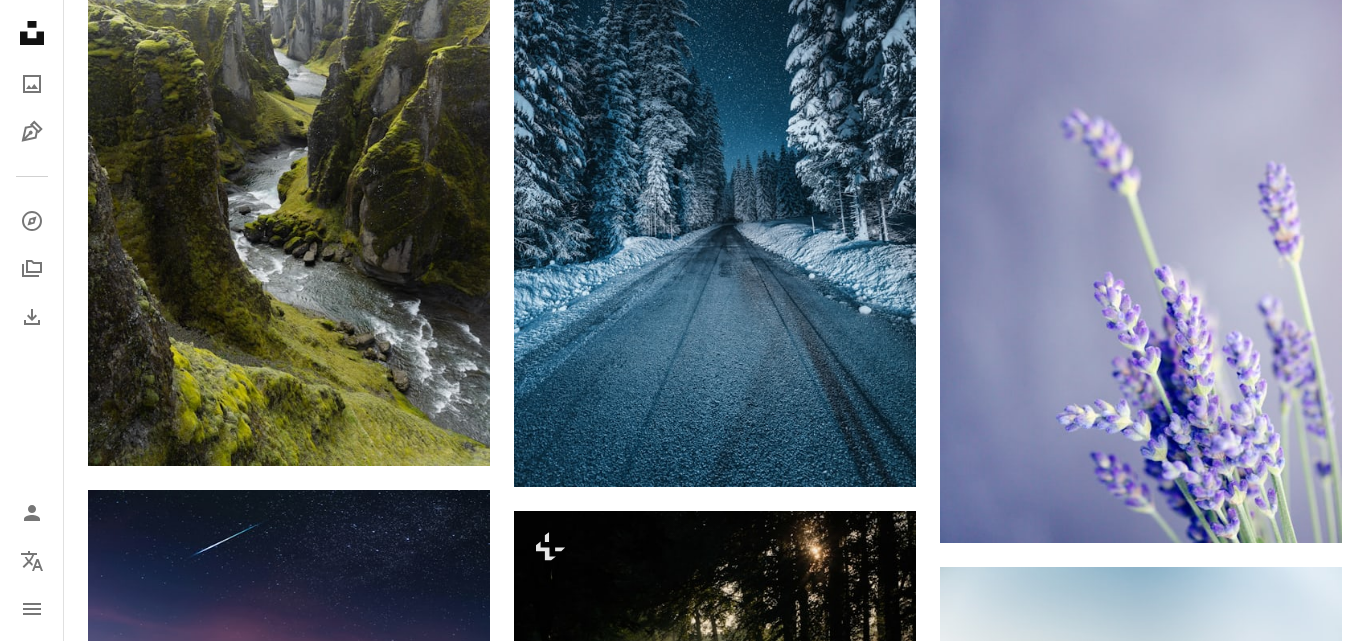 click on "An X shape Premium, ready to use images. Get unlimited access. A plus sign Members-only content added monthly A plus sign Unlimited royalty-free downloads A plus sign Illustrations  New A plus sign Enhanced legal protections yearly 66%  off monthly $12   $4 USD per month * Get  Unsplash+ * When paid annually, billed upfront  $48 Taxes where applicable. Renews automatically. Cancel anytime." at bounding box center [683, 6118] 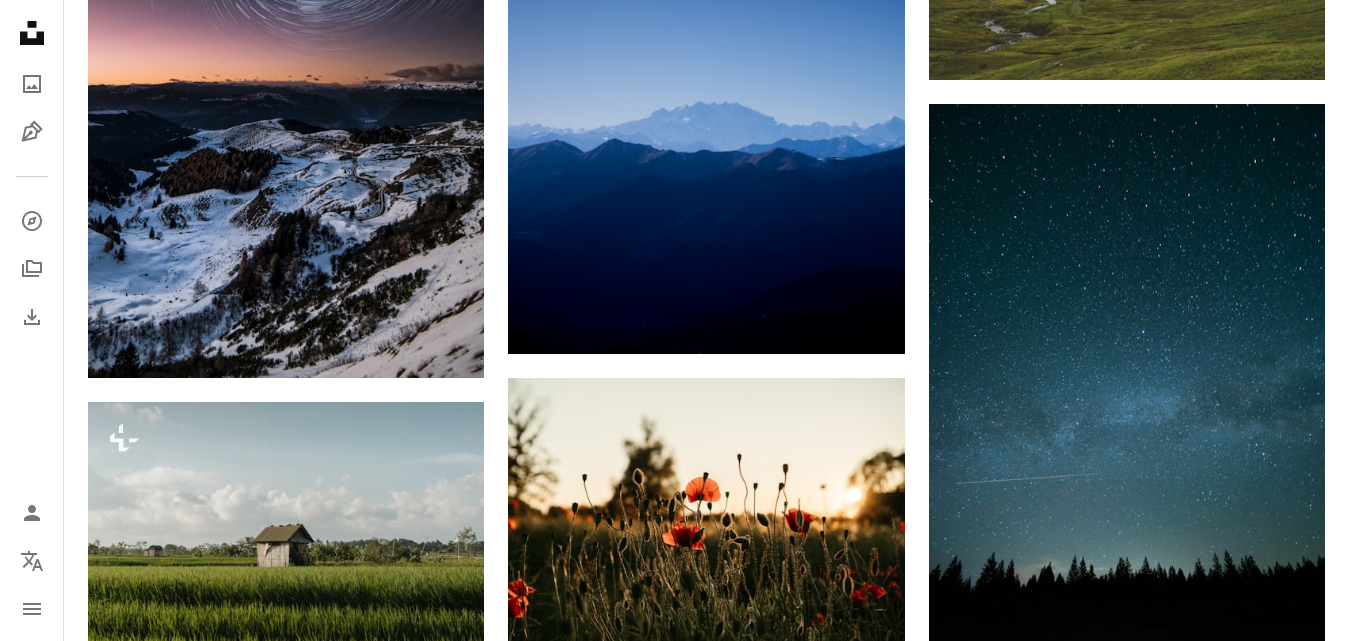 scroll, scrollTop: 6742, scrollLeft: 0, axis: vertical 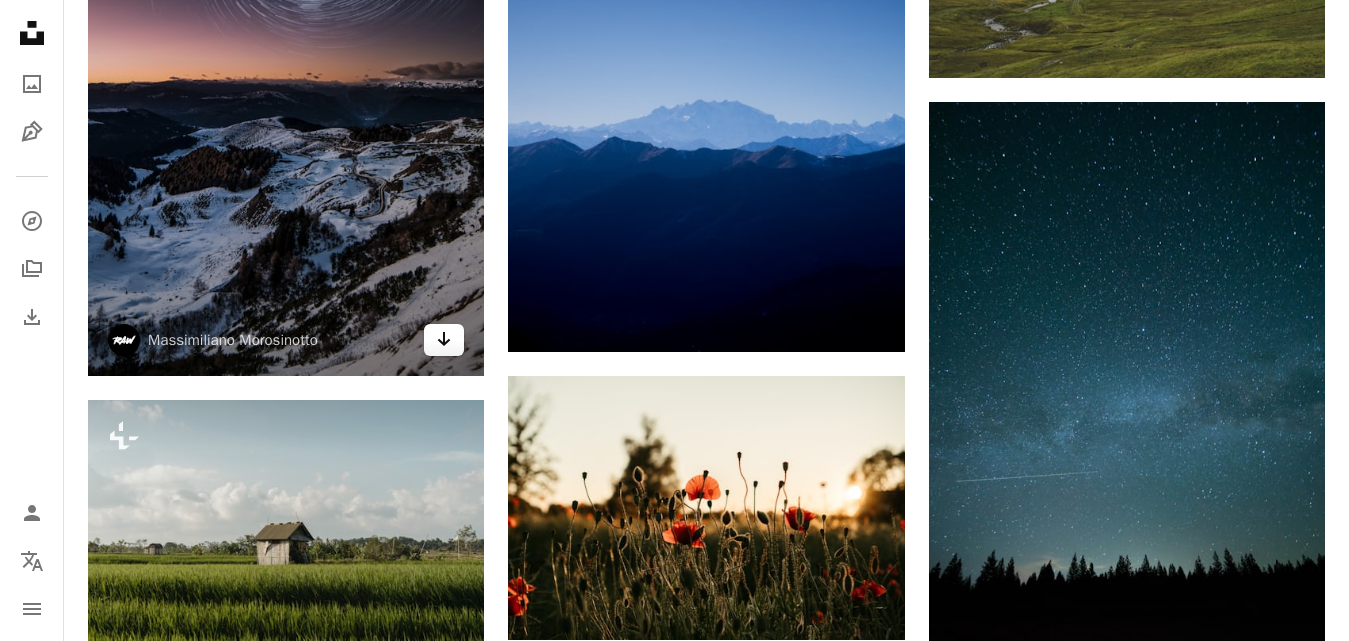 click 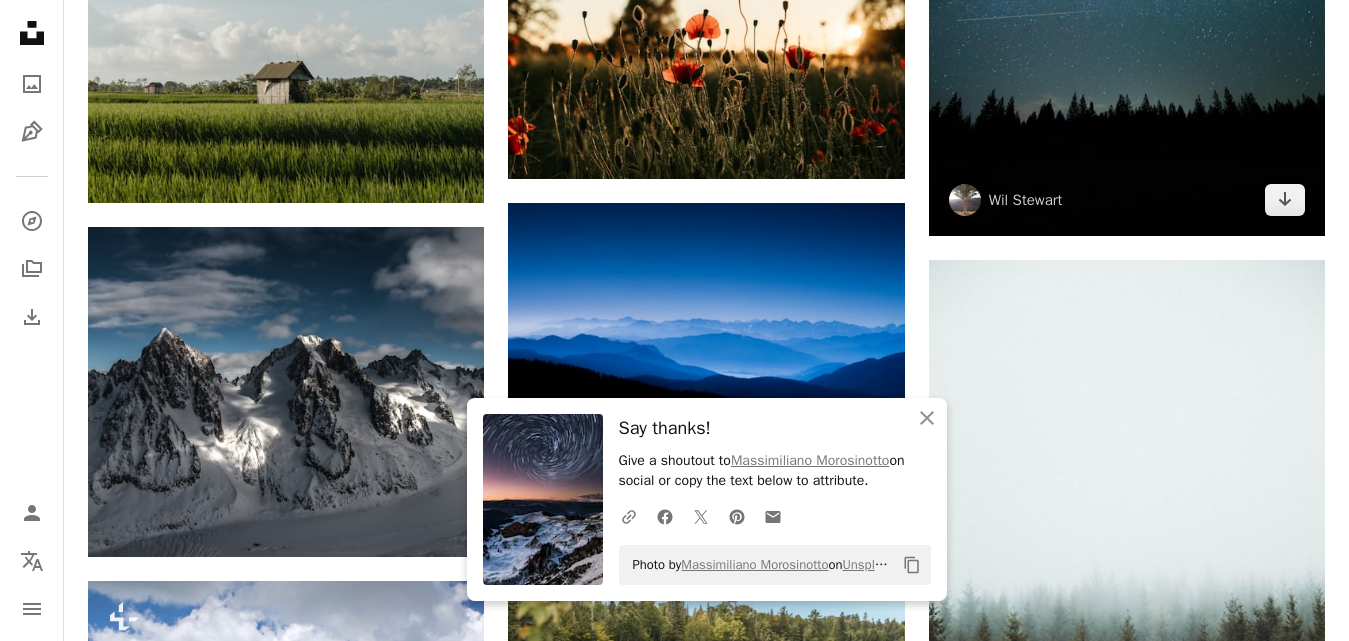 scroll, scrollTop: 7204, scrollLeft: 0, axis: vertical 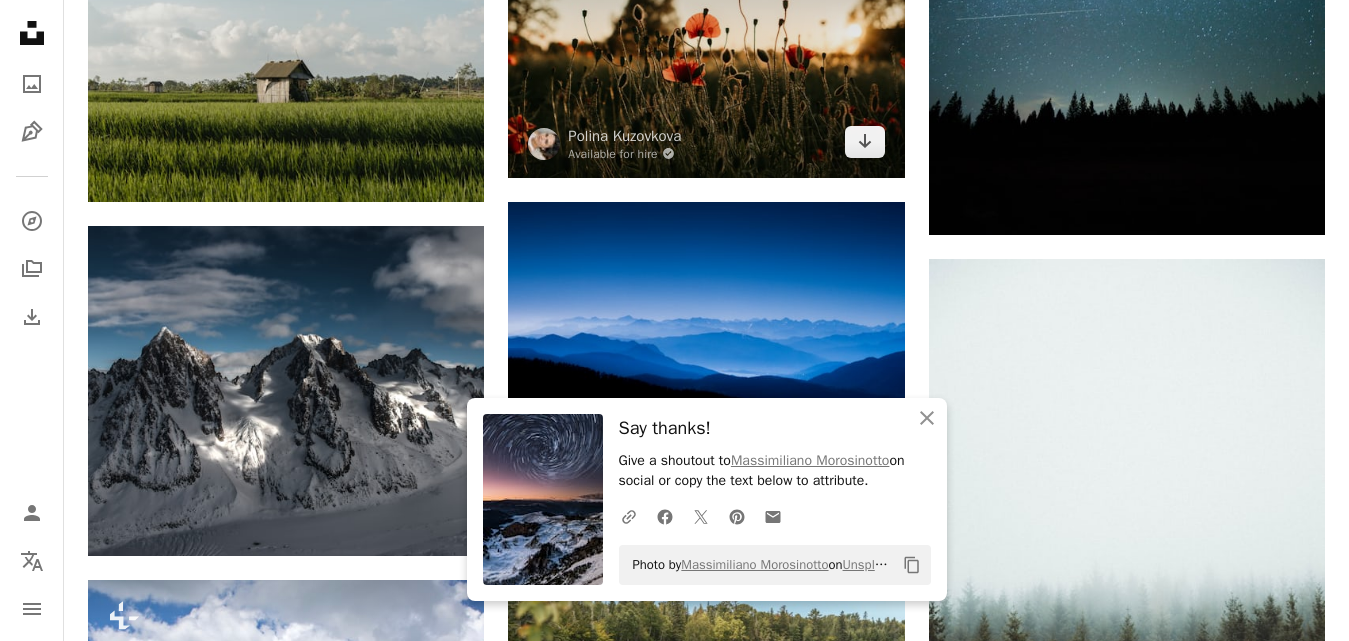 click at bounding box center (706, 46) 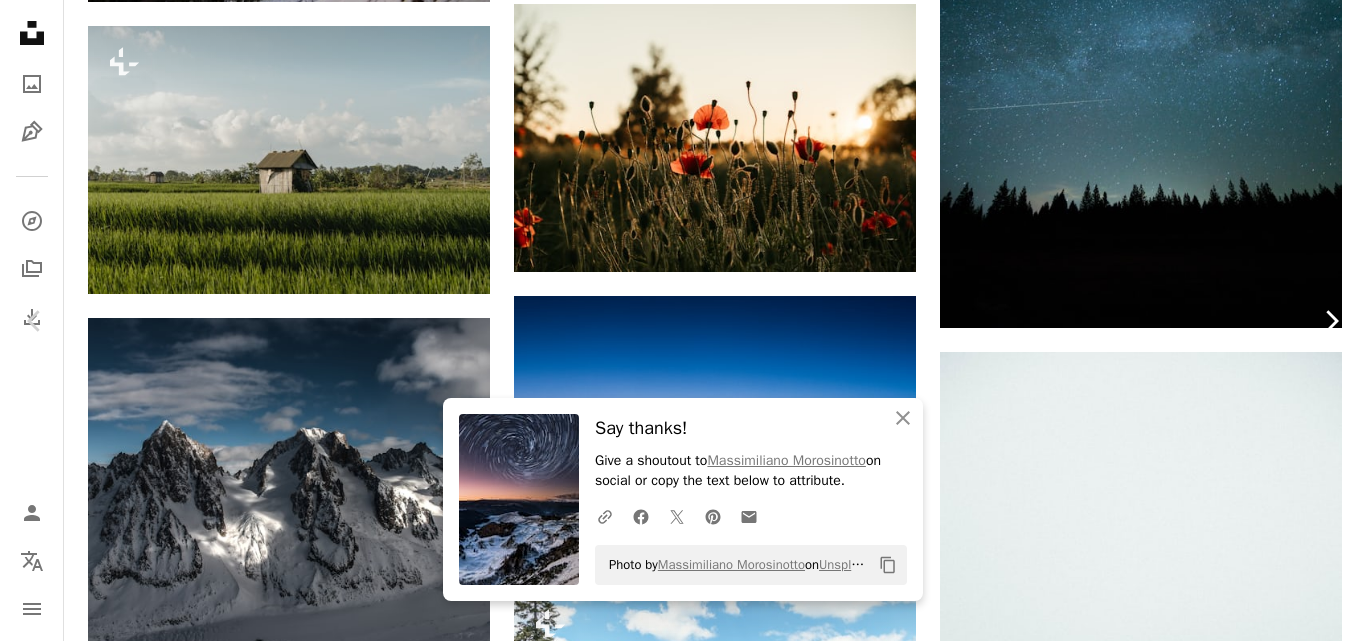 click on "Chevron right" at bounding box center [1331, 321] 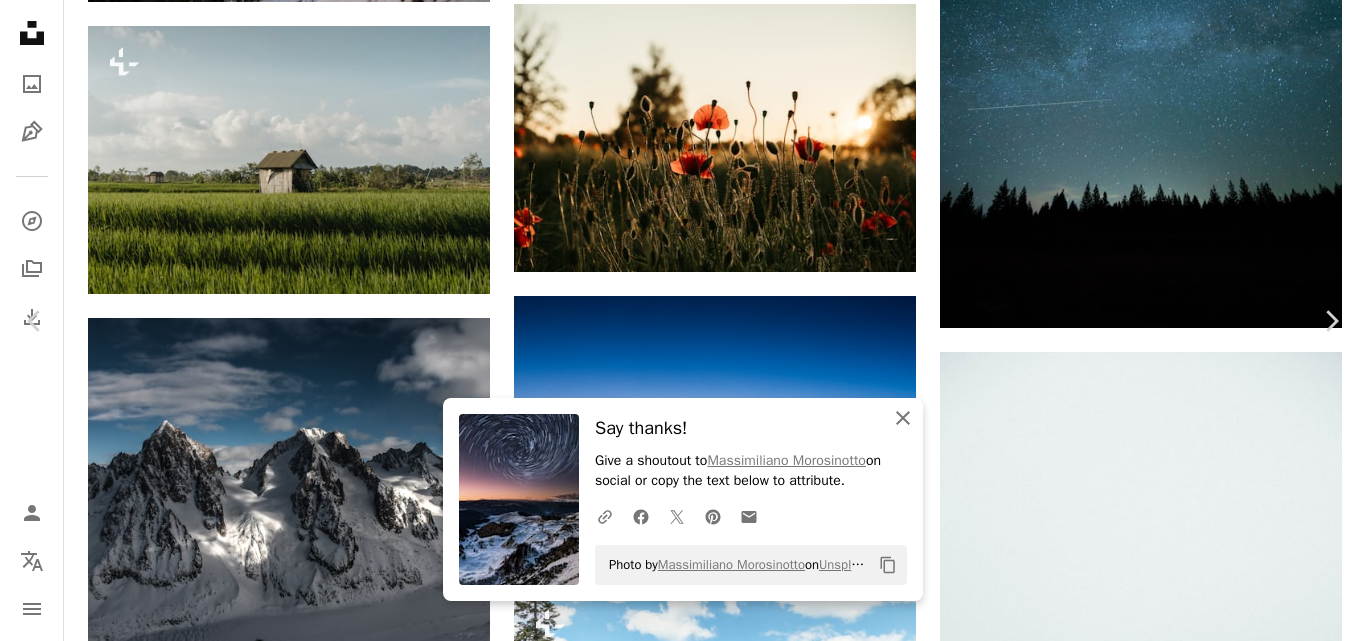 click on "An X shape Close" at bounding box center (903, 418) 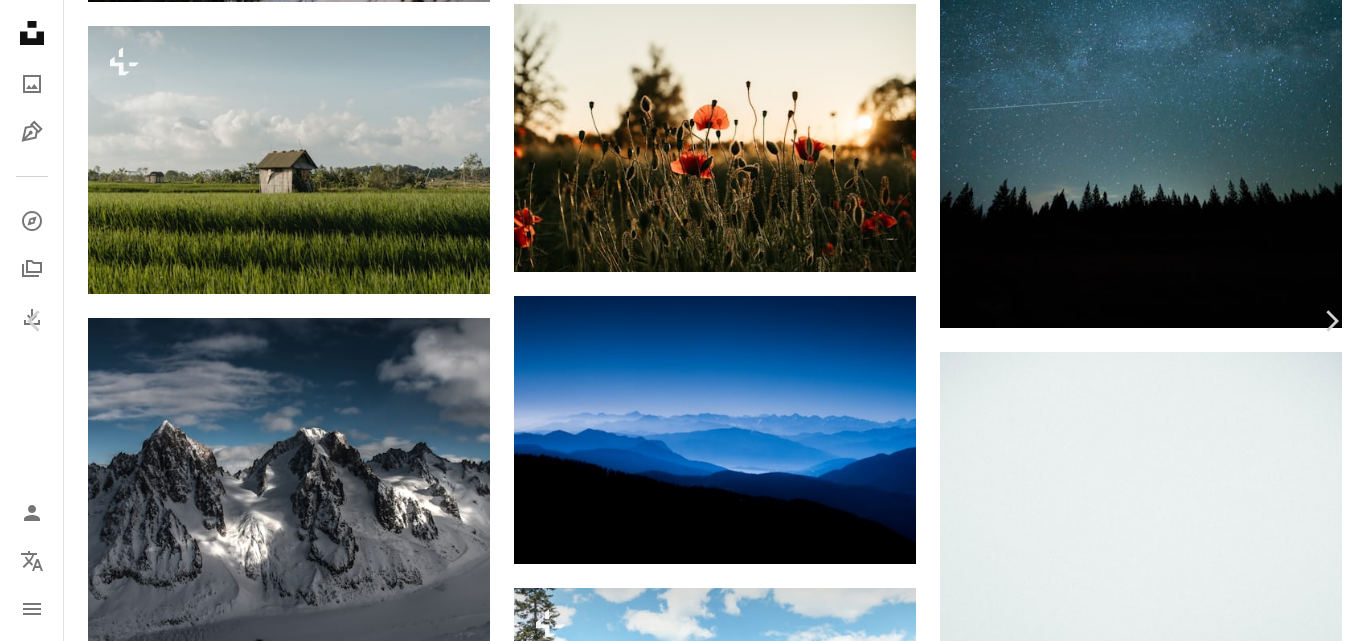 click on "A lock Download" at bounding box center [1205, 3500] 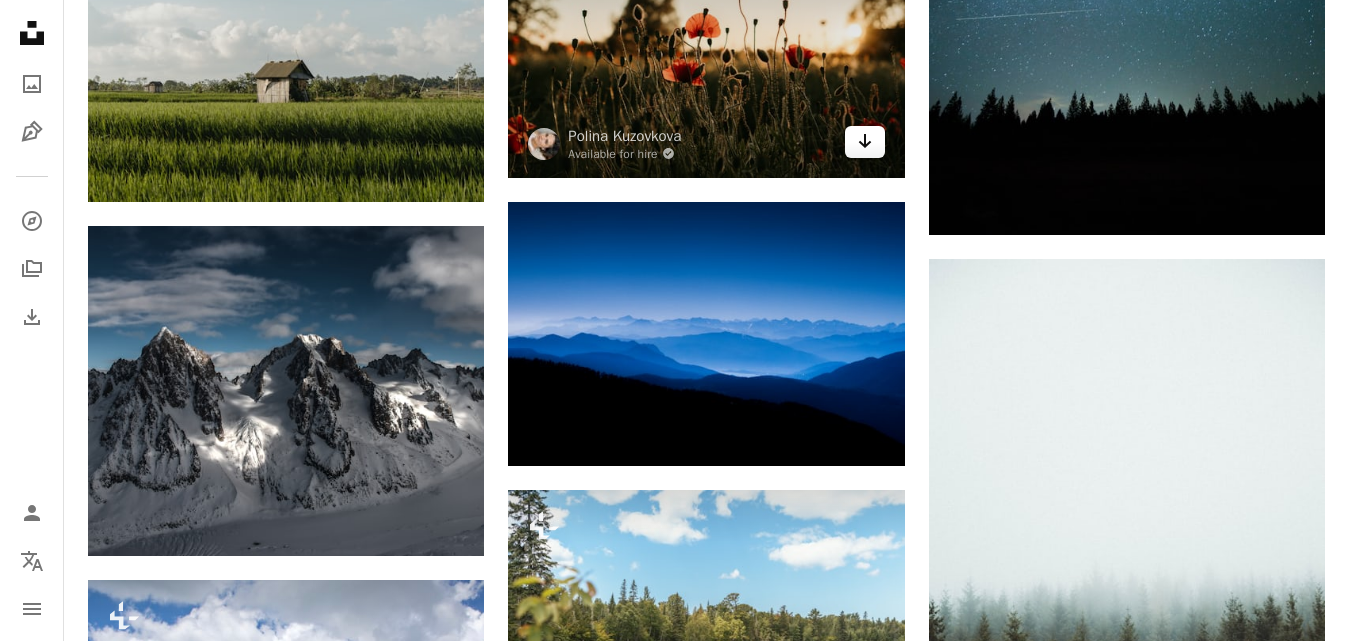 click on "Arrow pointing down" 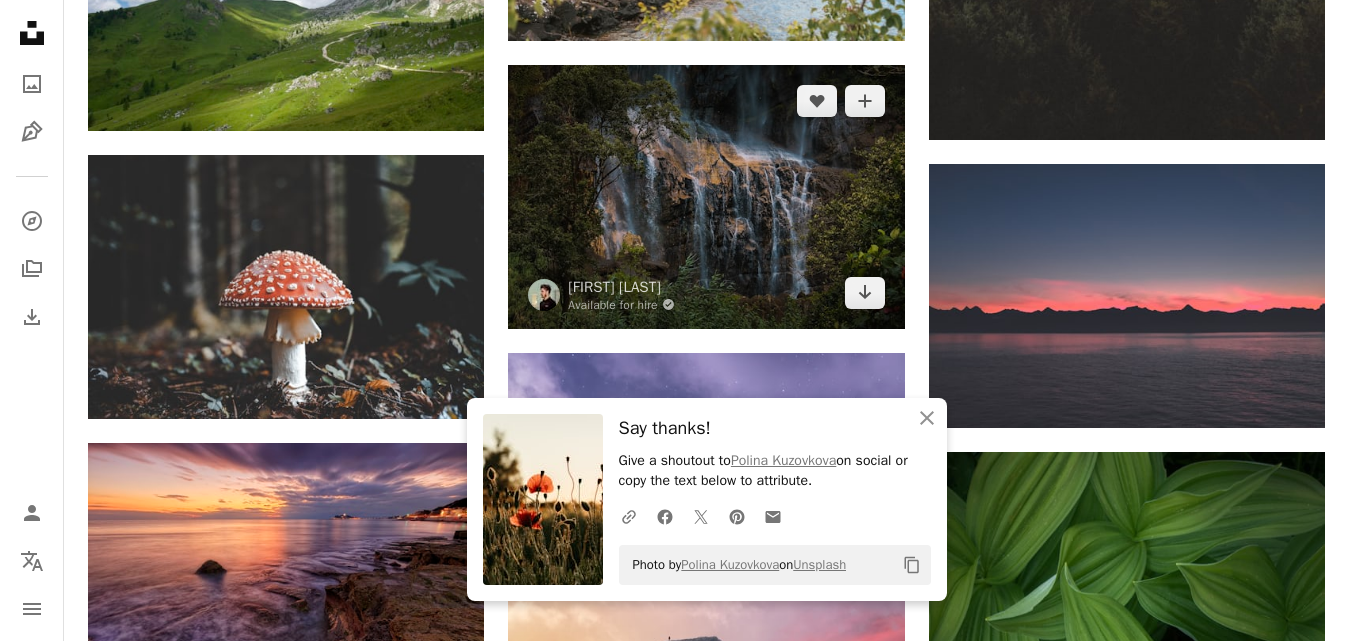 scroll, scrollTop: 7919, scrollLeft: 0, axis: vertical 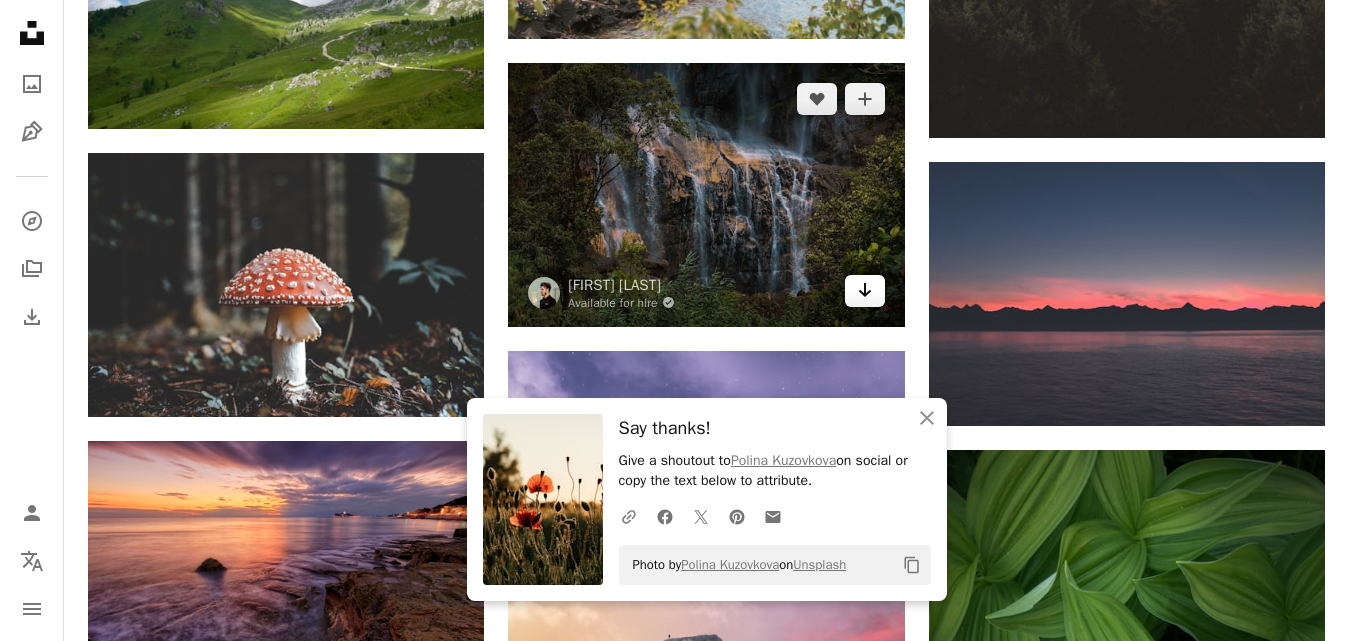 click on "Arrow pointing down" at bounding box center (865, 291) 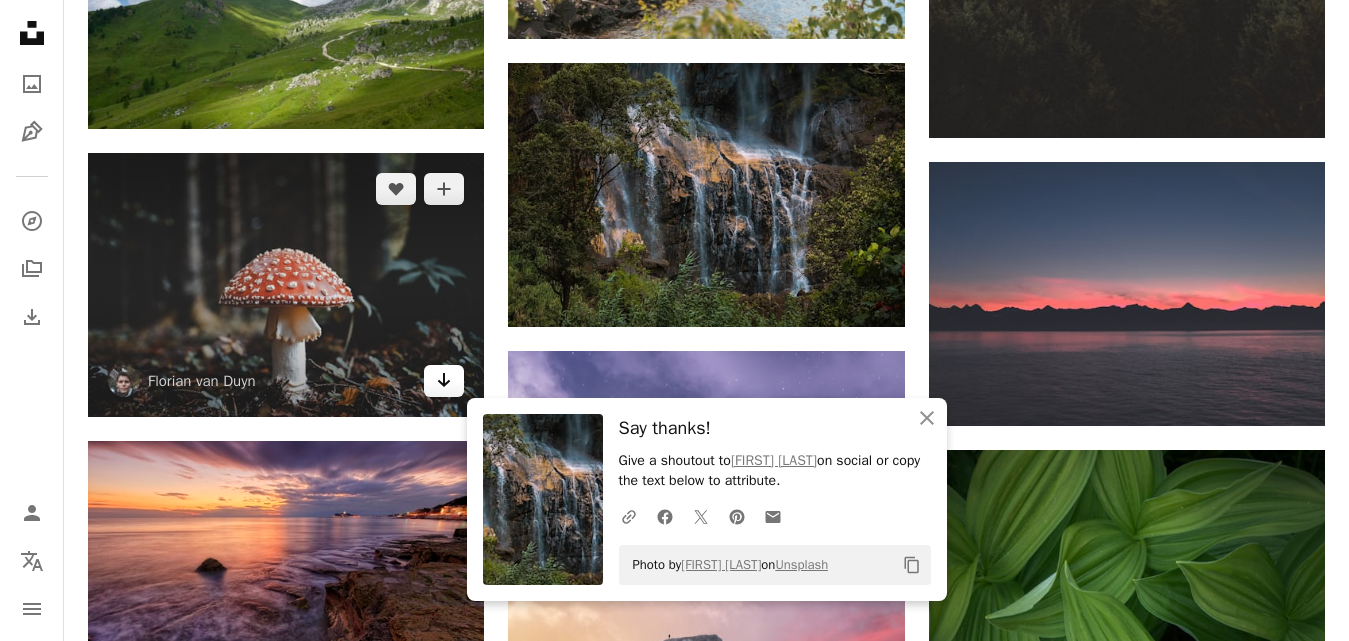 click on "Arrow pointing down" 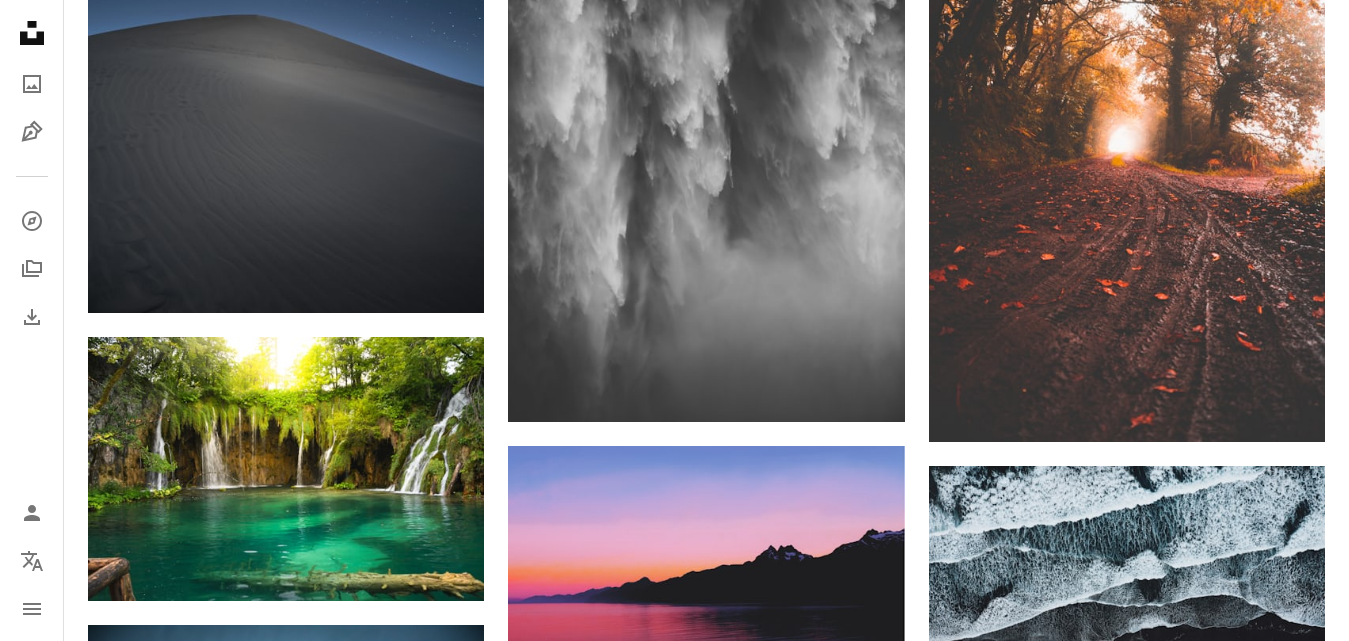 scroll, scrollTop: 9252, scrollLeft: 0, axis: vertical 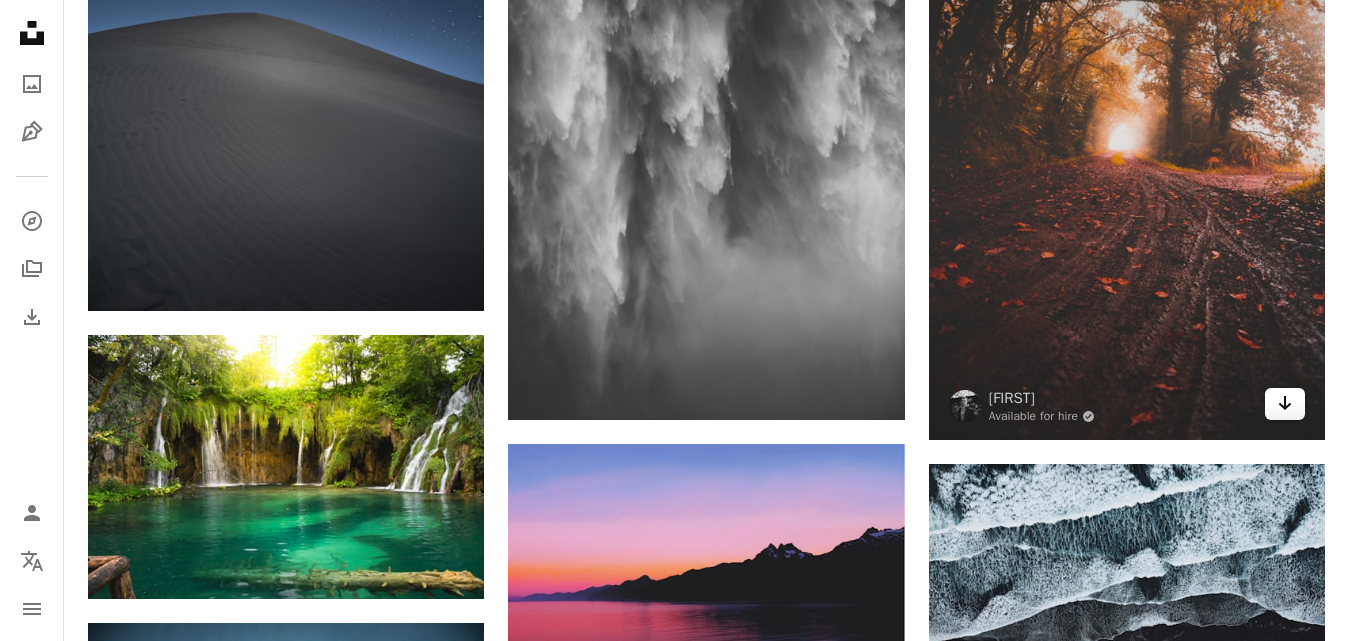 click on "Arrow pointing down" 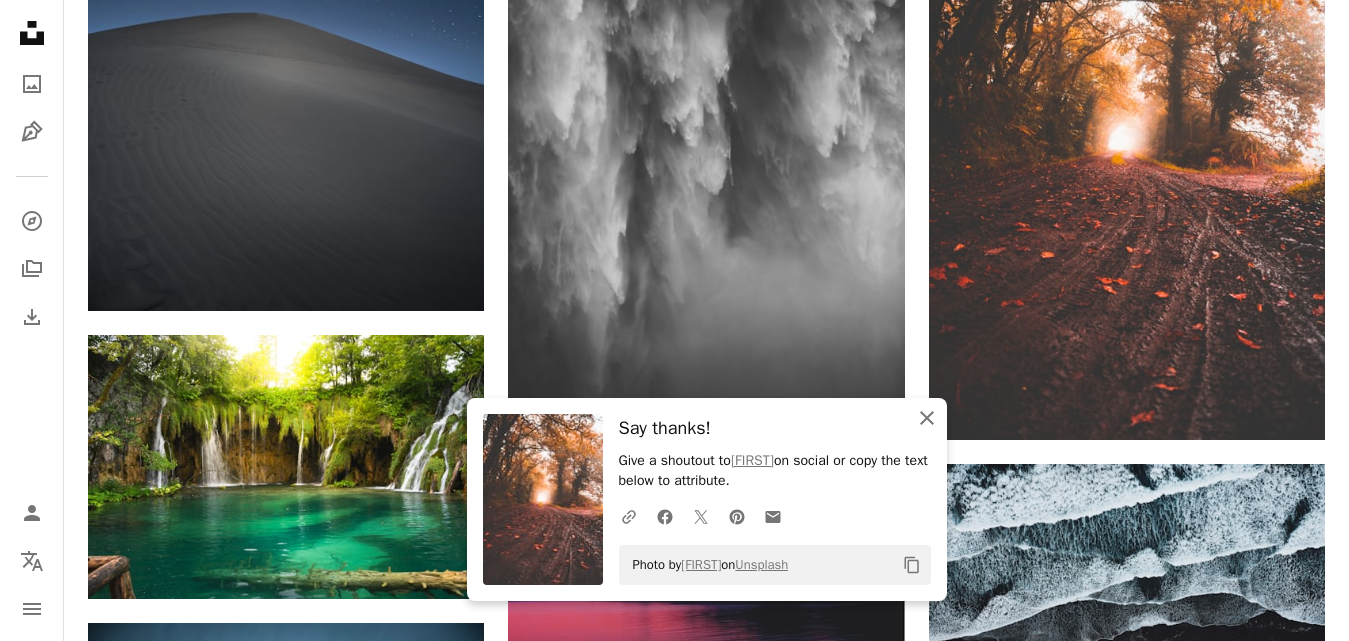 click 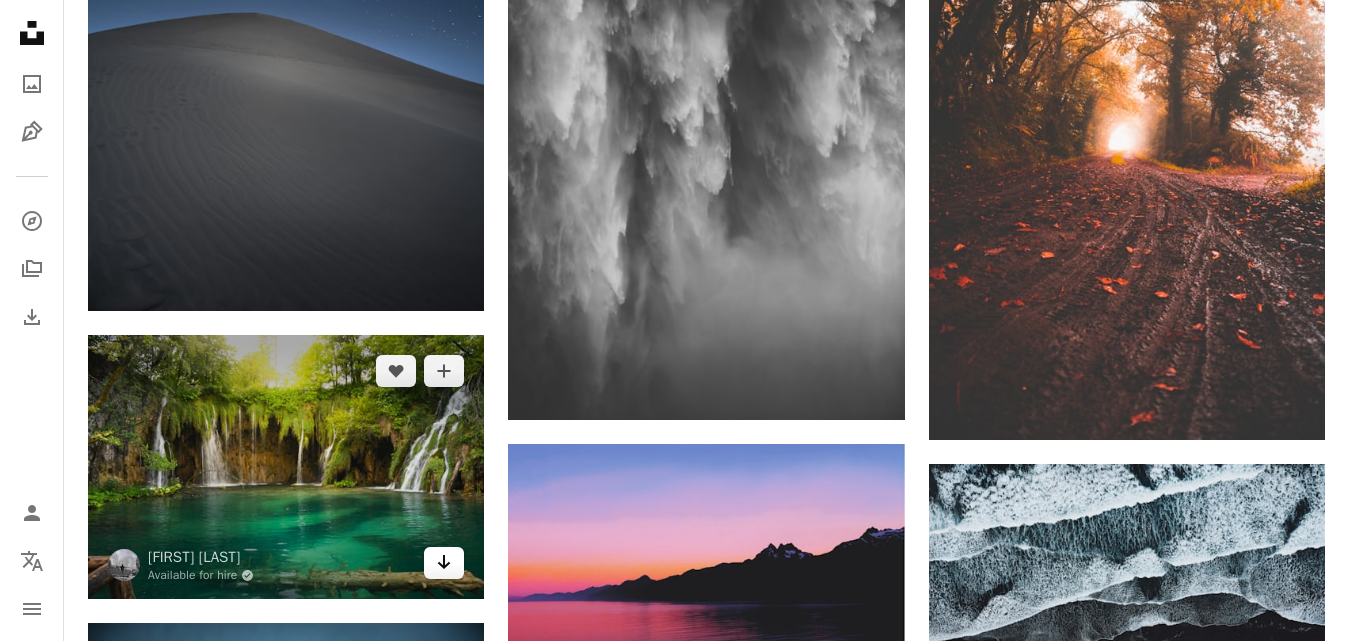 click on "Arrow pointing down" at bounding box center [444, 563] 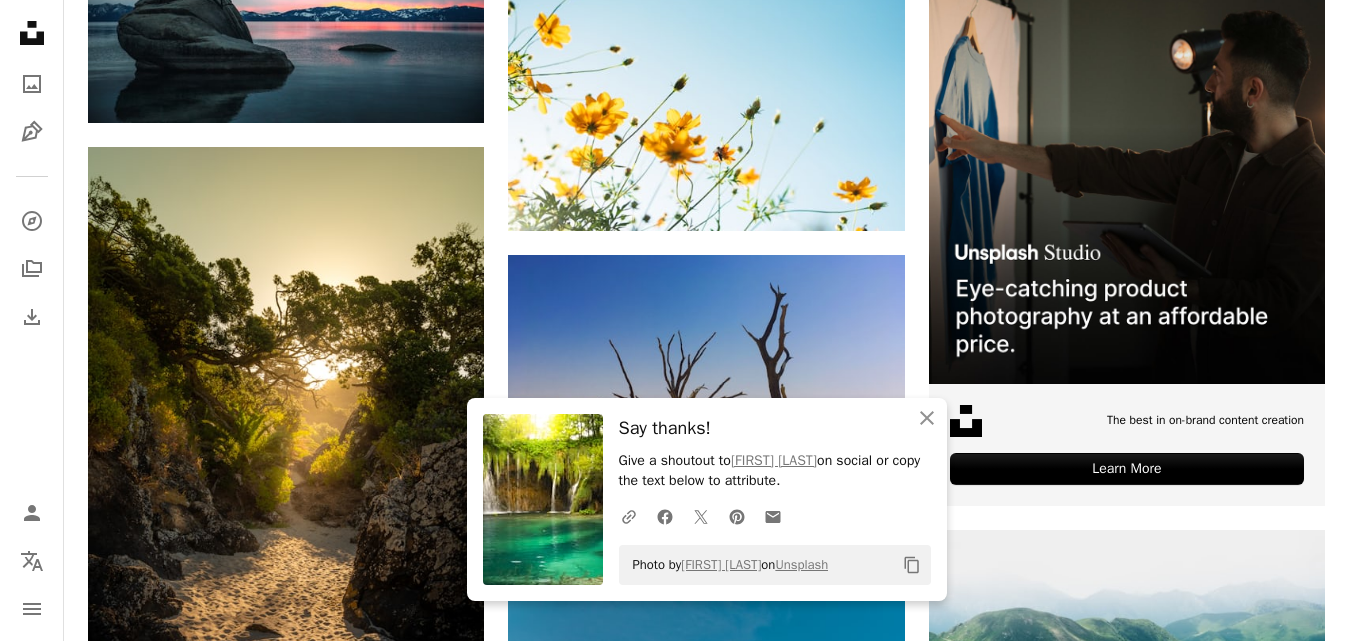 scroll, scrollTop: 10018, scrollLeft: 0, axis: vertical 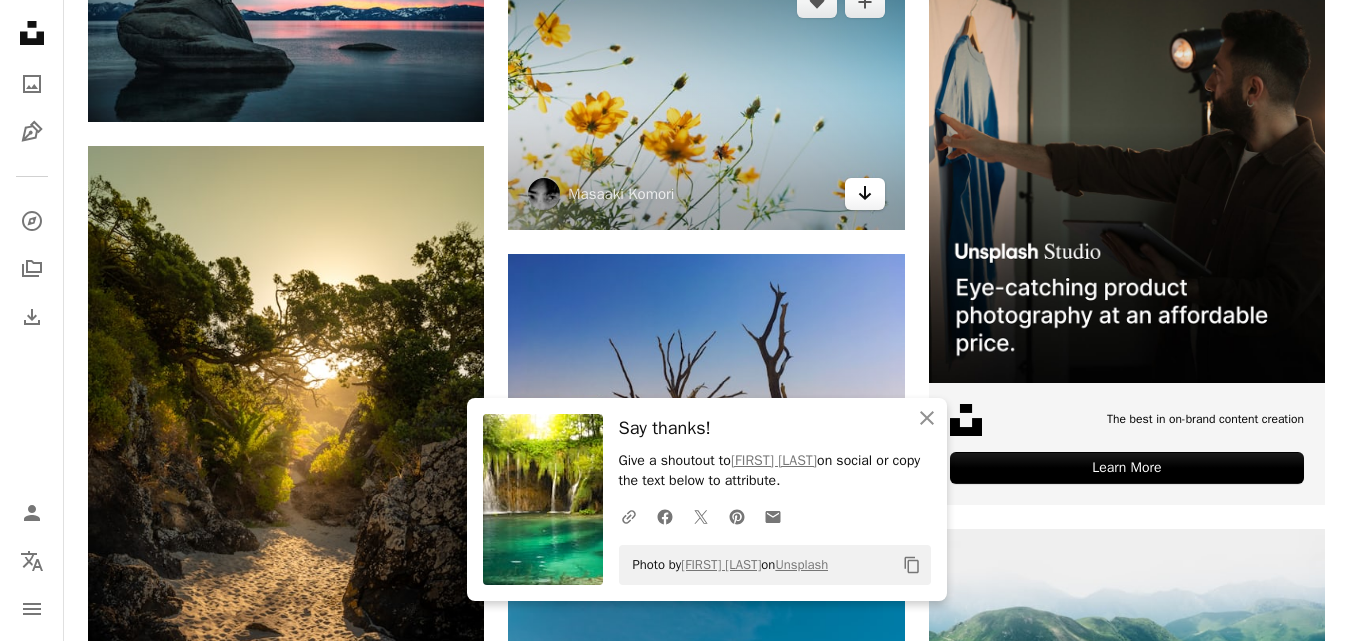 click on "Arrow pointing down" 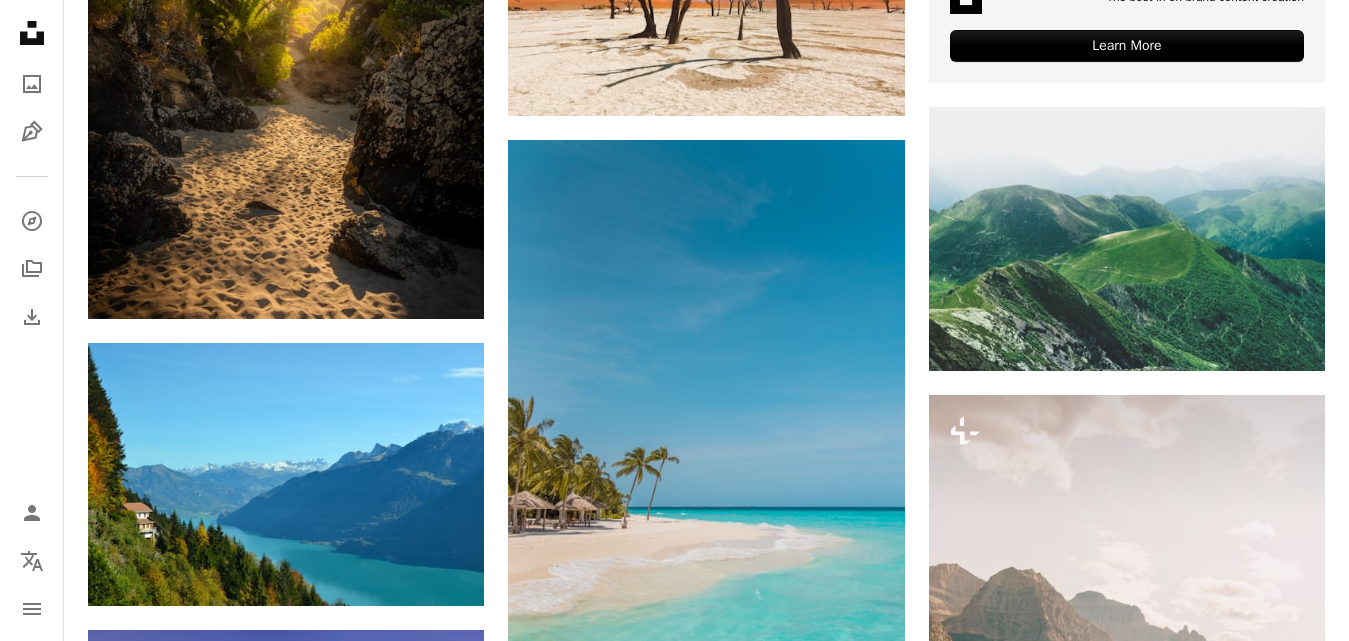 scroll, scrollTop: 10770, scrollLeft: 0, axis: vertical 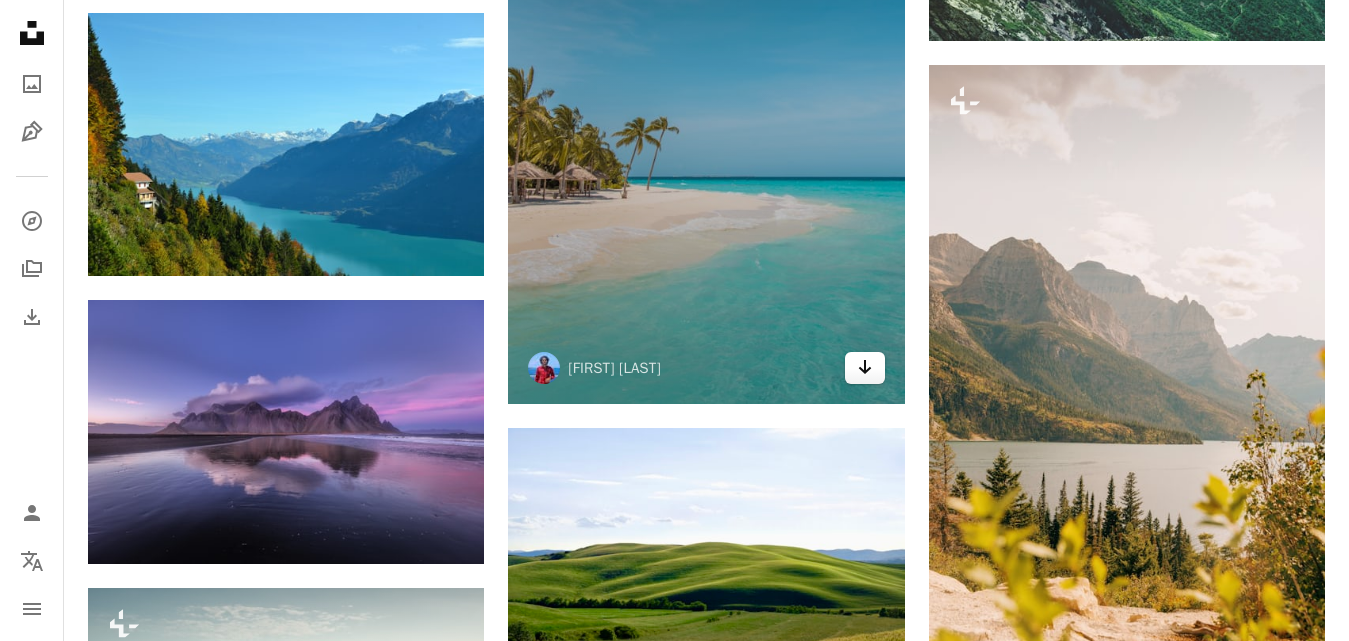 click on "Arrow pointing down" 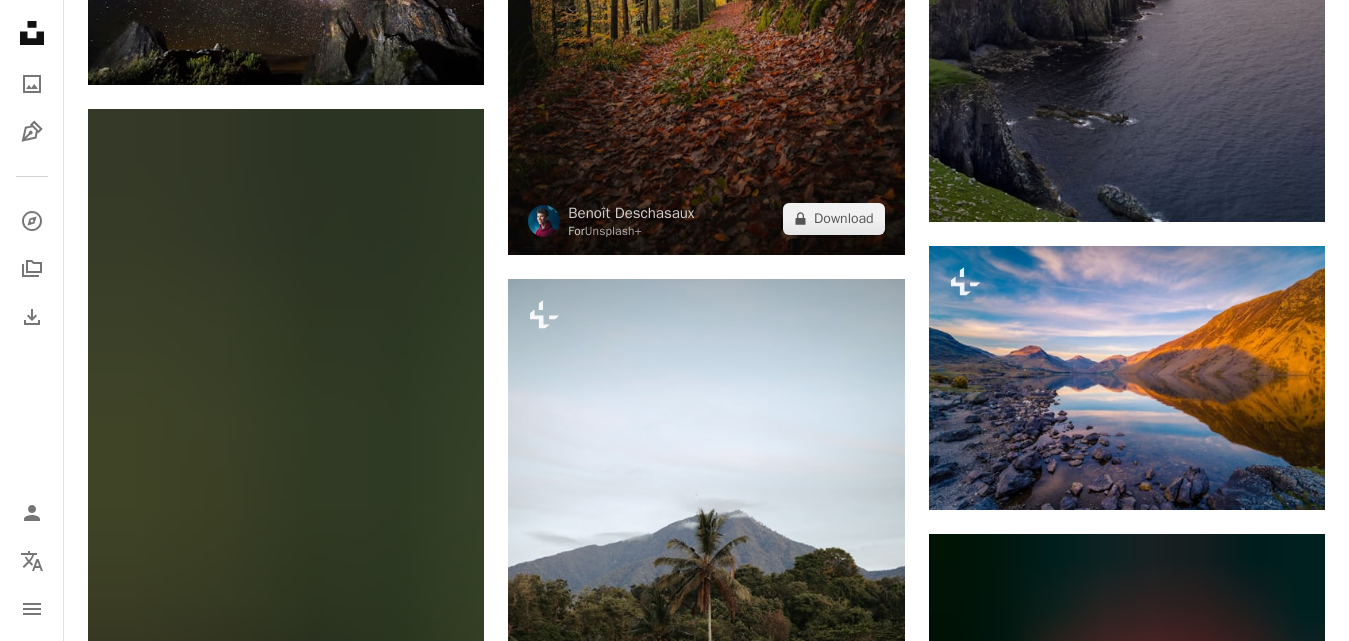 scroll, scrollTop: 12121, scrollLeft: 0, axis: vertical 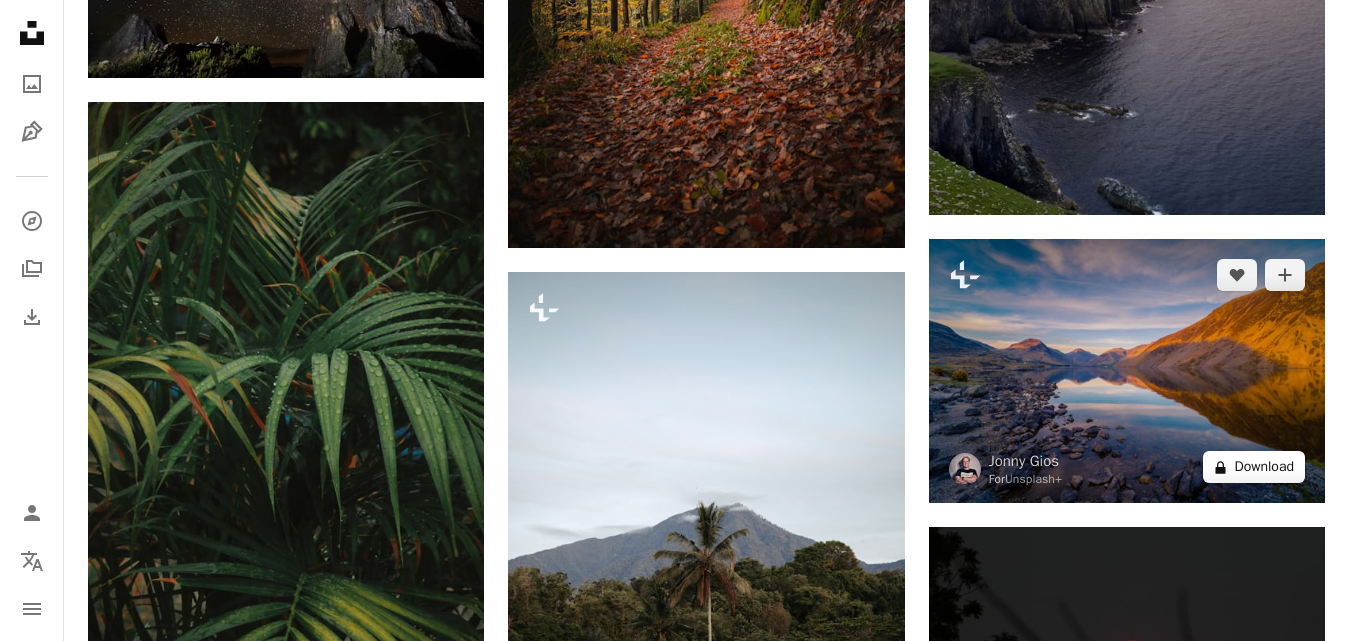 click on "A lock Download" at bounding box center [1254, 467] 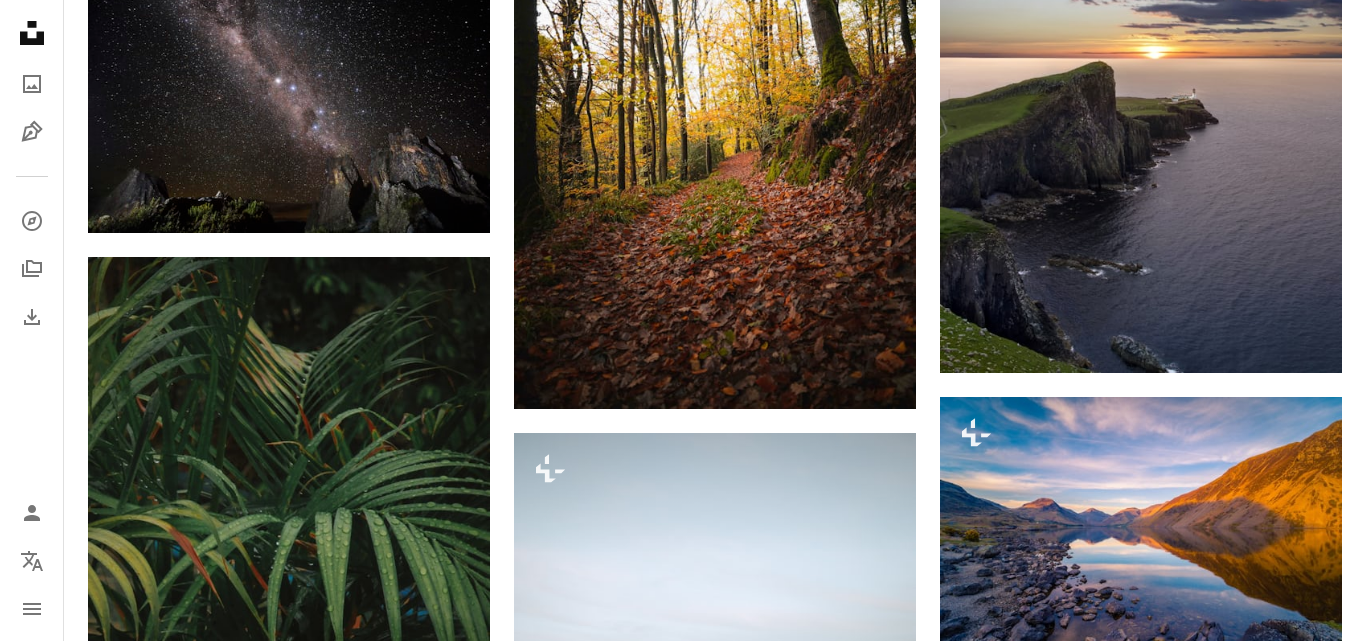 click on "An X shape Premium, ready to use images. Get unlimited access. A plus sign Members-only content added monthly A plus sign Unlimited royalty-free downloads A plus sign Illustrations  New A plus sign Enhanced legal protections yearly 66%  off monthly $12   $4 USD per month * Get  Unsplash+ * When paid annually, billed upfront  $48 Taxes where applicable. Renews automatically. Cancel anytime." at bounding box center (683, 4678) 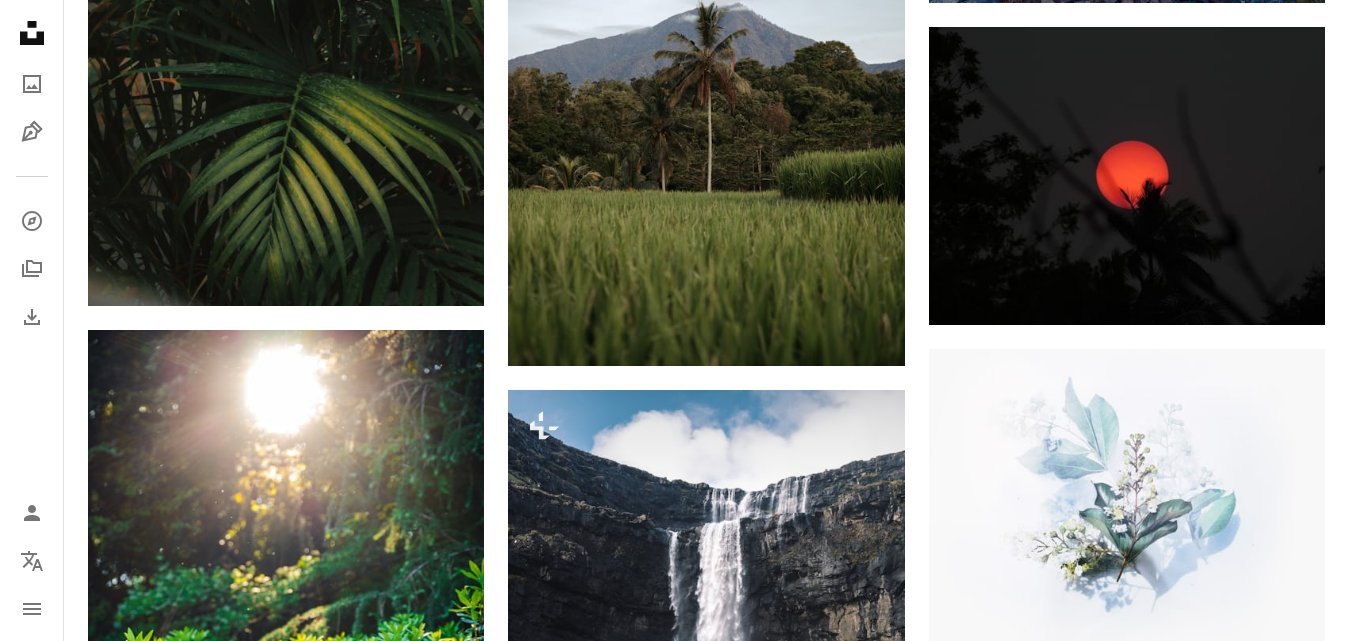 scroll, scrollTop: 12624, scrollLeft: 0, axis: vertical 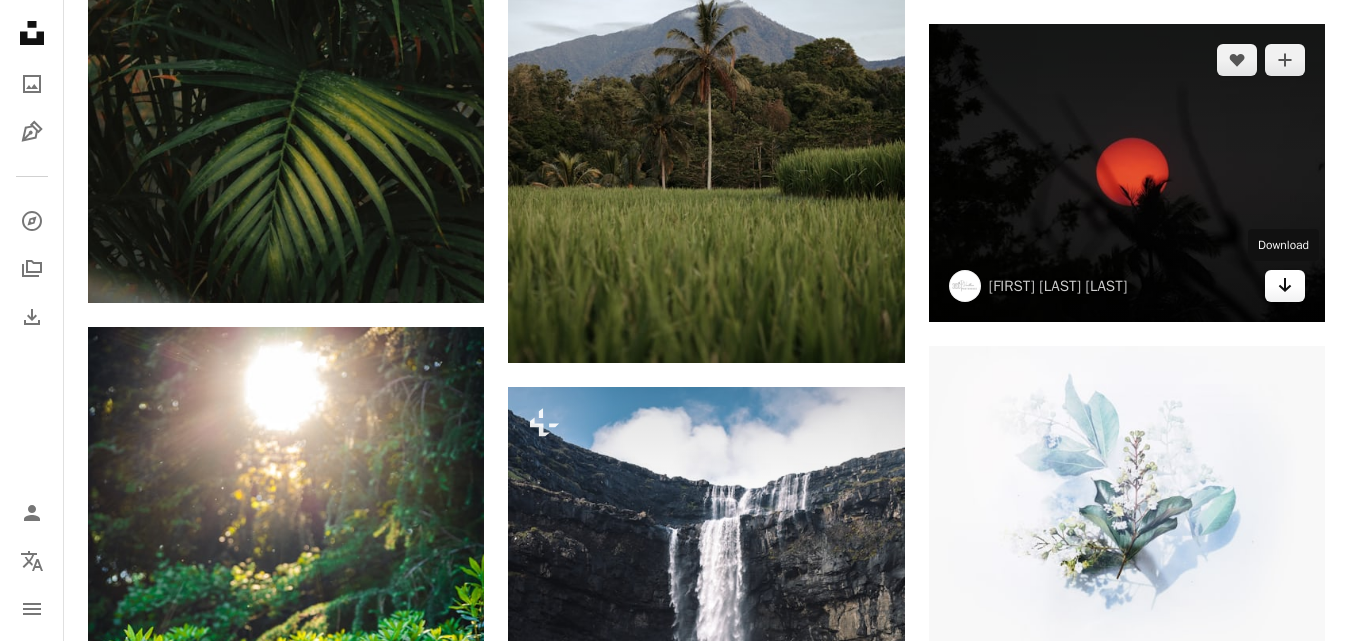 click on "Arrow pointing down" 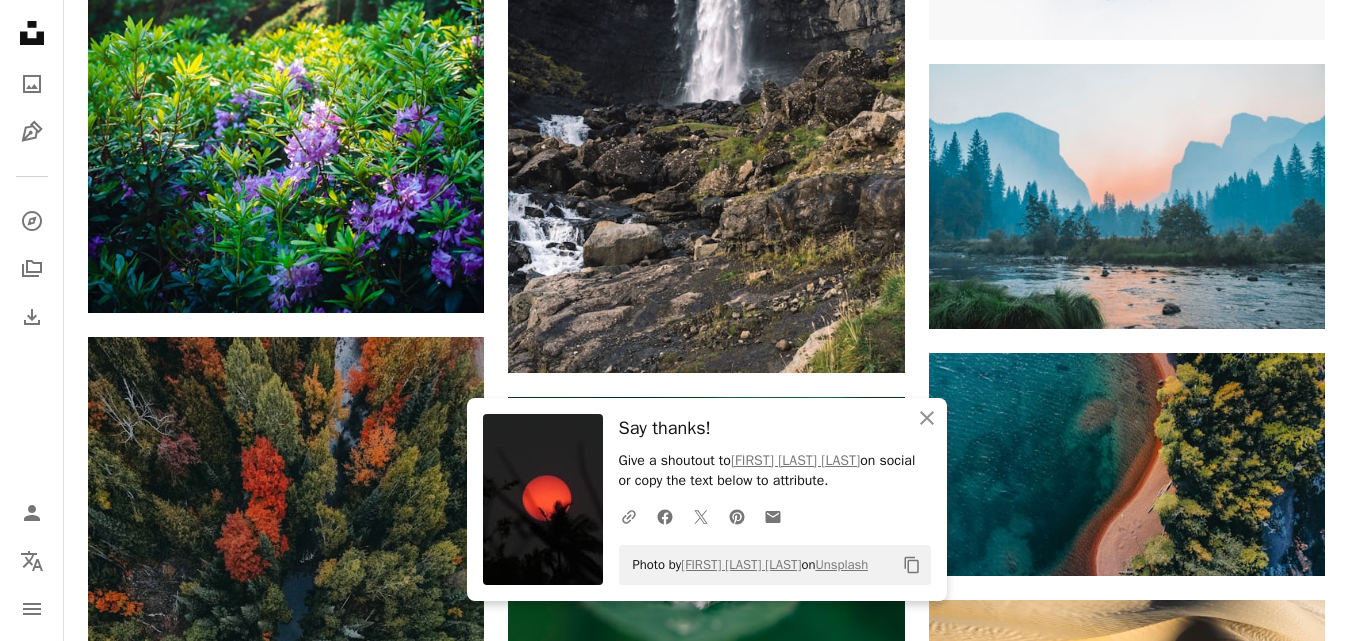 scroll, scrollTop: 13234, scrollLeft: 0, axis: vertical 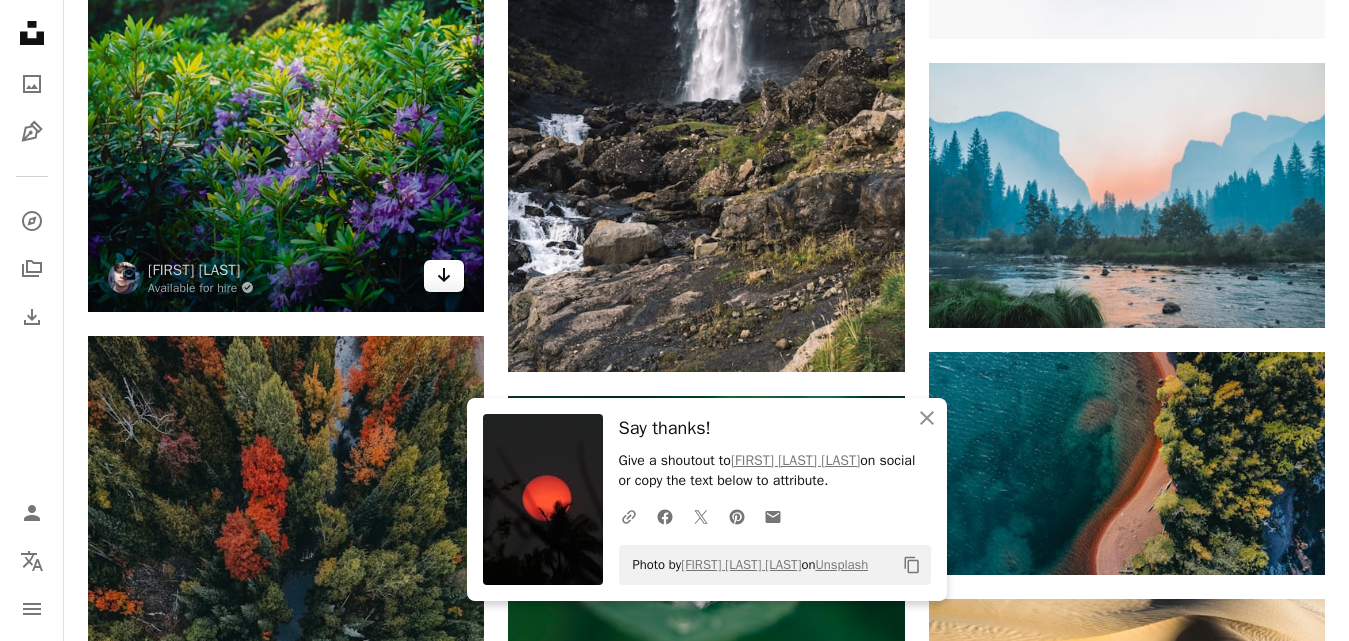 click on "Arrow pointing down" at bounding box center (444, 276) 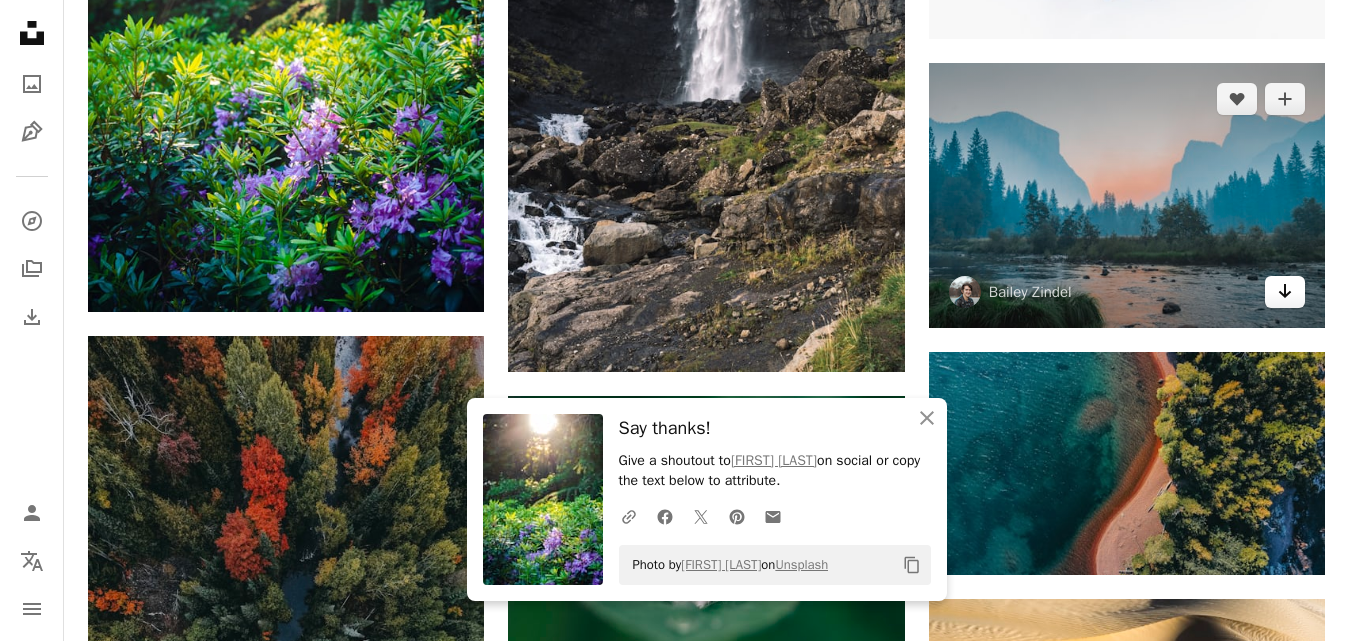 click on "Arrow pointing down" at bounding box center (1285, 292) 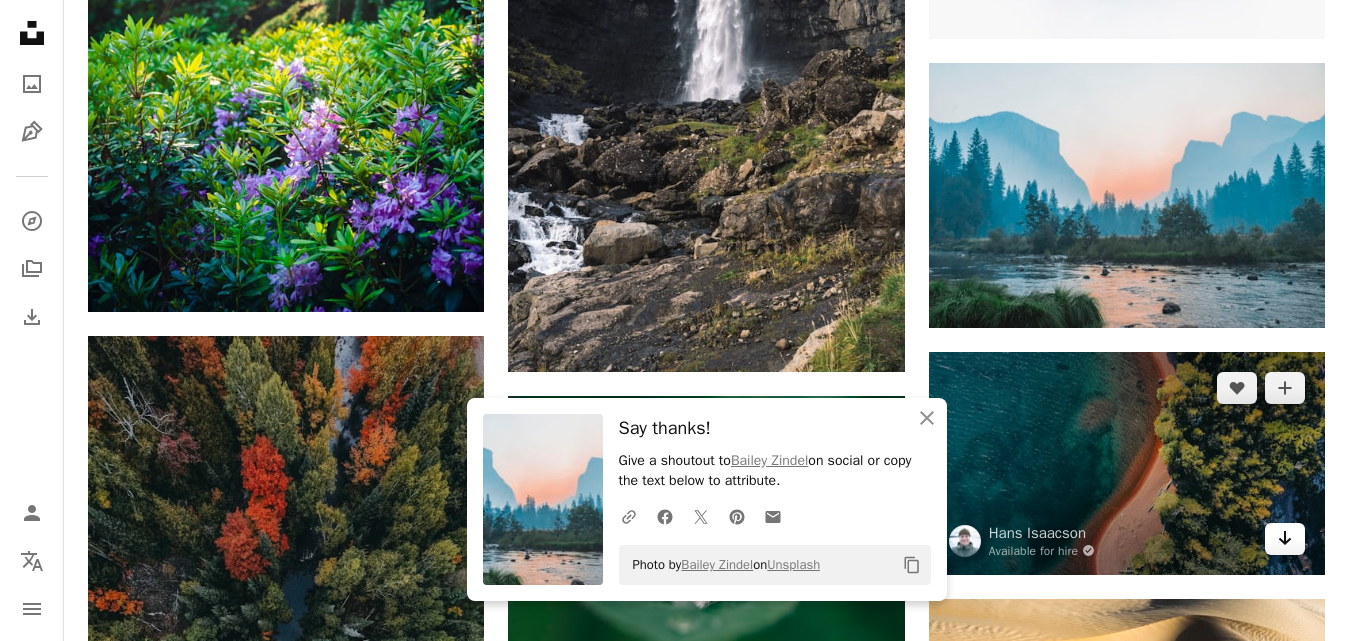 click 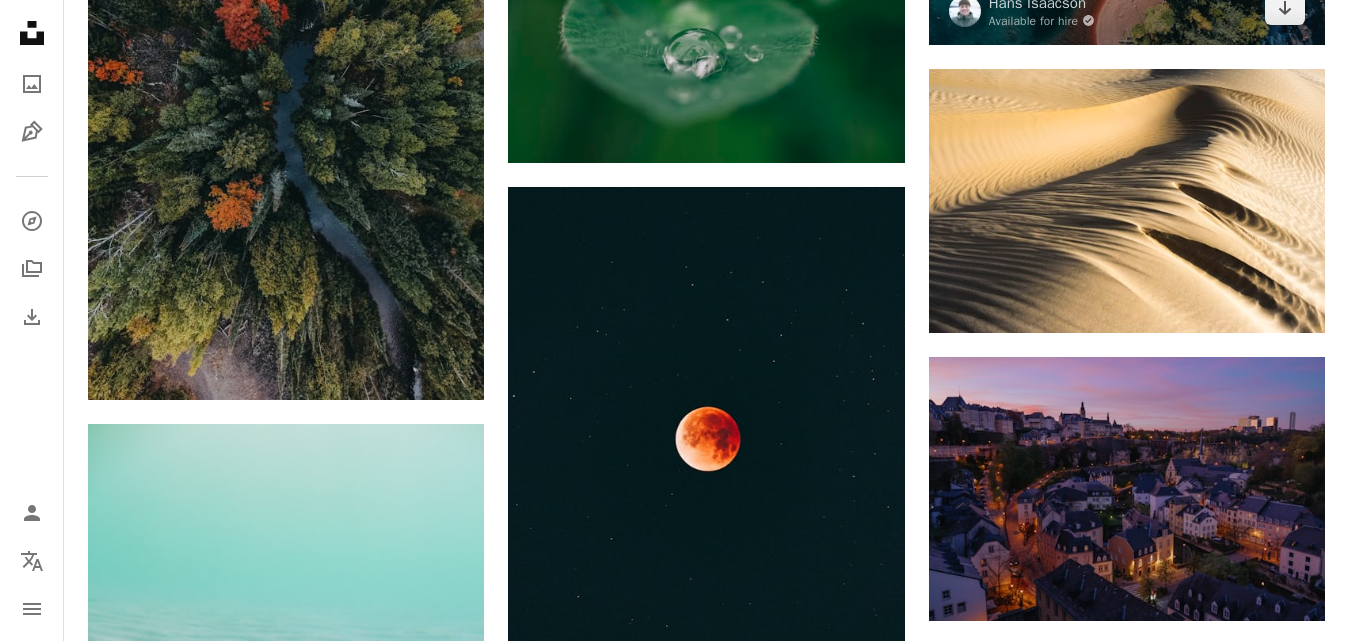 scroll, scrollTop: 13765, scrollLeft: 0, axis: vertical 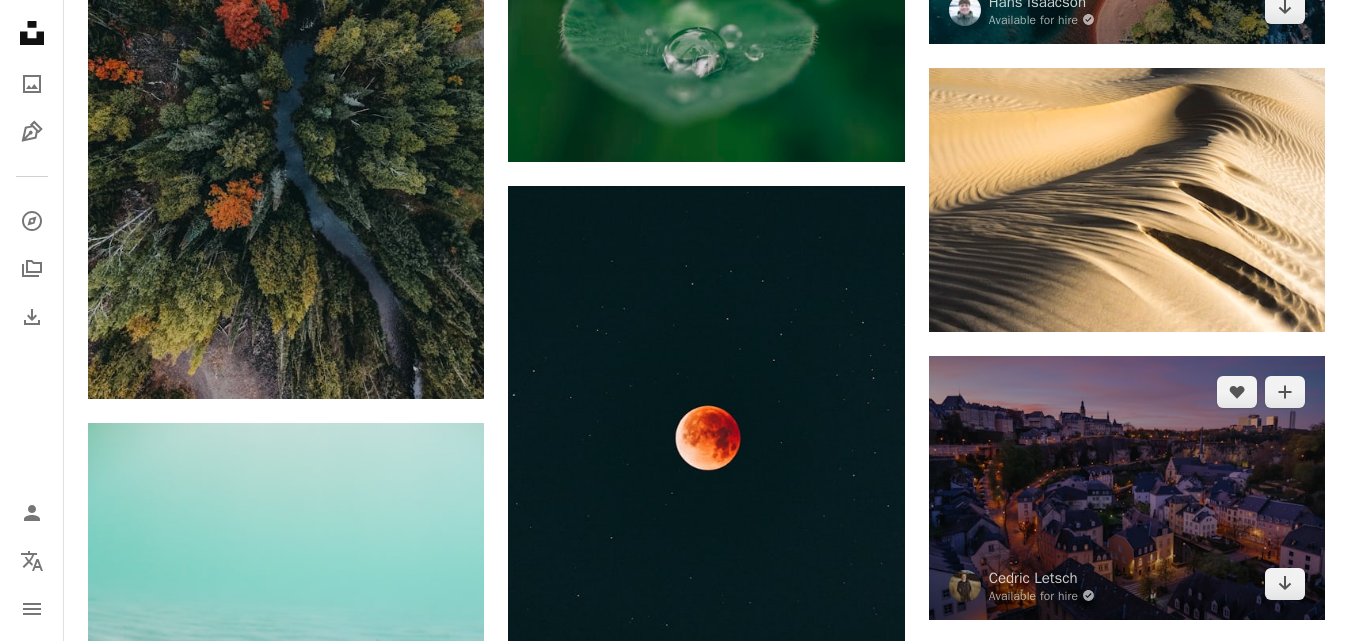 click at bounding box center [1127, 488] 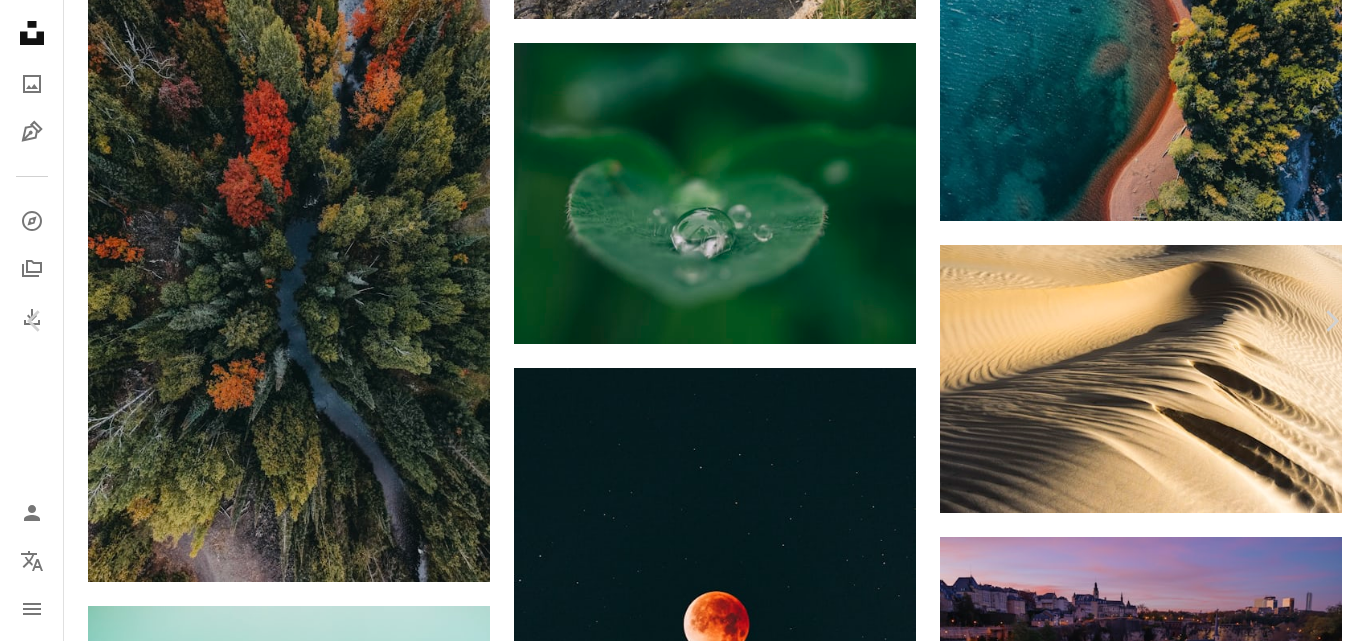 click on "An X shape" at bounding box center [20, 20] 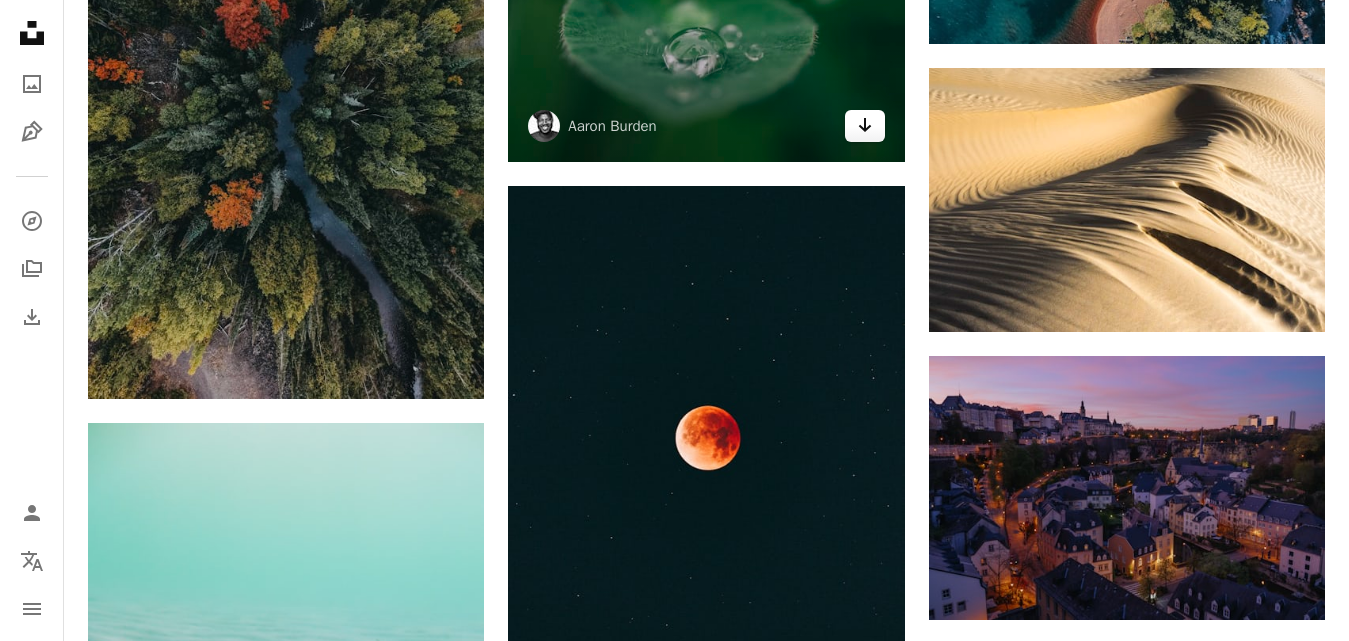 click 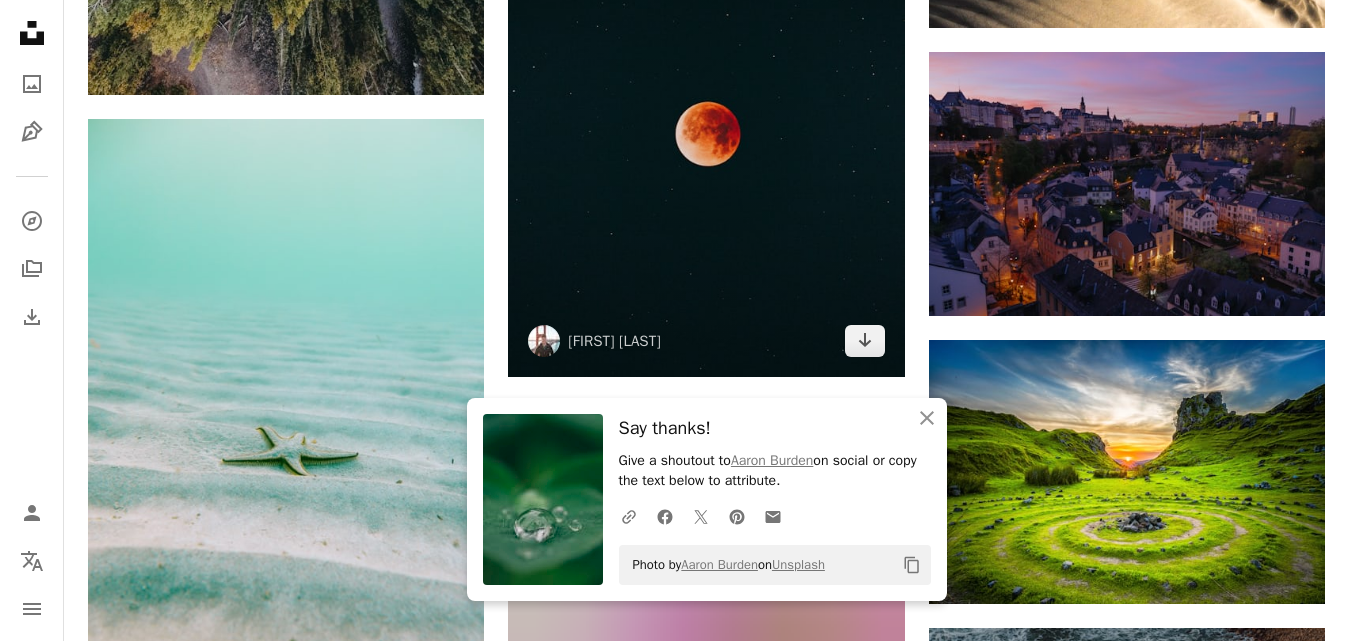 scroll, scrollTop: 14075, scrollLeft: 0, axis: vertical 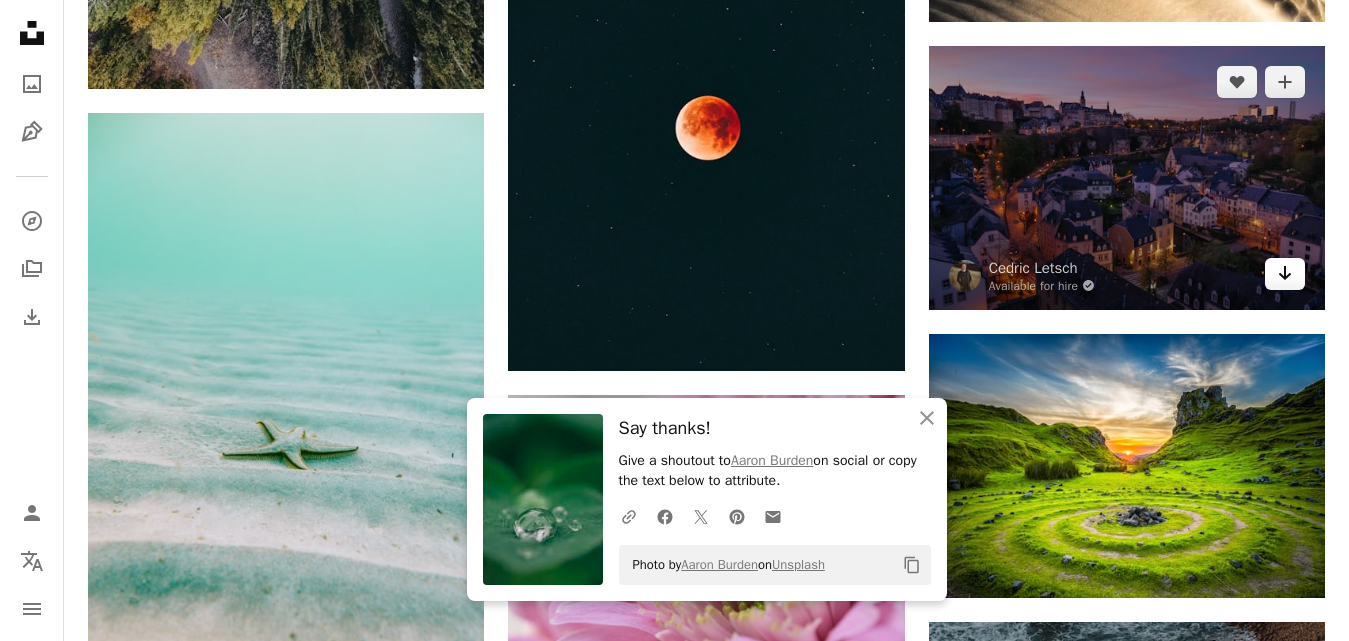 click on "Arrow pointing down" at bounding box center [1285, 274] 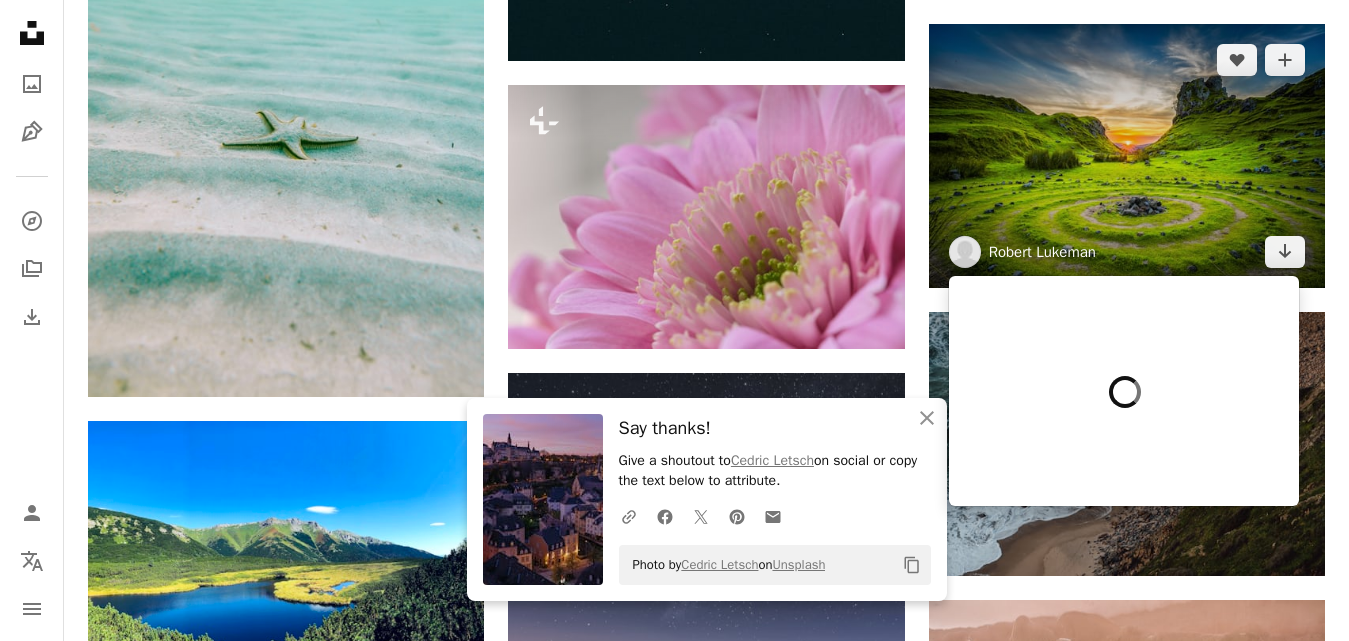 scroll, scrollTop: 14387, scrollLeft: 0, axis: vertical 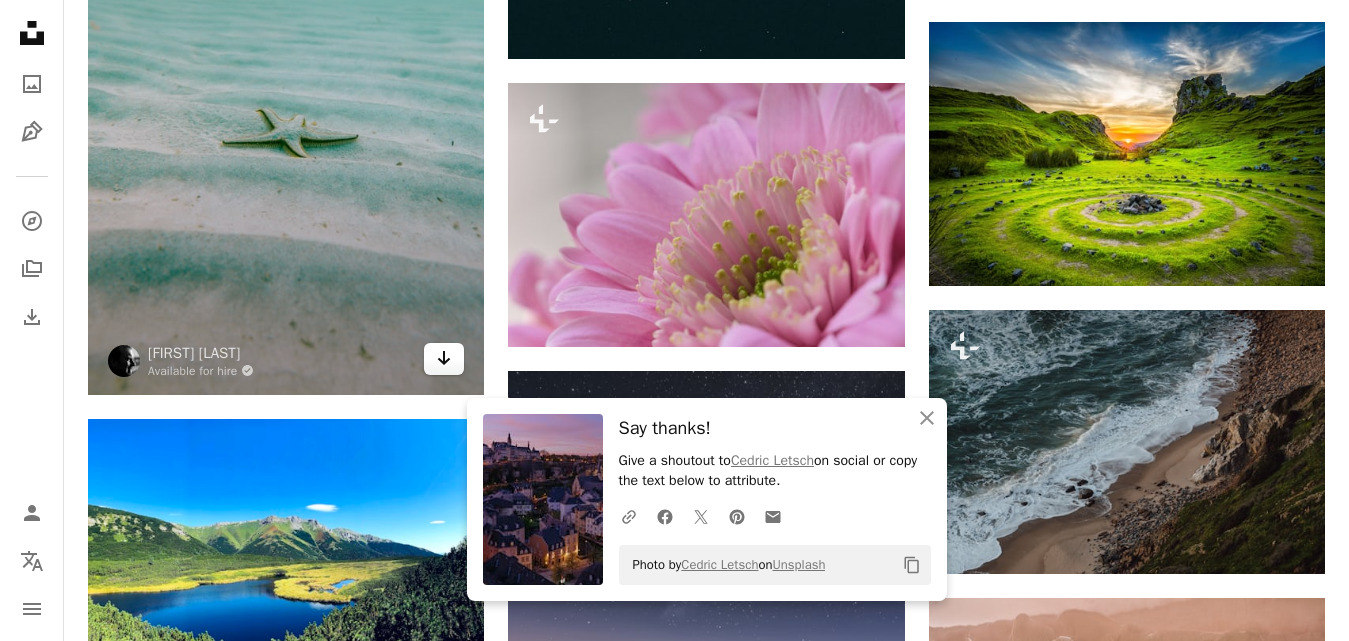 click on "Arrow pointing down" 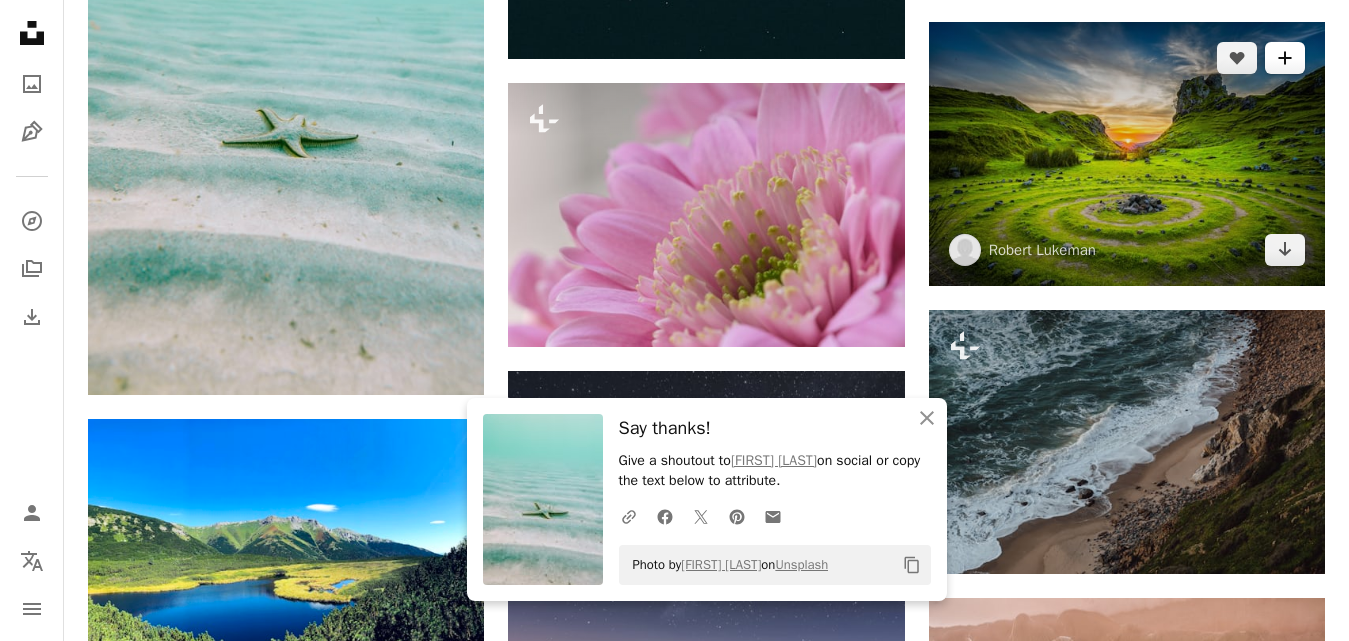 click on "A plus sign" 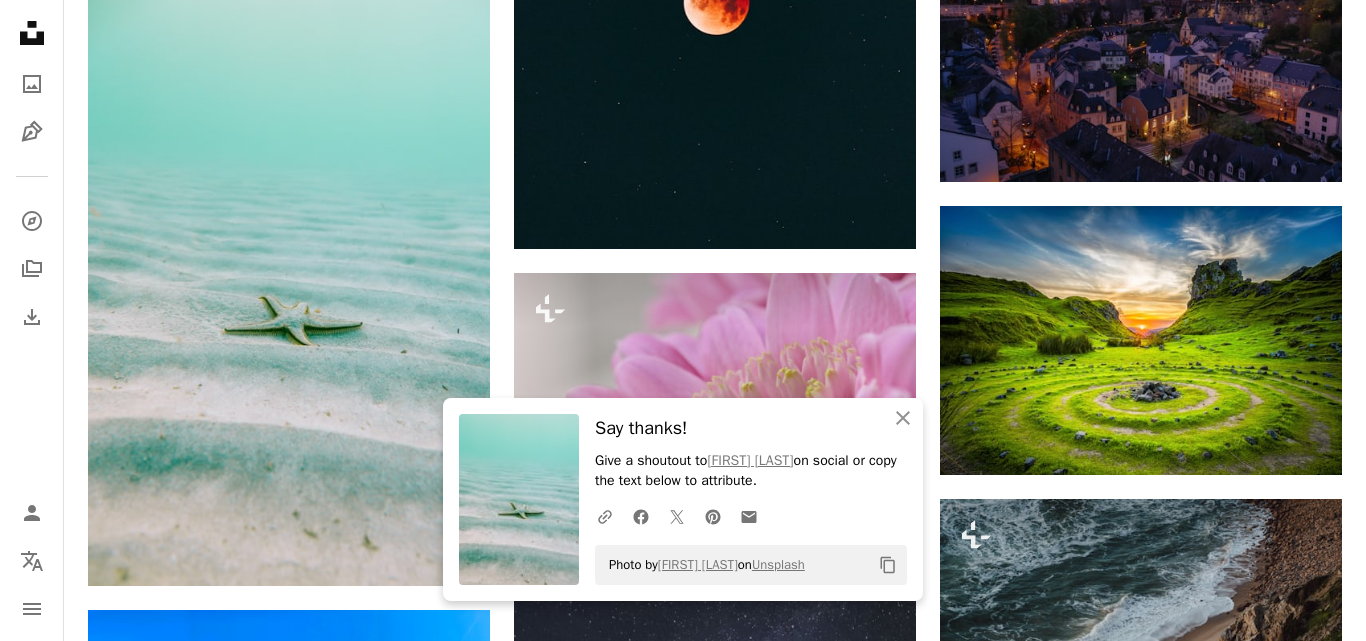 click on "An X shape An X shape Close Say thanks! Give a shoutout to  [FIRST] [LAST]  on social or copy the text below to attribute. A URL sharing icon (chains) Facebook icon X (formerly Twitter) icon Pinterest icon An envelope Photo by  [FIRST] [LAST]  on  Unsplash
Copy content Join Unsplash Already have an account?  Login First name Last name Email Username  (only letters, numbers and underscores) Password  (min. 8 char) Join By joining, you agree to the  Terms  and  Privacy Policy ." at bounding box center [683, 4810] 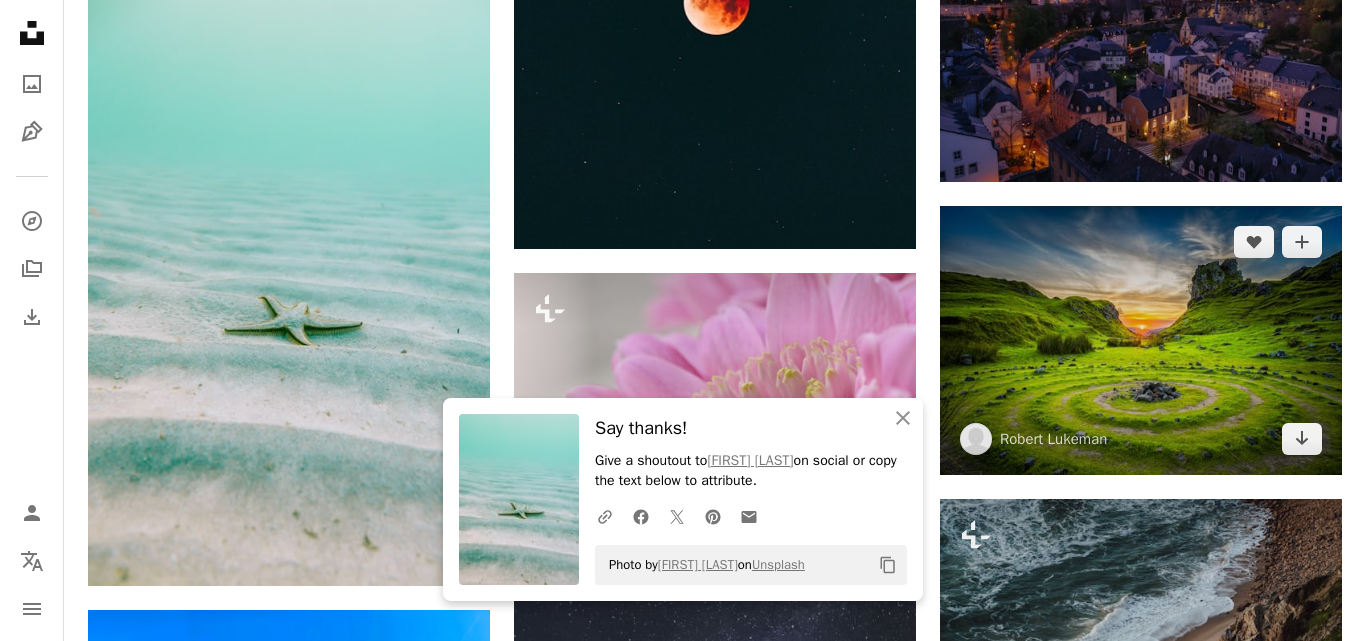 click at bounding box center [1141, 340] 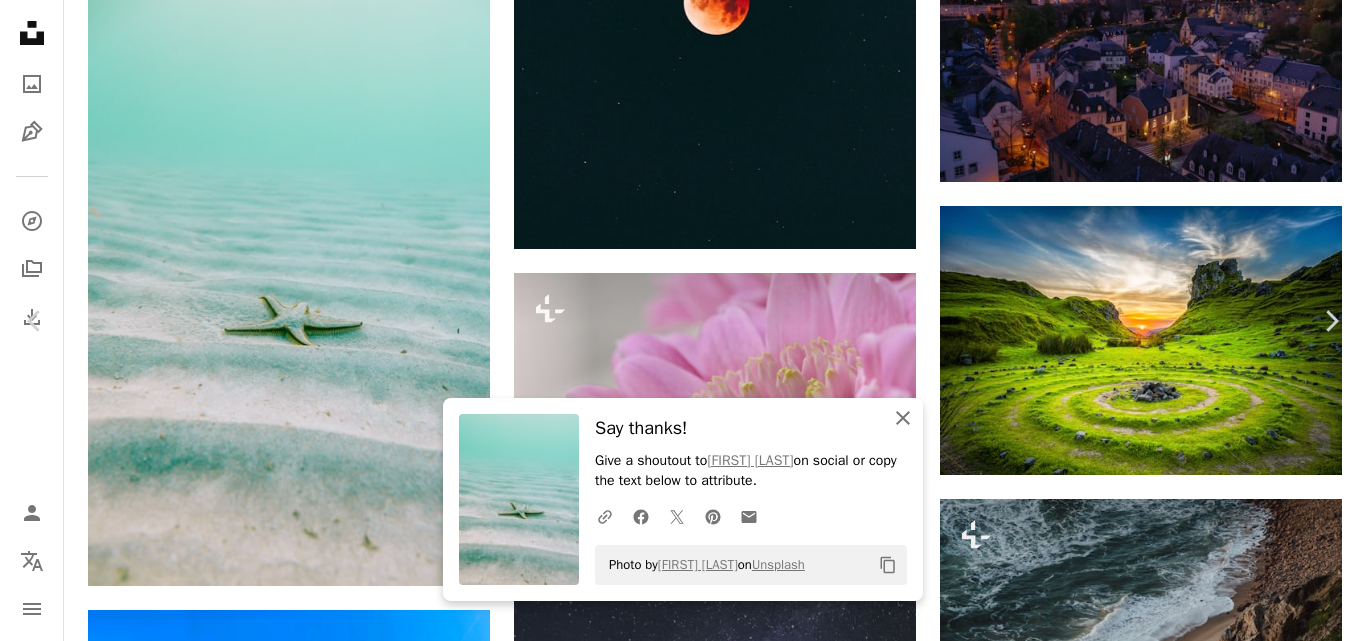 click on "An X shape" 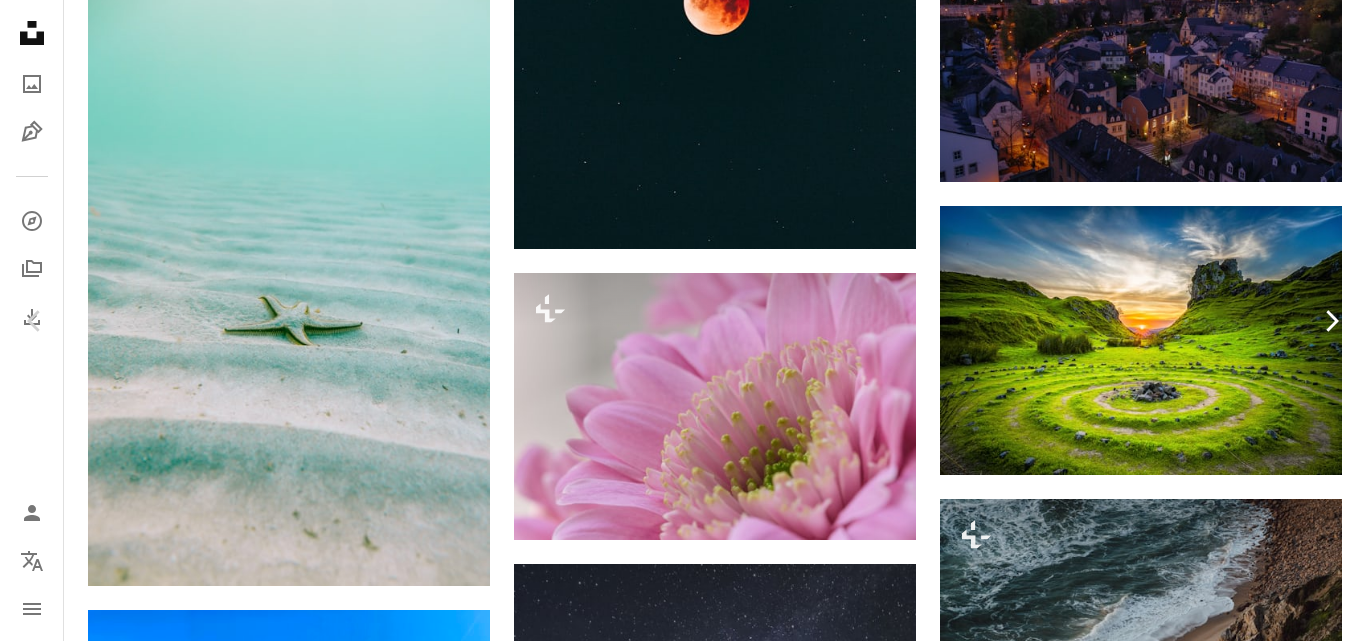 click on "Chevron right" 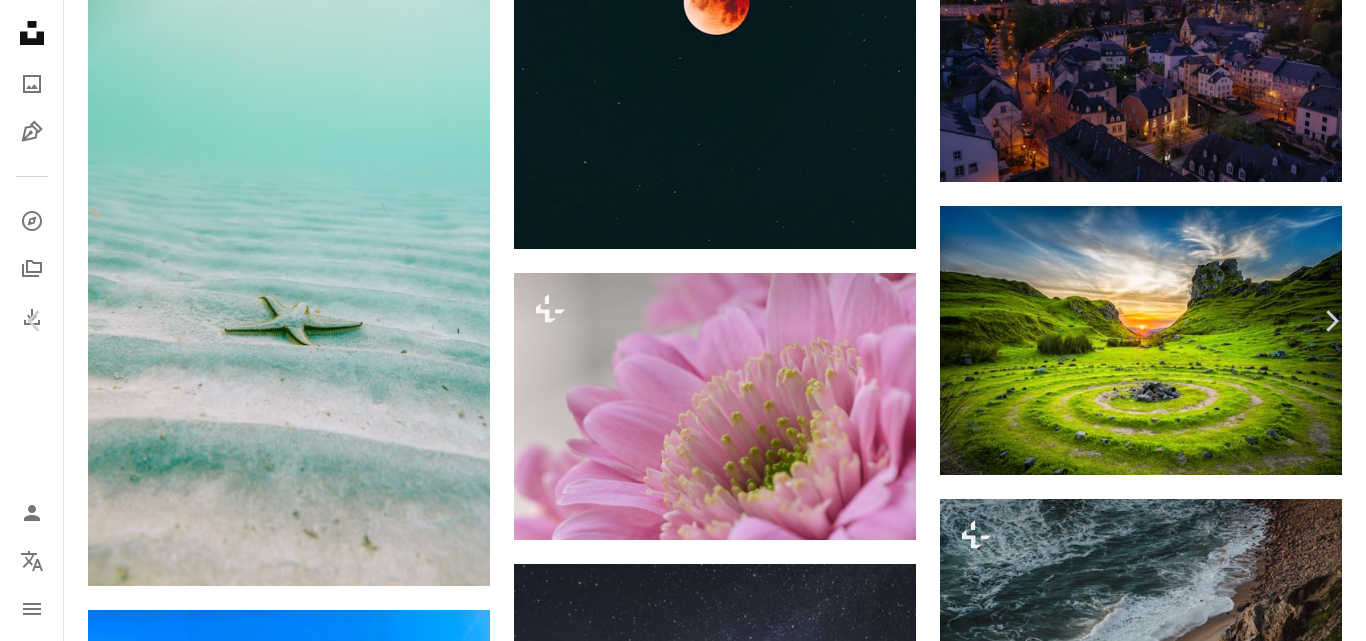 click on "Download free" at bounding box center [1167, 4537] 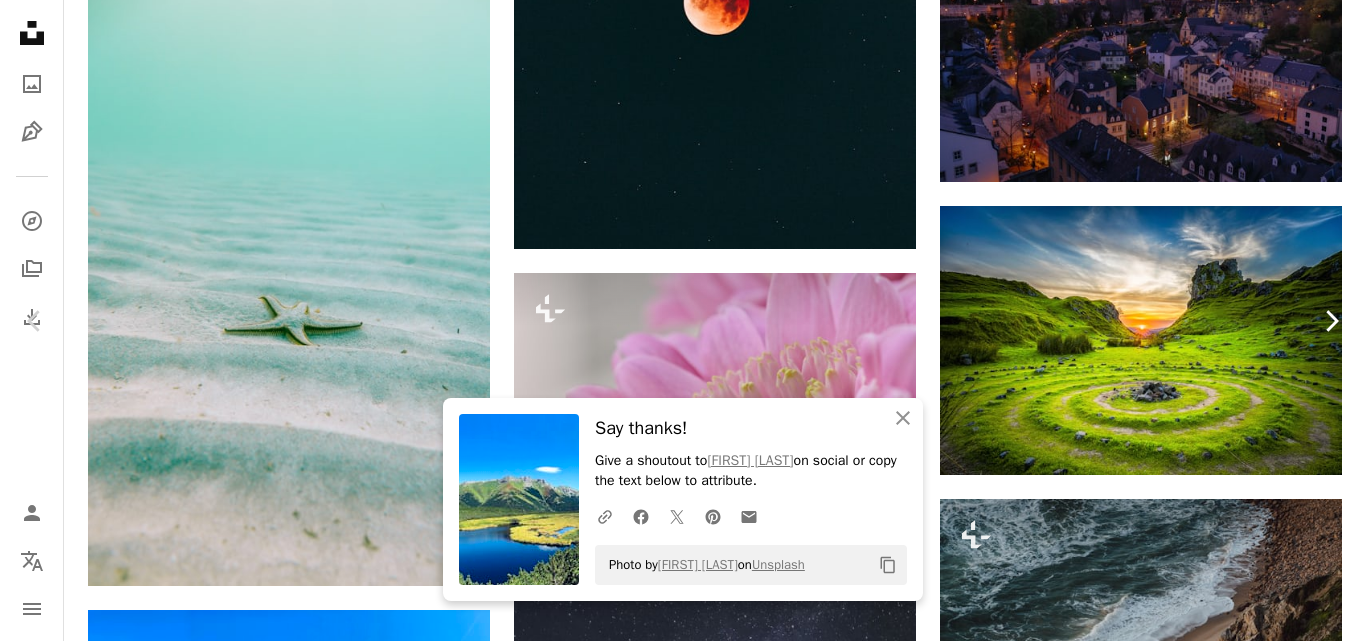 click 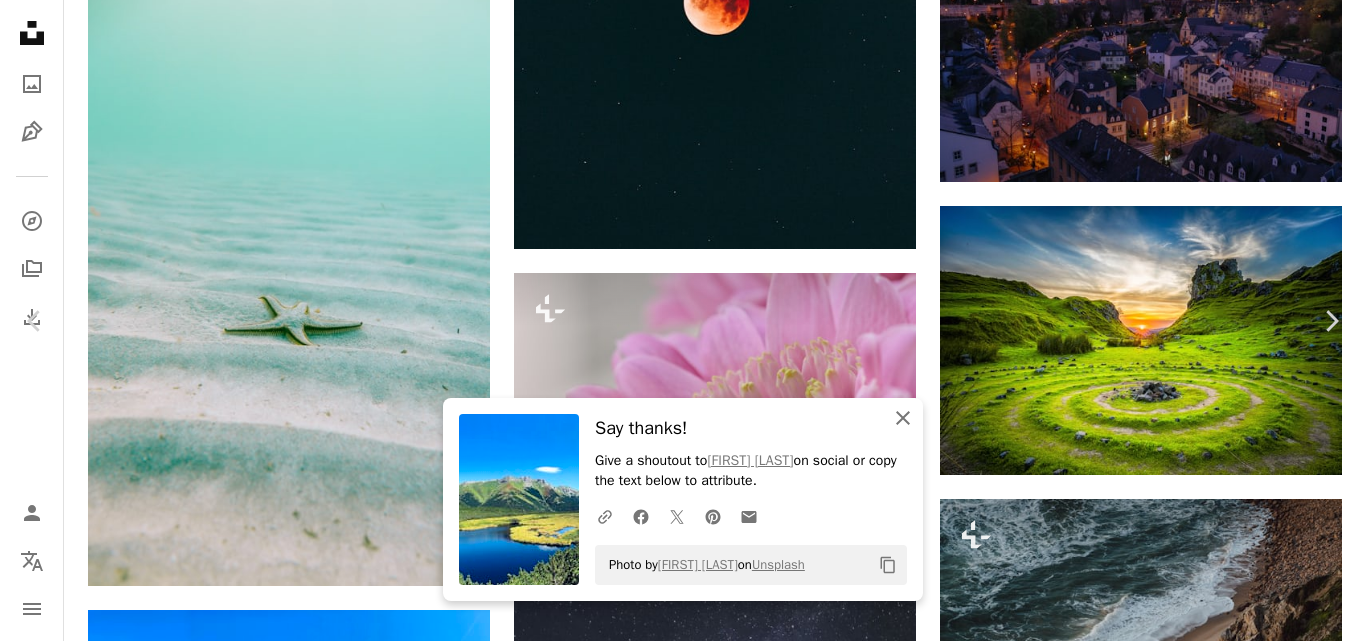 click on "An X shape" 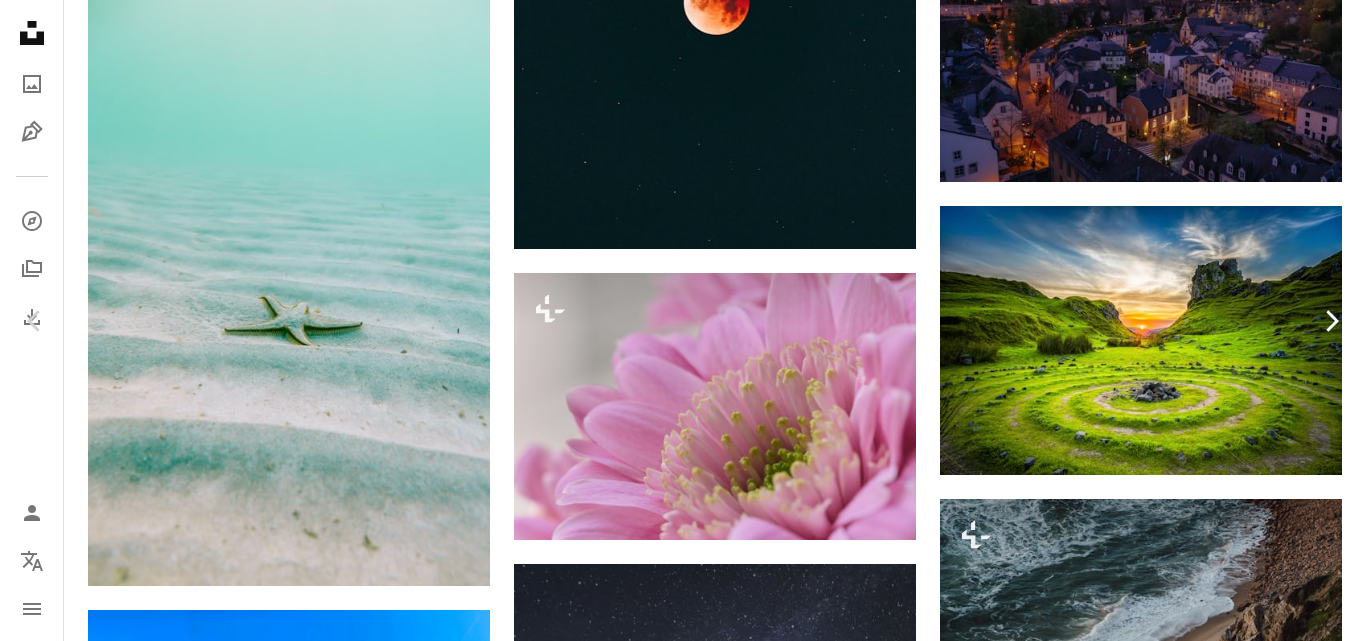 click on "Chevron right" 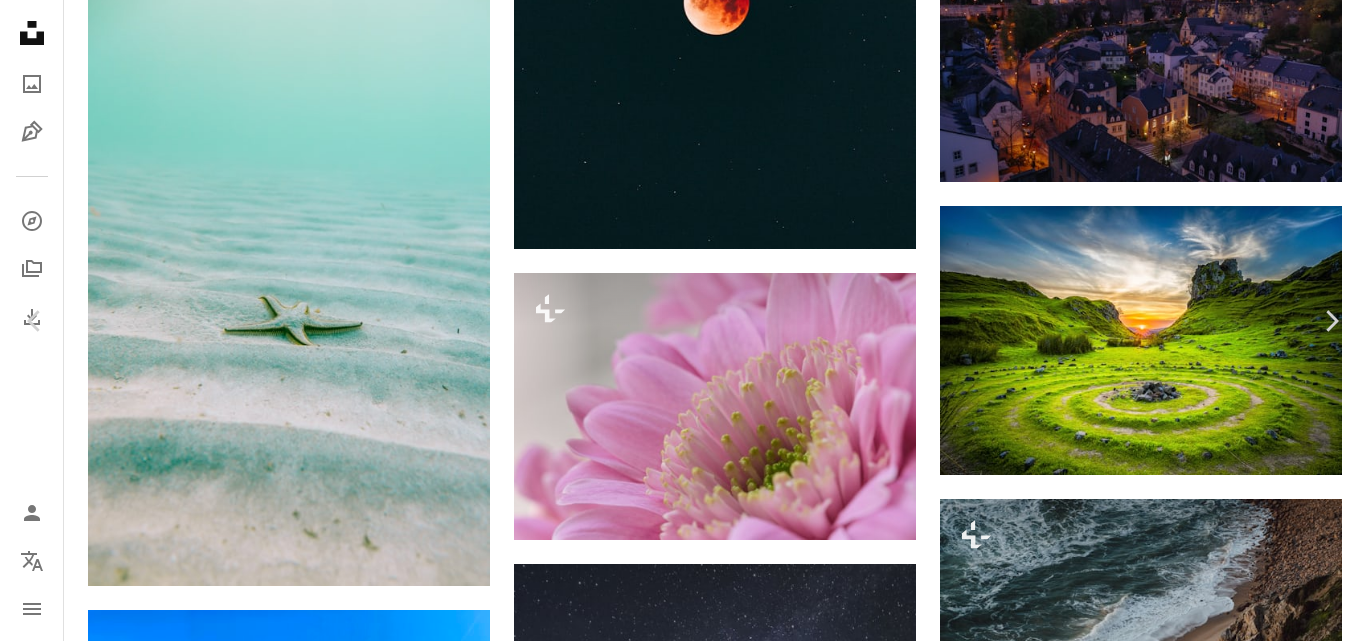 click on "Download free" at bounding box center (1167, 4537) 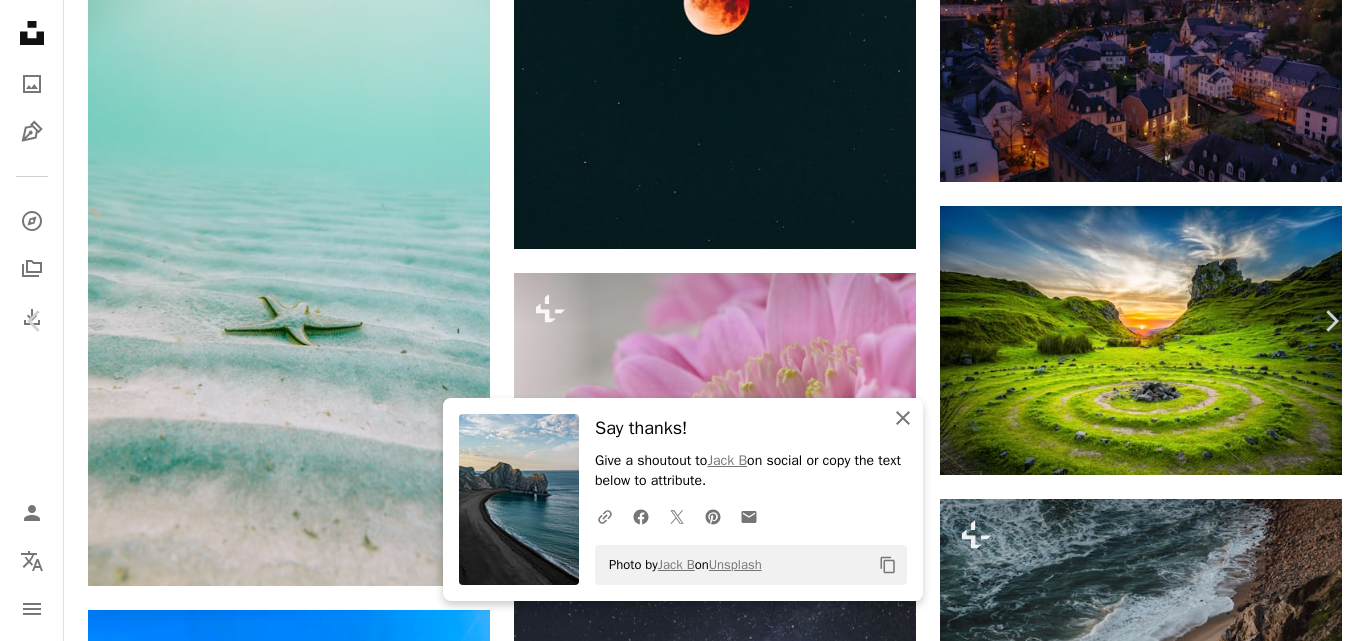 click on "An X shape" 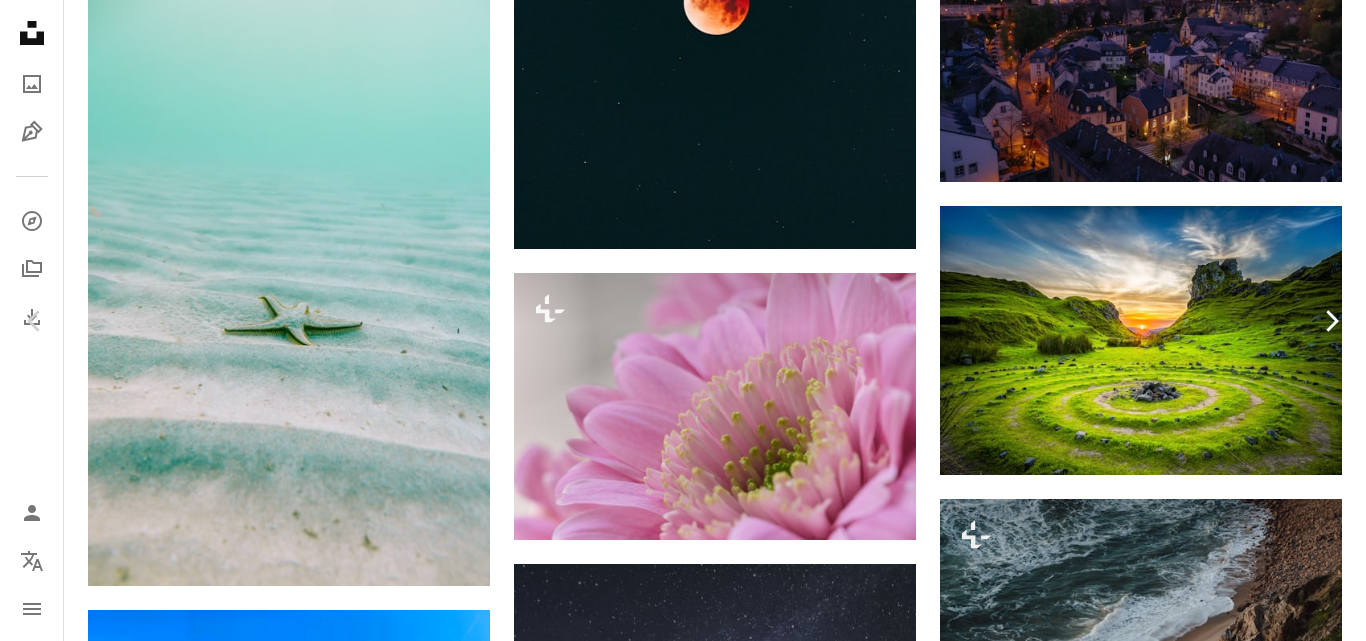click on "Chevron right" 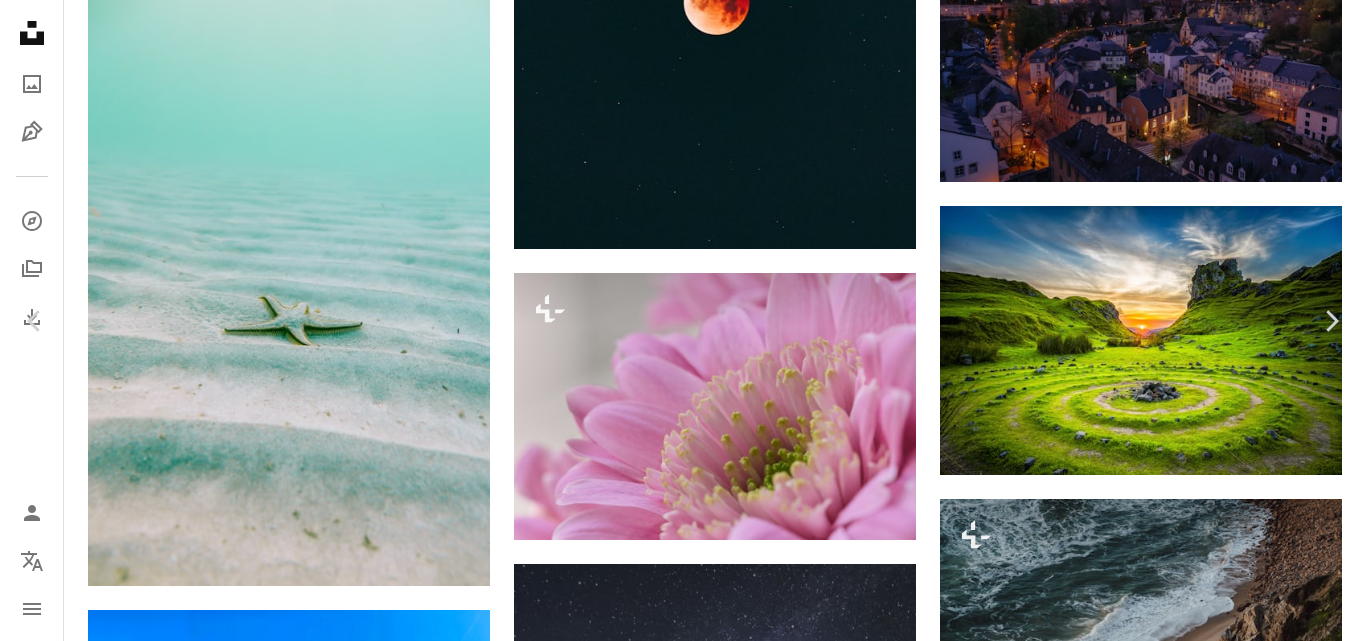 click on "An X shape" at bounding box center (20, 20) 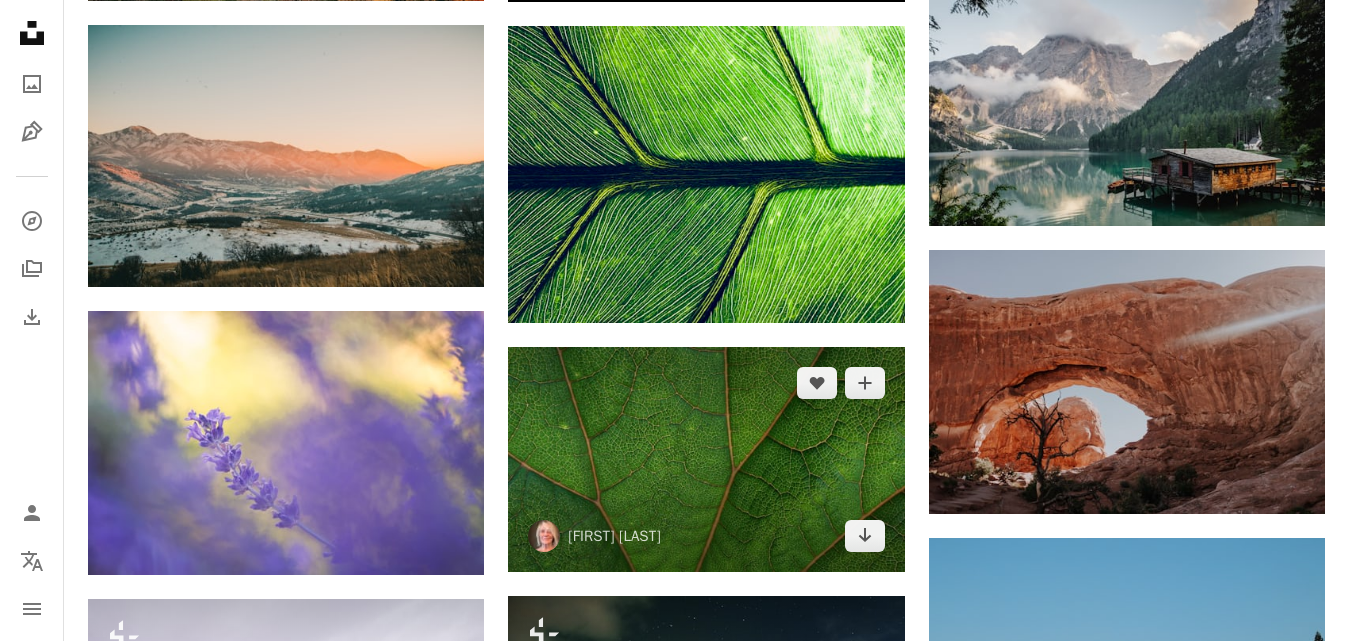 scroll, scrollTop: 20773, scrollLeft: 0, axis: vertical 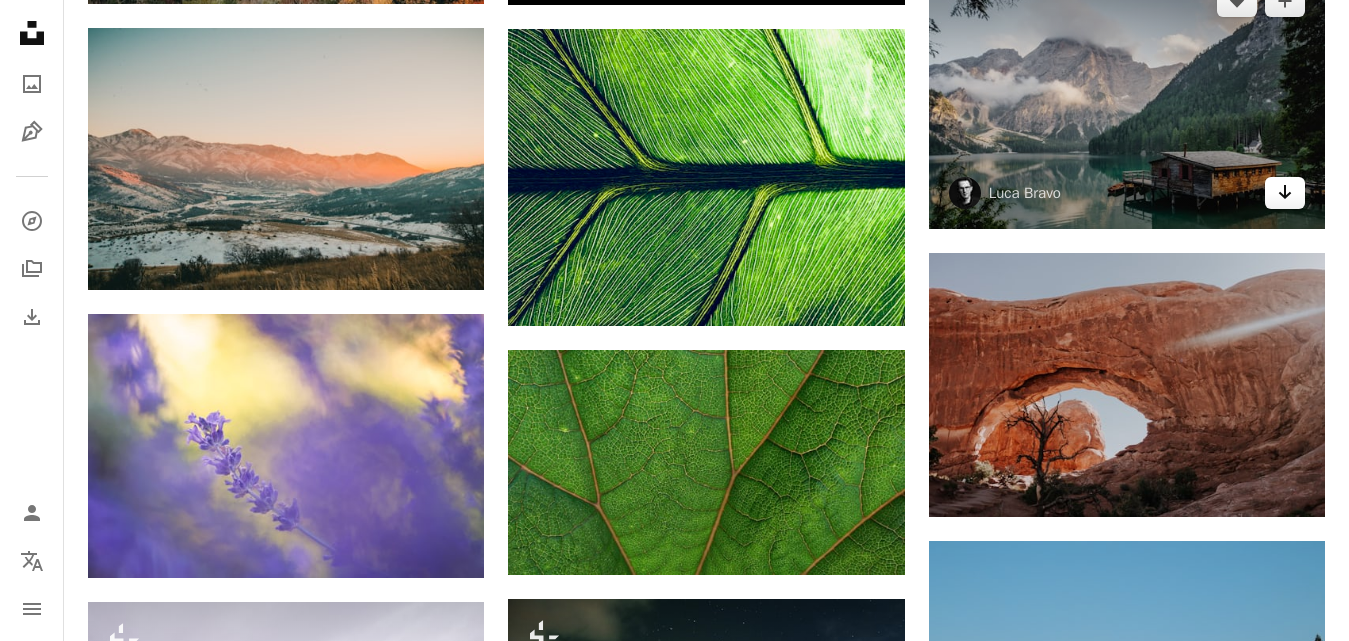 click on "Arrow pointing down" at bounding box center [1285, 193] 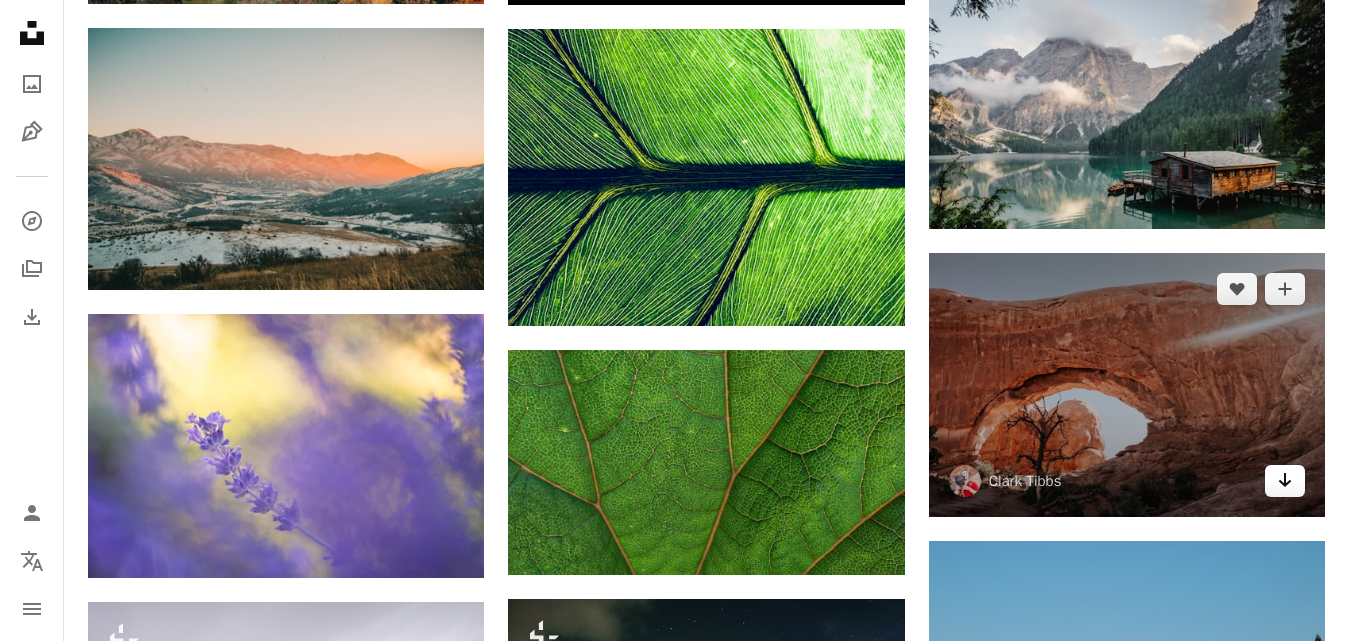 click 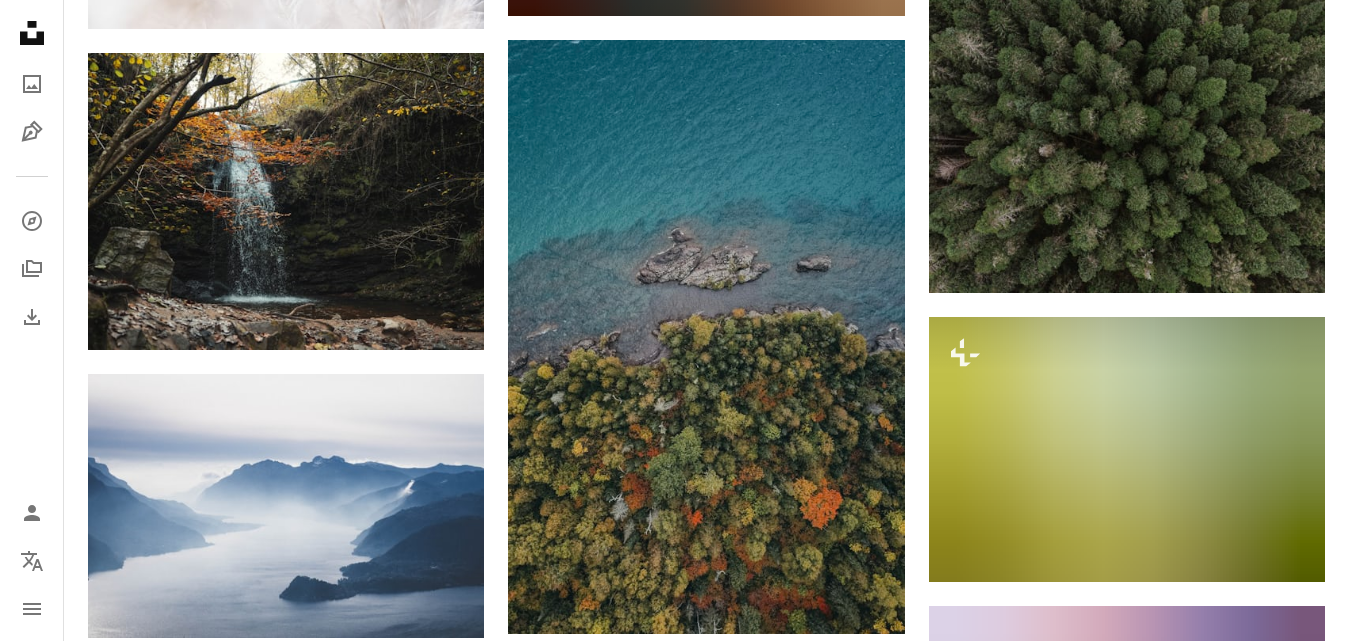 scroll, scrollTop: 21903, scrollLeft: 0, axis: vertical 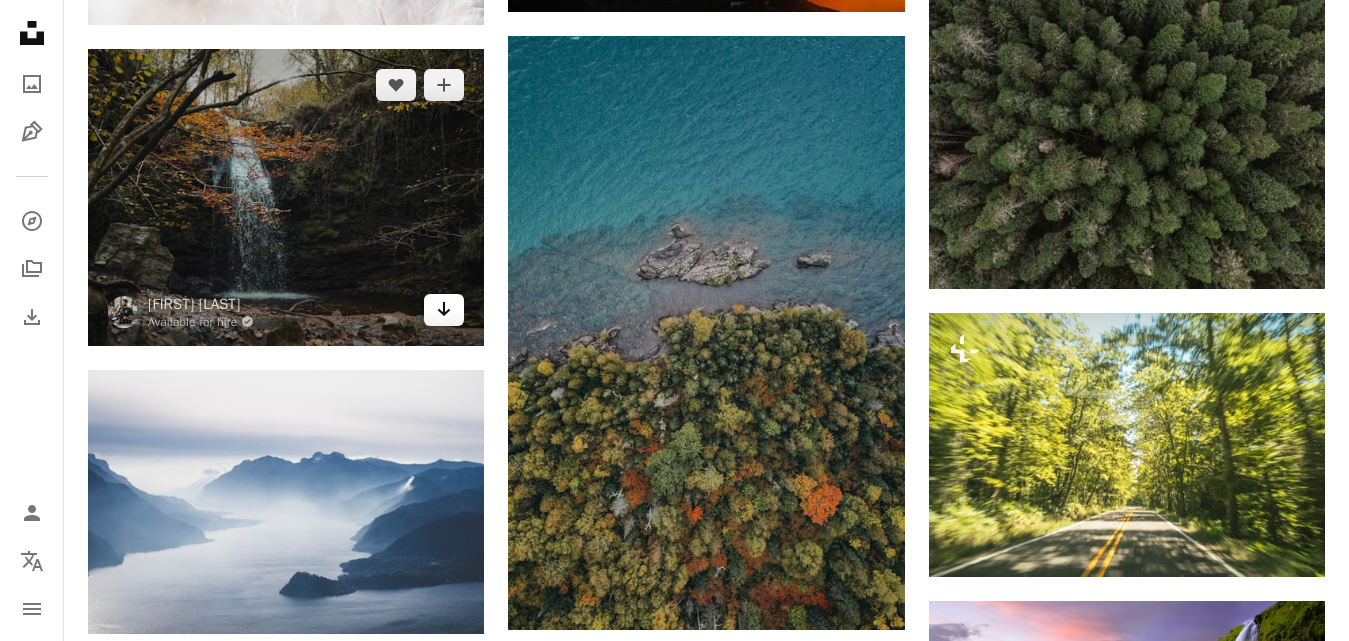 click on "Arrow pointing down" 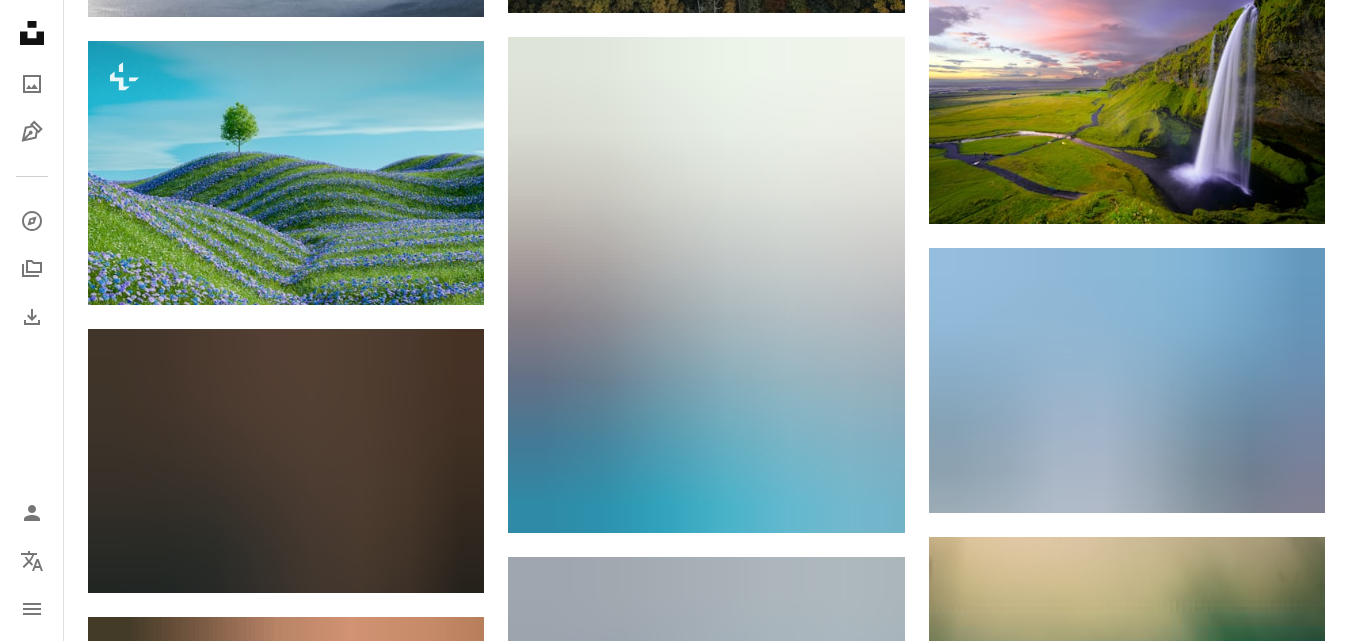 scroll, scrollTop: 22522, scrollLeft: 0, axis: vertical 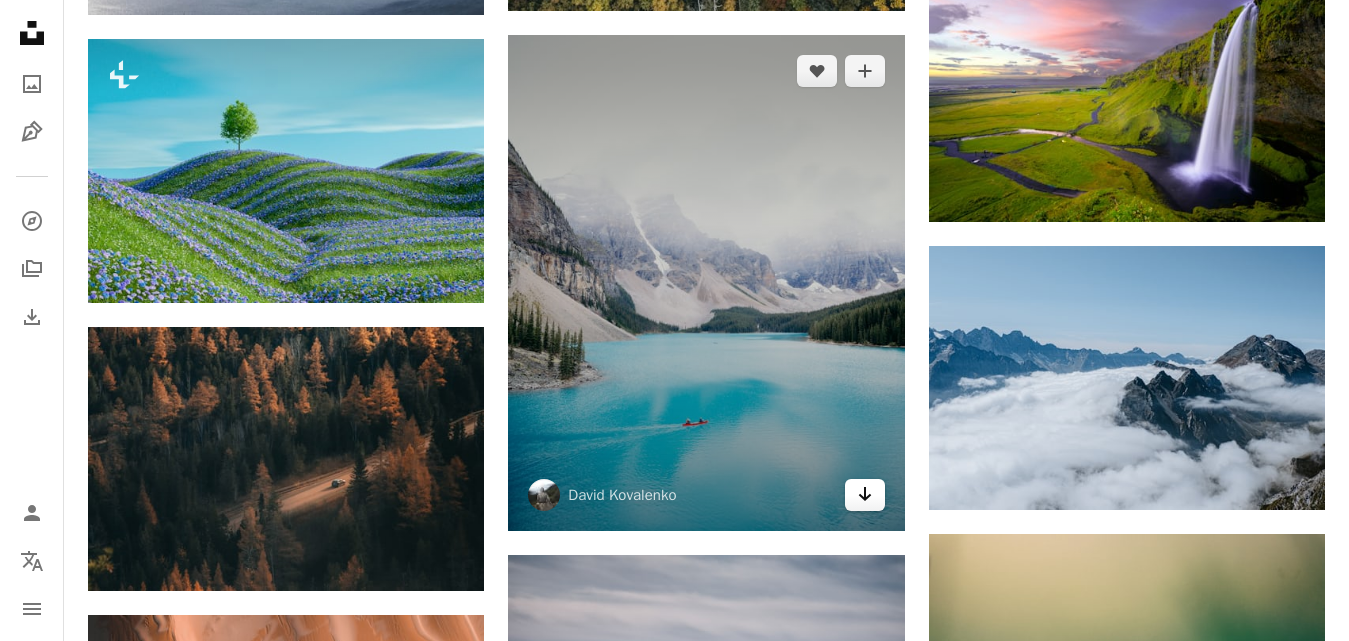 click on "Arrow pointing down" at bounding box center (865, 495) 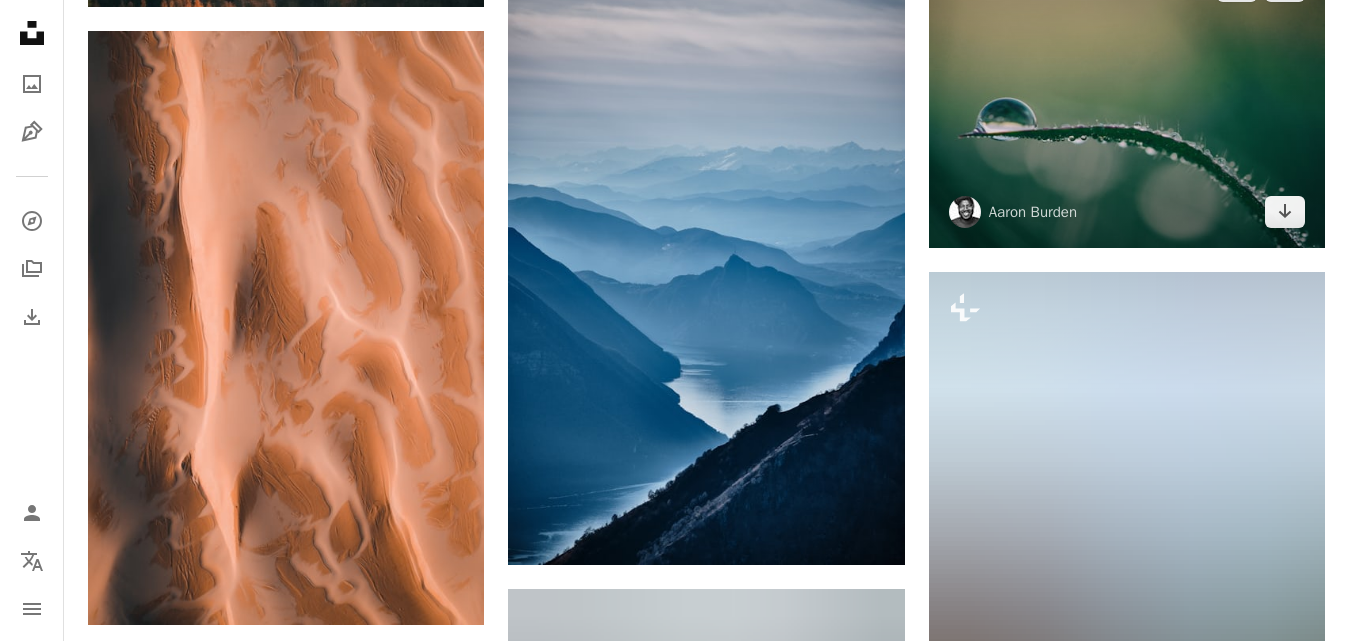 scroll, scrollTop: 23107, scrollLeft: 0, axis: vertical 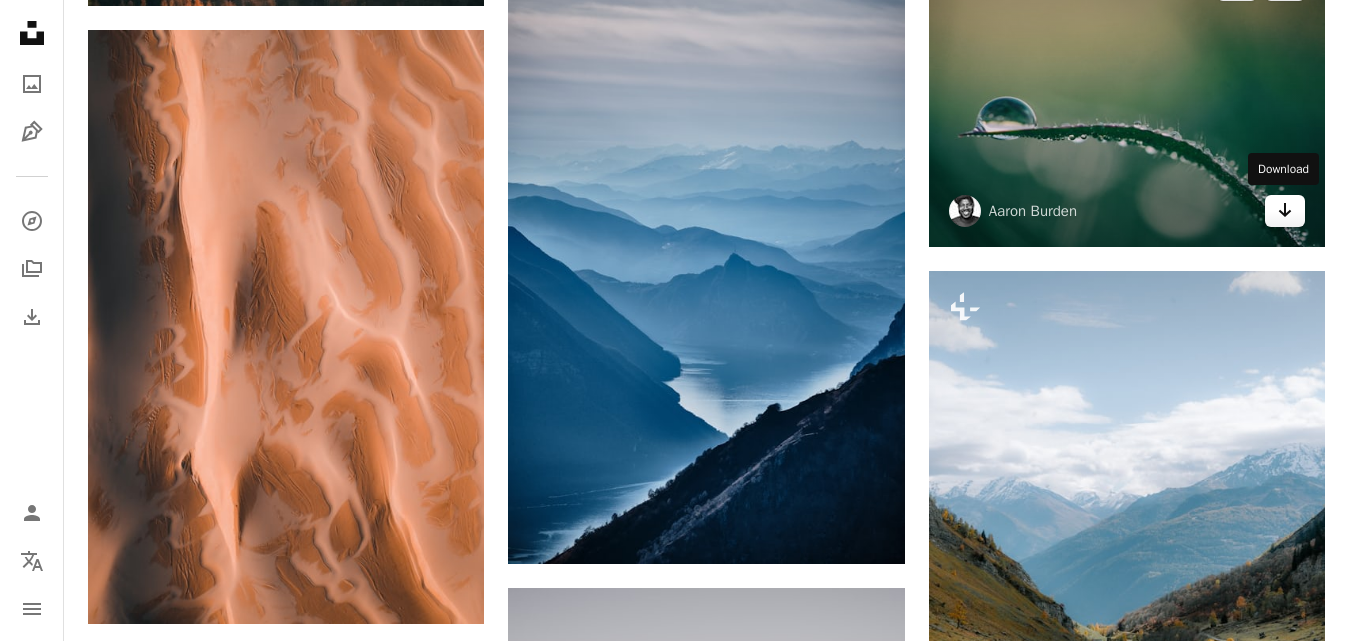 click on "Arrow pointing down" 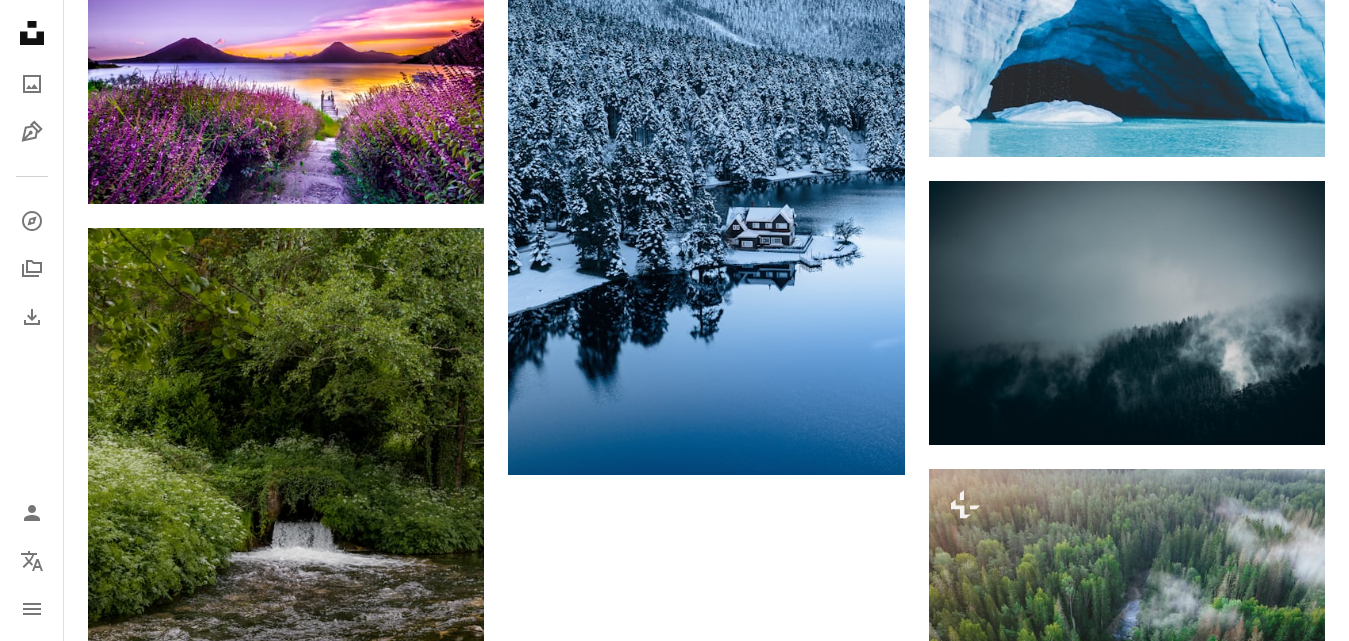 scroll, scrollTop: 24104, scrollLeft: 0, axis: vertical 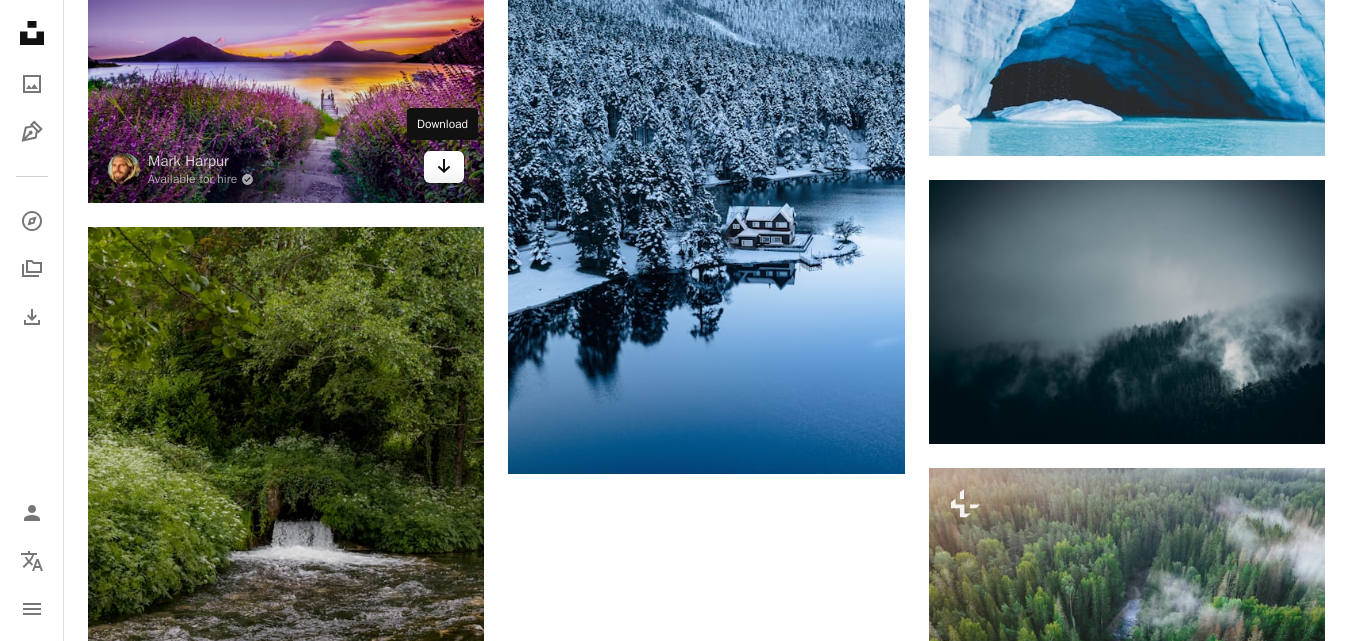 click on "Arrow pointing down" 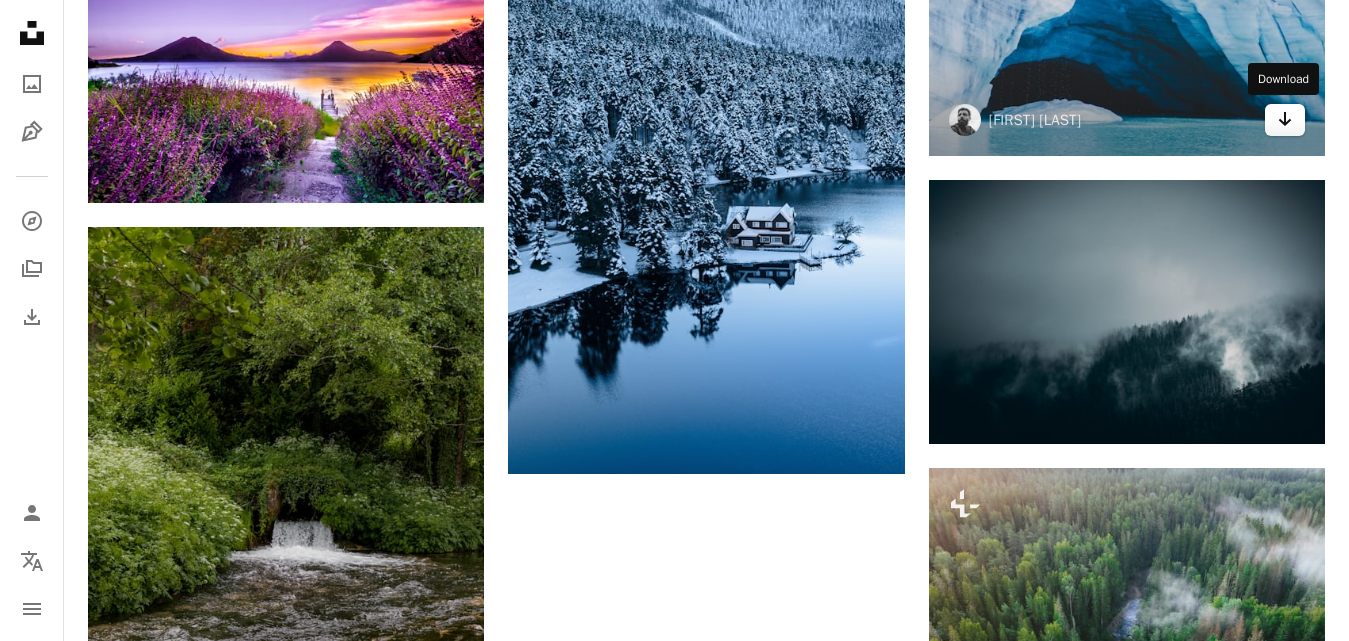 click 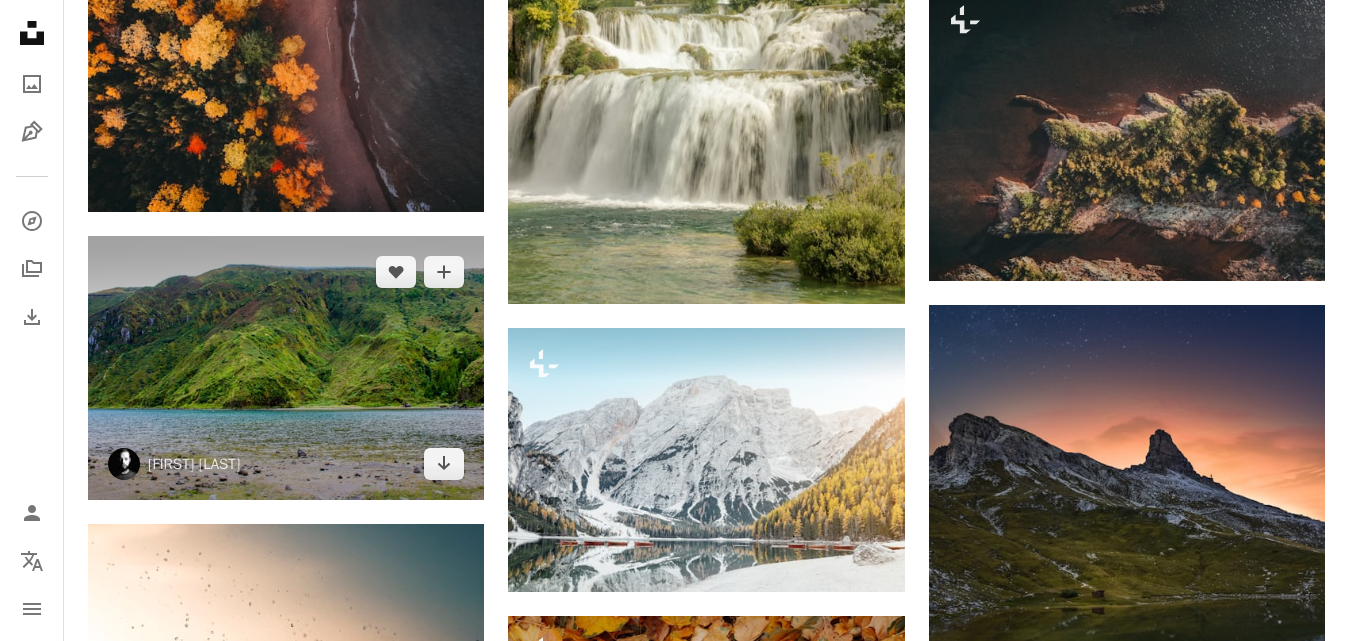 scroll, scrollTop: 27077, scrollLeft: 0, axis: vertical 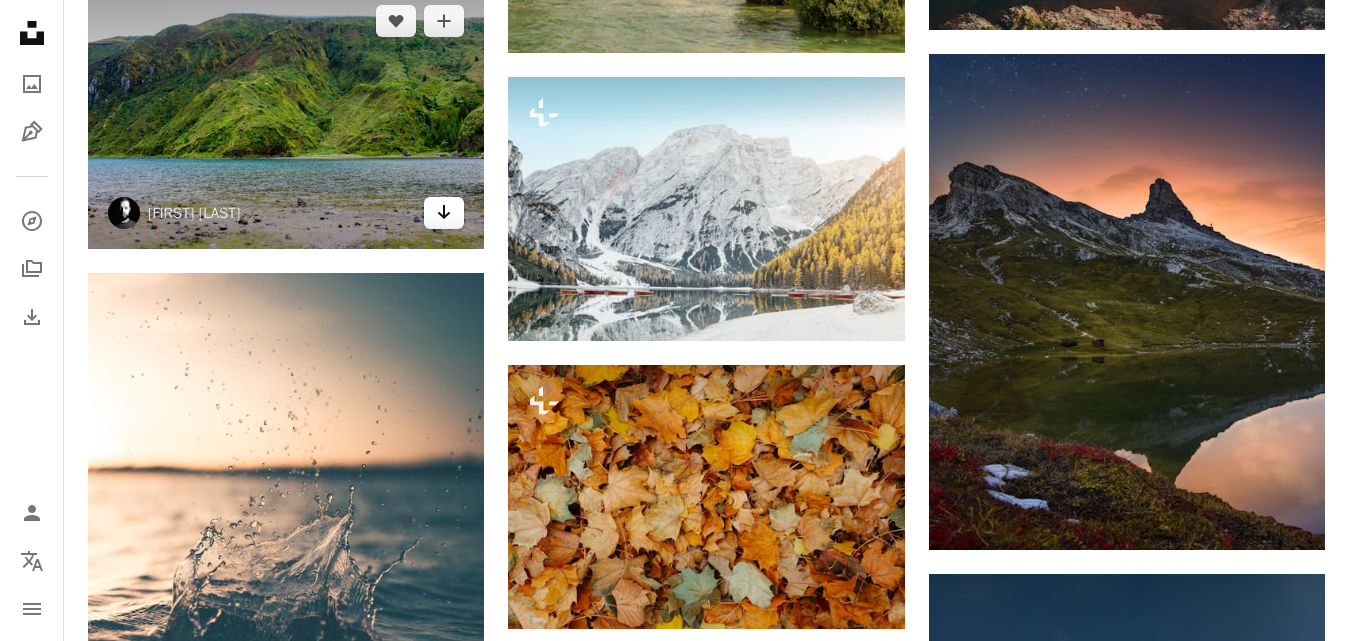 click on "Arrow pointing down" at bounding box center (444, 213) 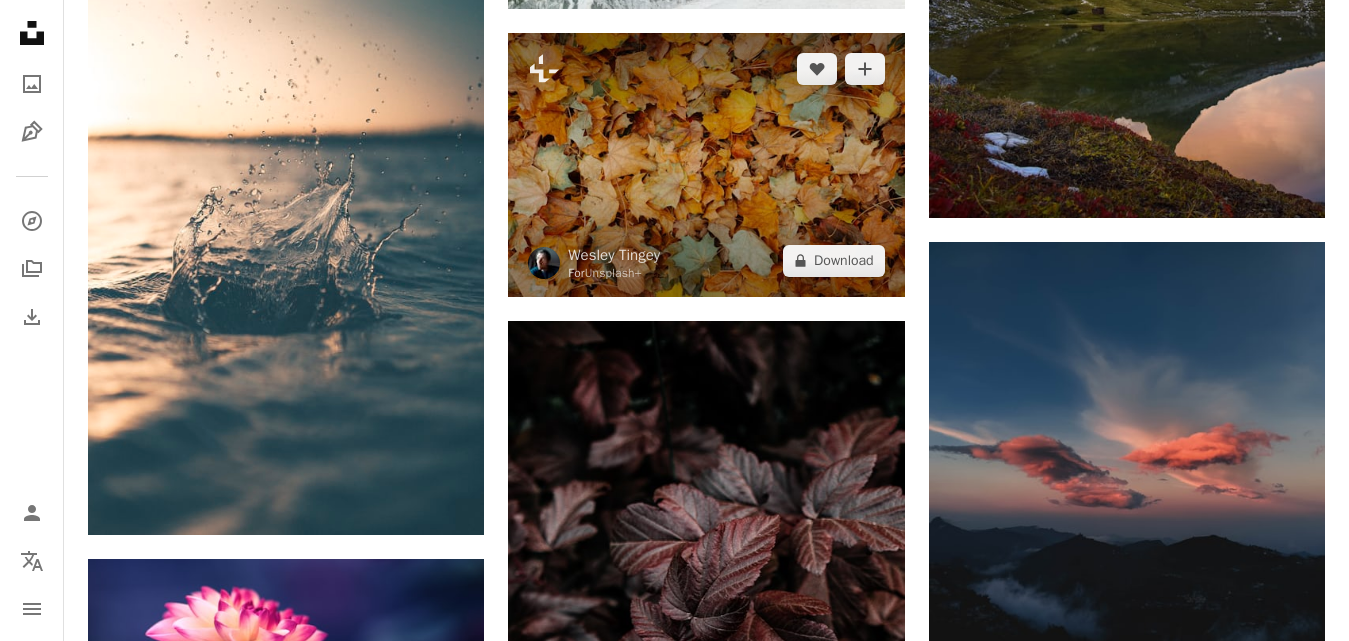 scroll, scrollTop: 27410, scrollLeft: 0, axis: vertical 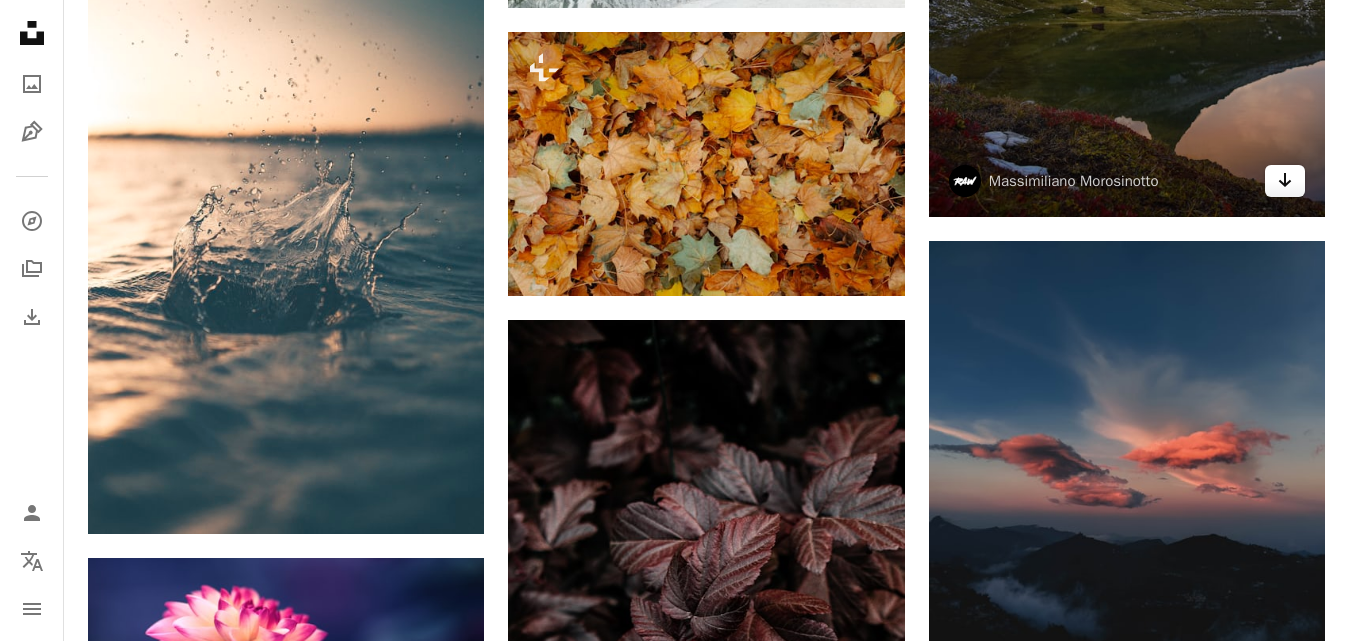 click on "Arrow pointing down" at bounding box center (1285, 181) 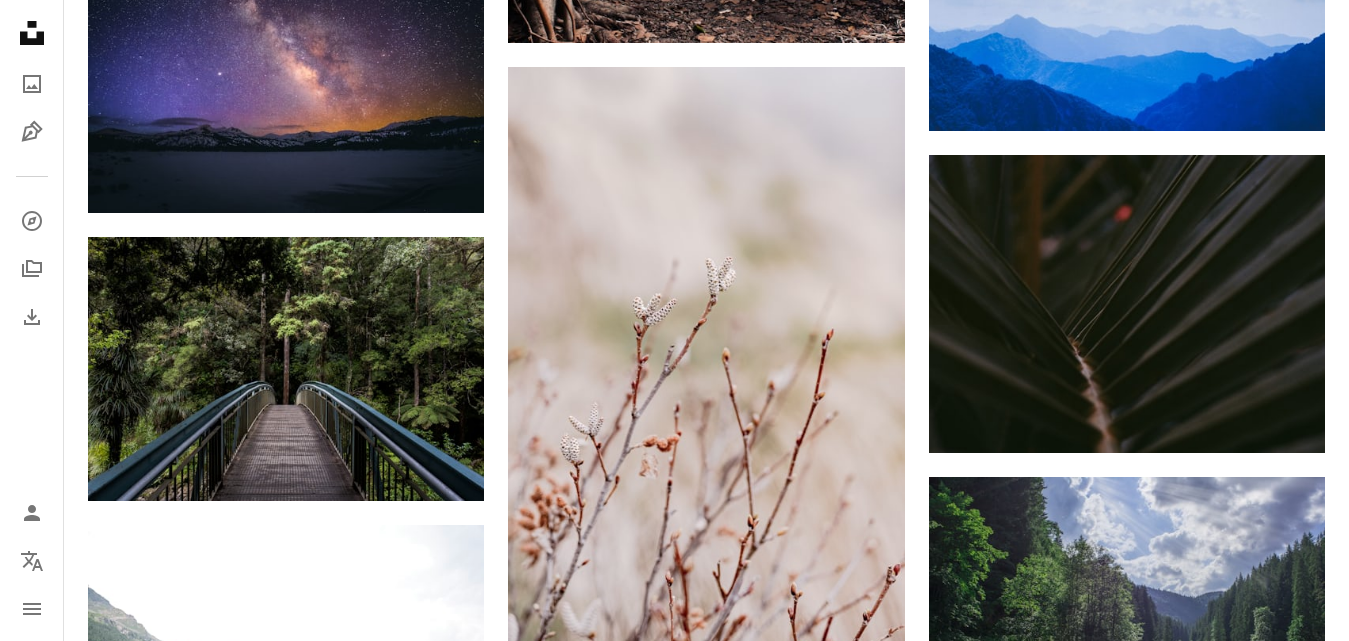scroll, scrollTop: 28861, scrollLeft: 0, axis: vertical 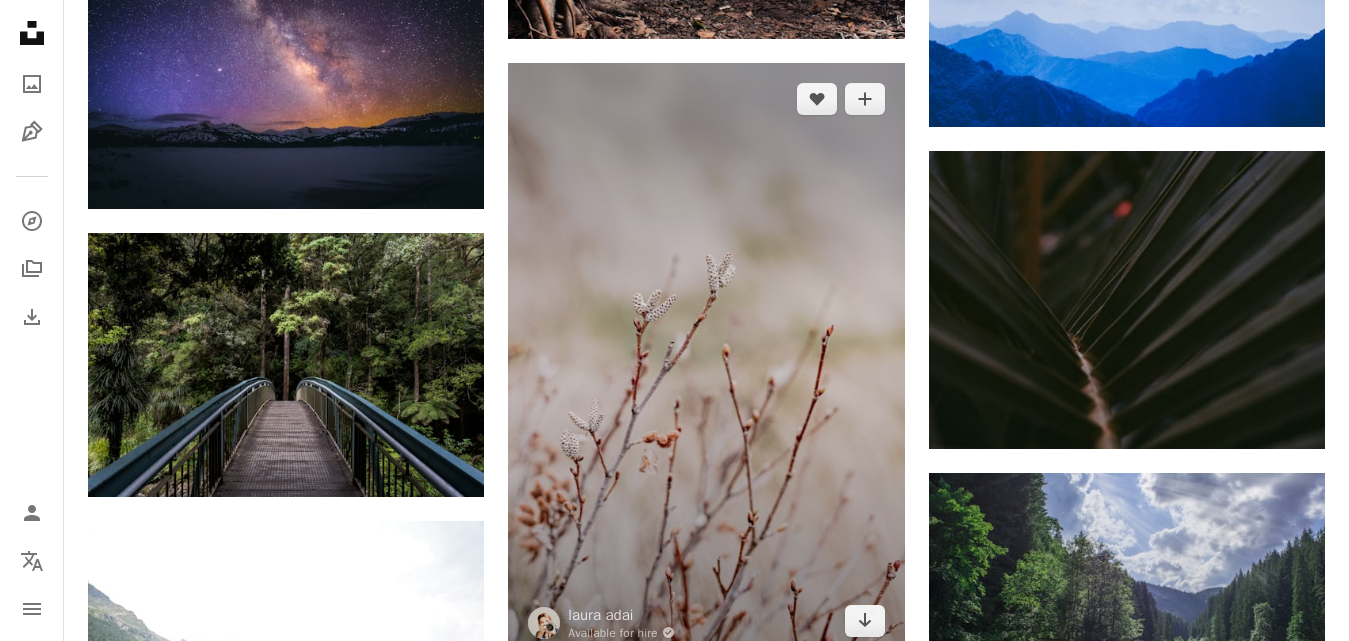 click at bounding box center (706, 360) 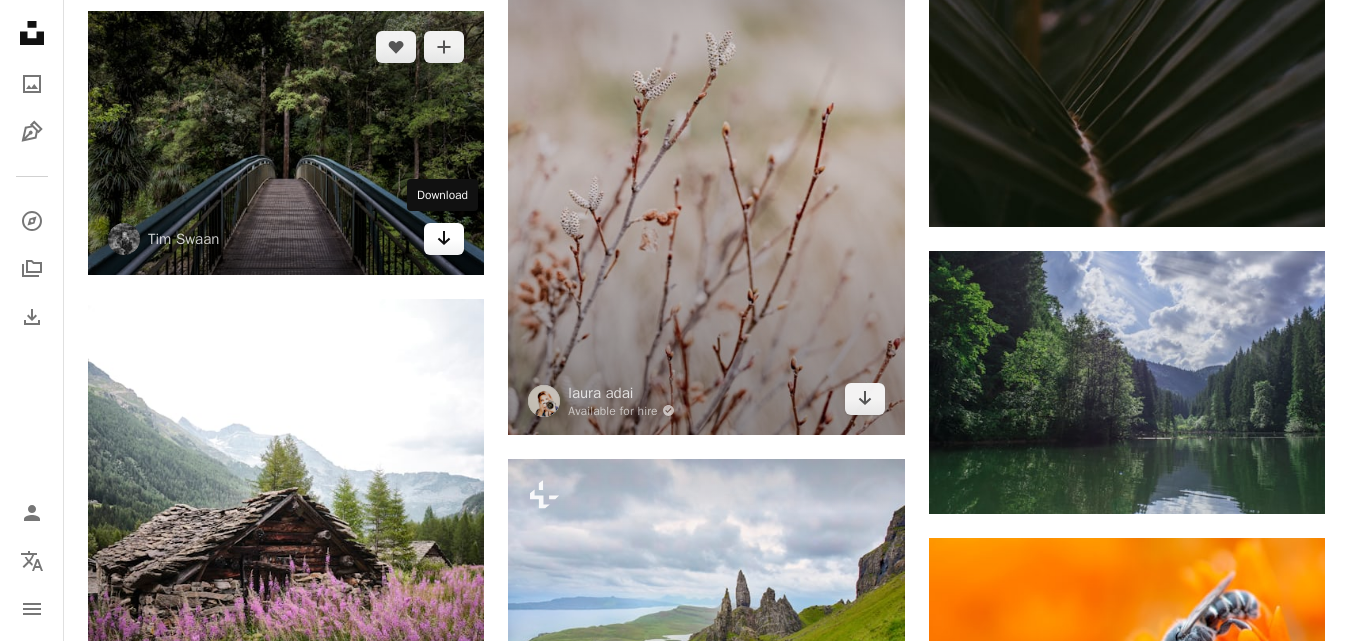 scroll, scrollTop: 29093, scrollLeft: 0, axis: vertical 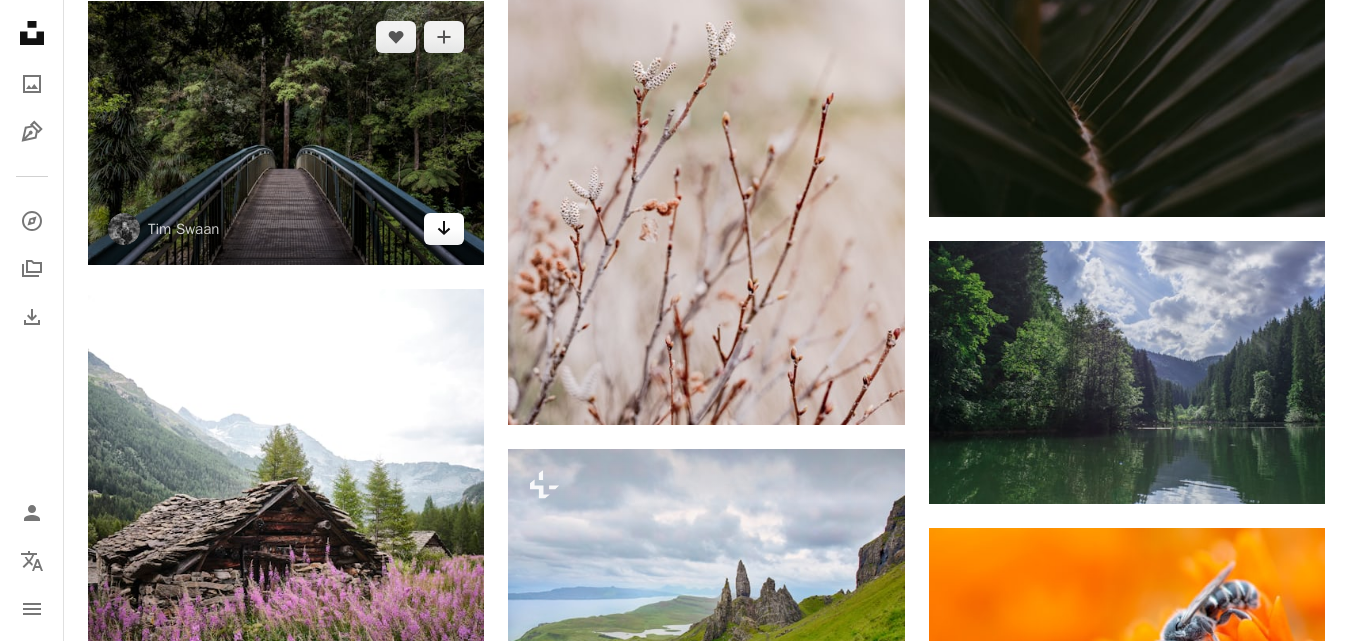 click on "Arrow pointing down" 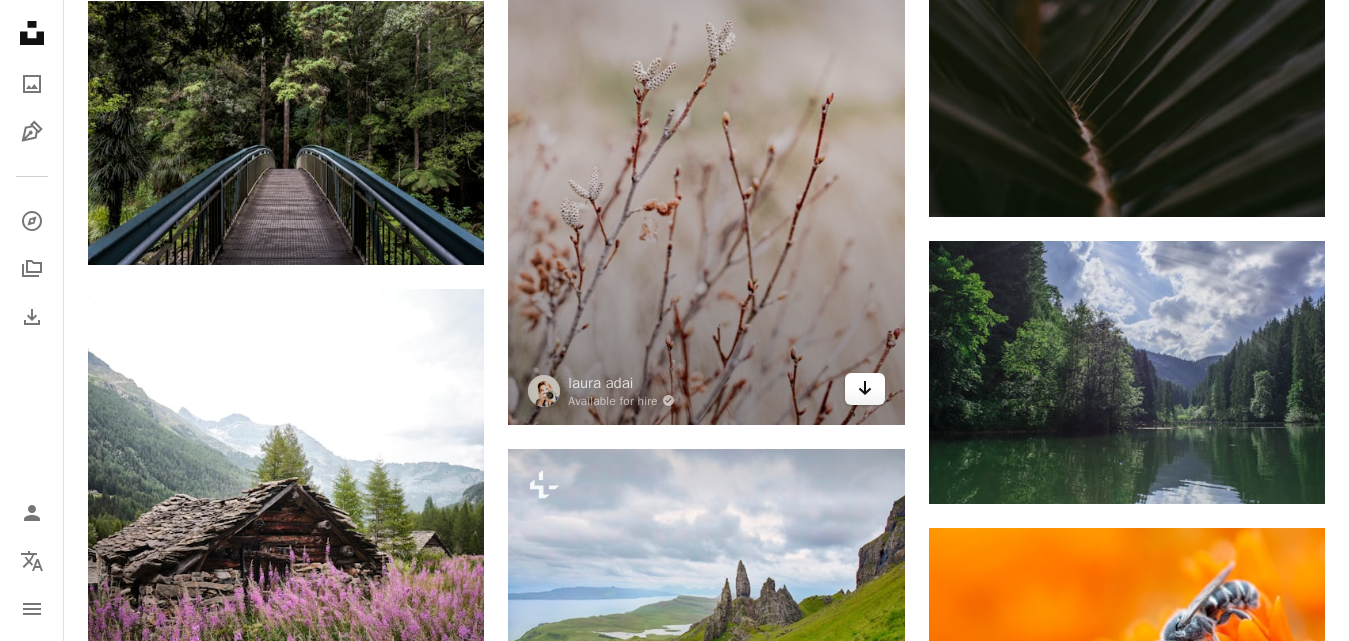 click on "Arrow pointing down" 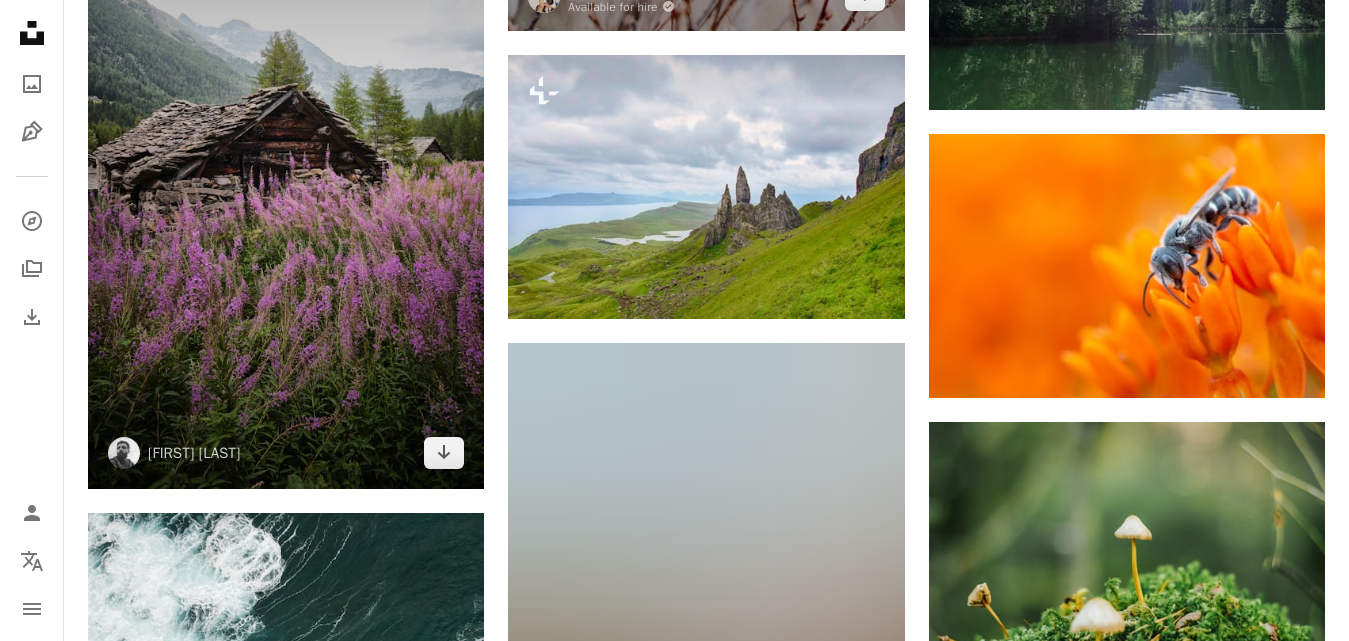 scroll, scrollTop: 29488, scrollLeft: 0, axis: vertical 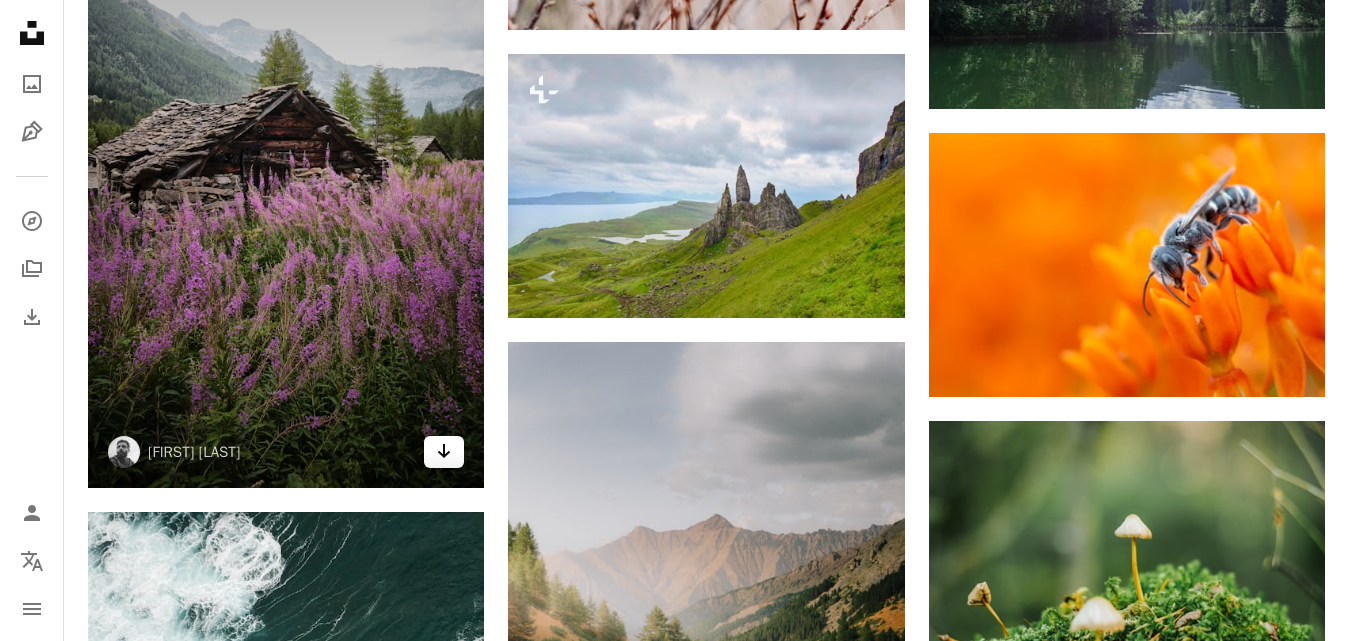 click on "Arrow pointing down" 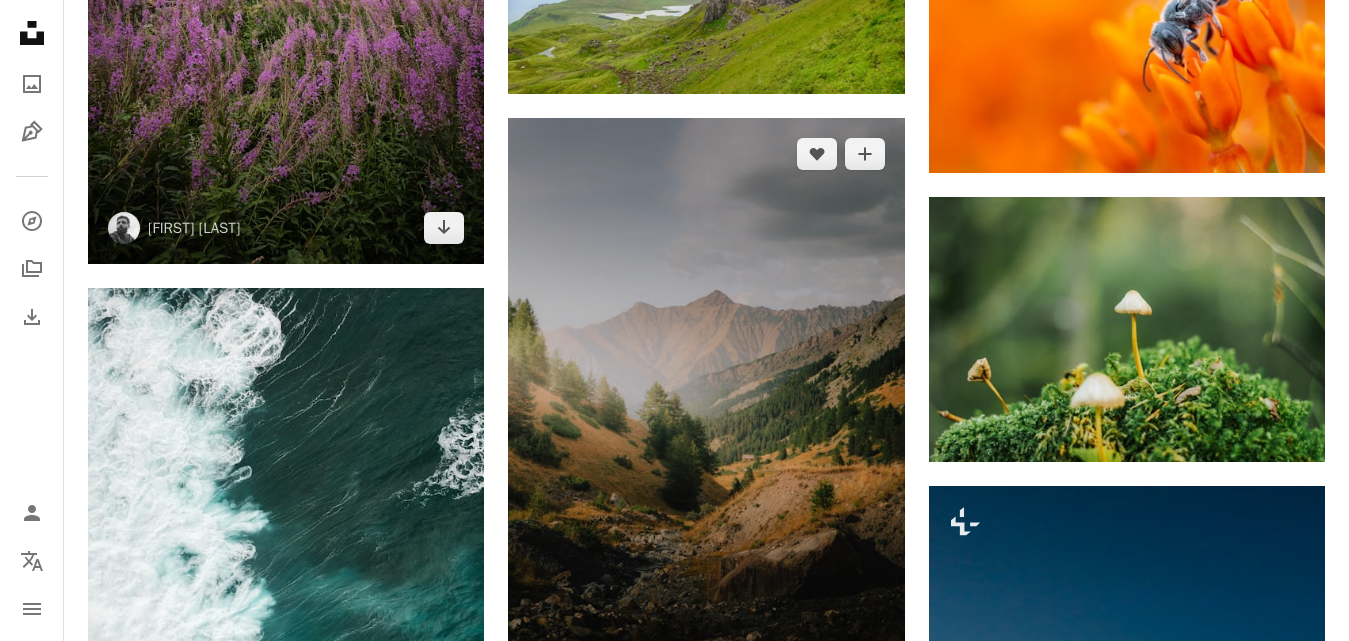 scroll, scrollTop: 29715, scrollLeft: 0, axis: vertical 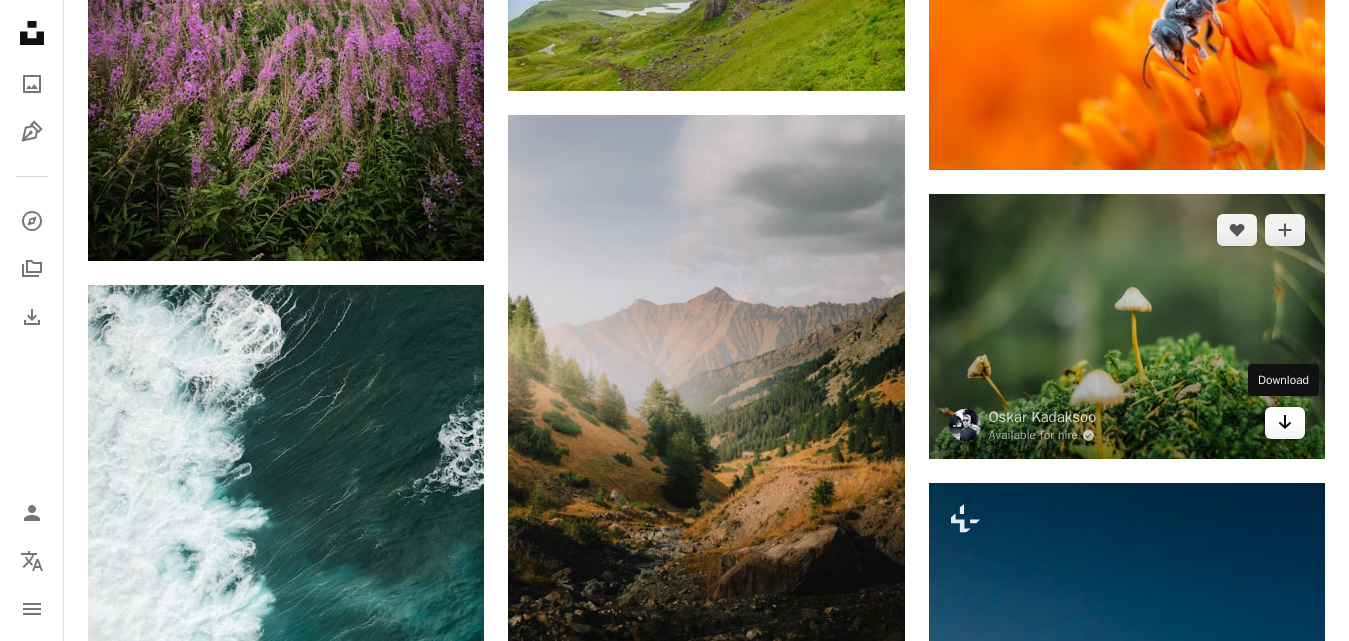 click on "Arrow pointing down" 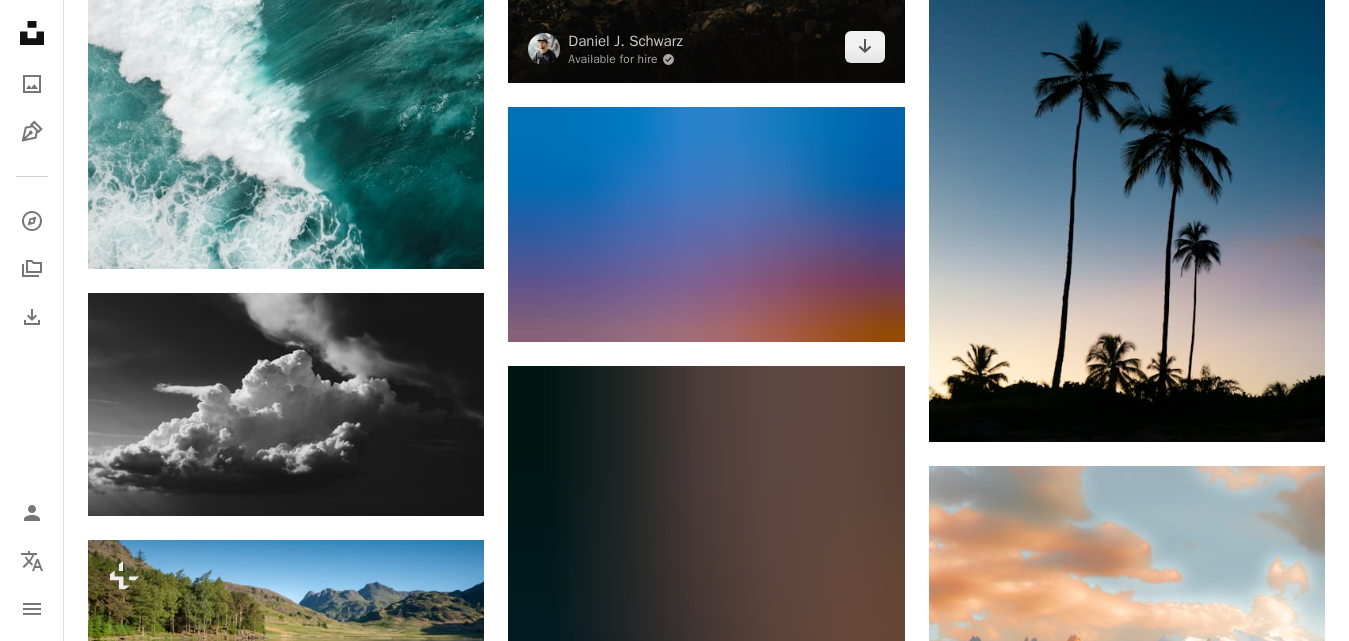 scroll, scrollTop: 30343, scrollLeft: 0, axis: vertical 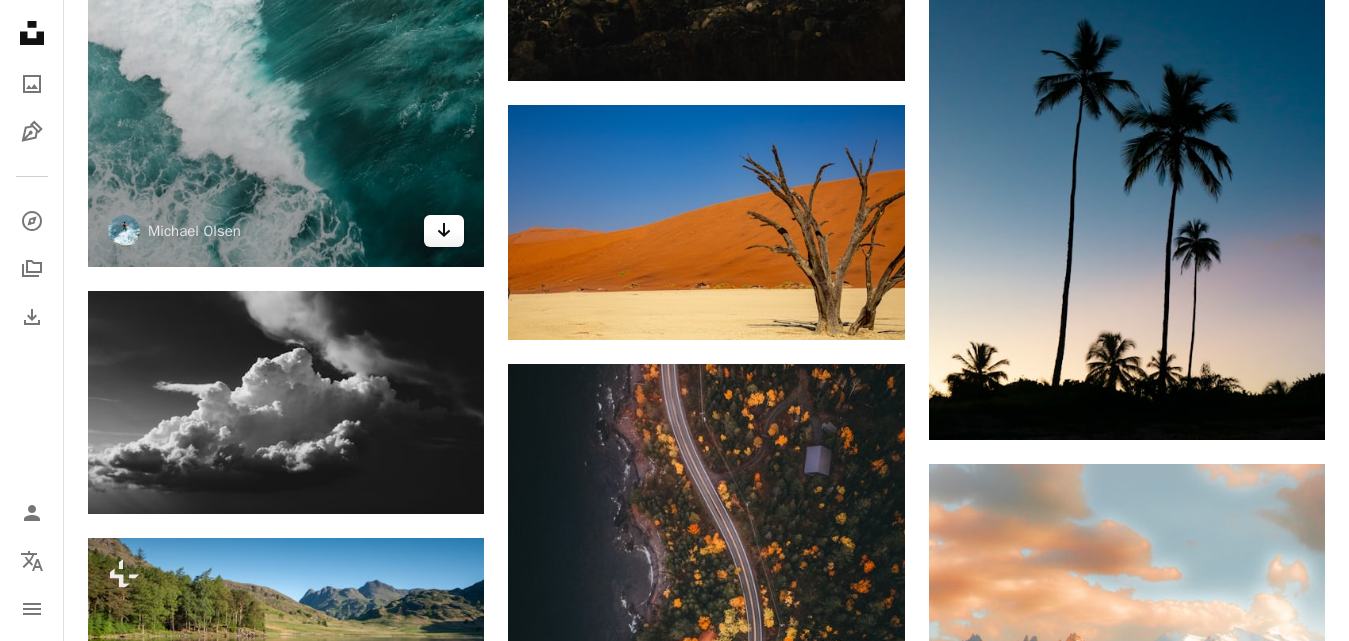 click 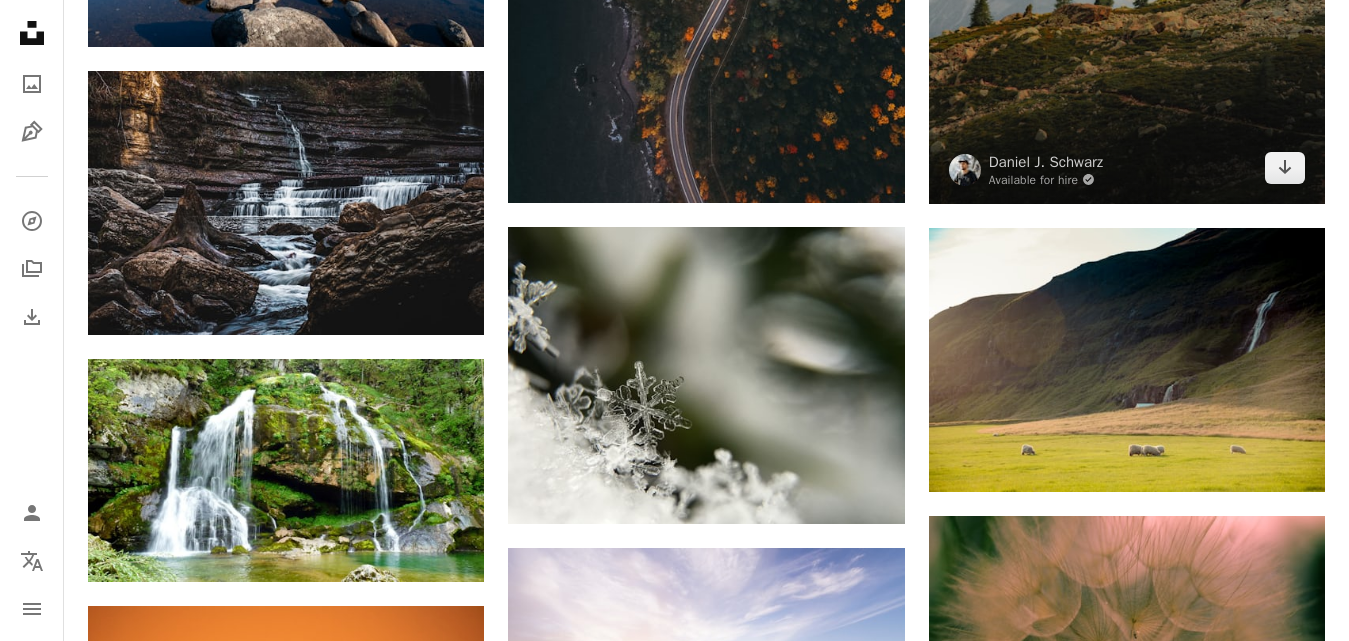 scroll, scrollTop: 31100, scrollLeft: 0, axis: vertical 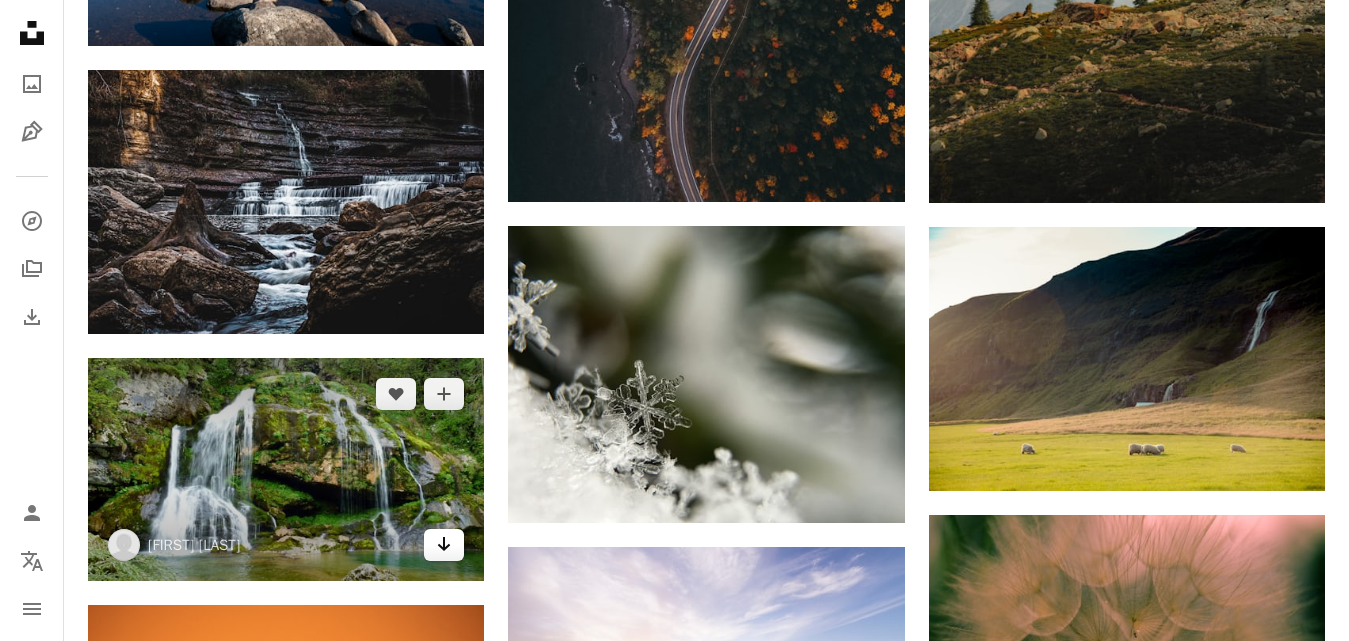 click on "Arrow pointing down" 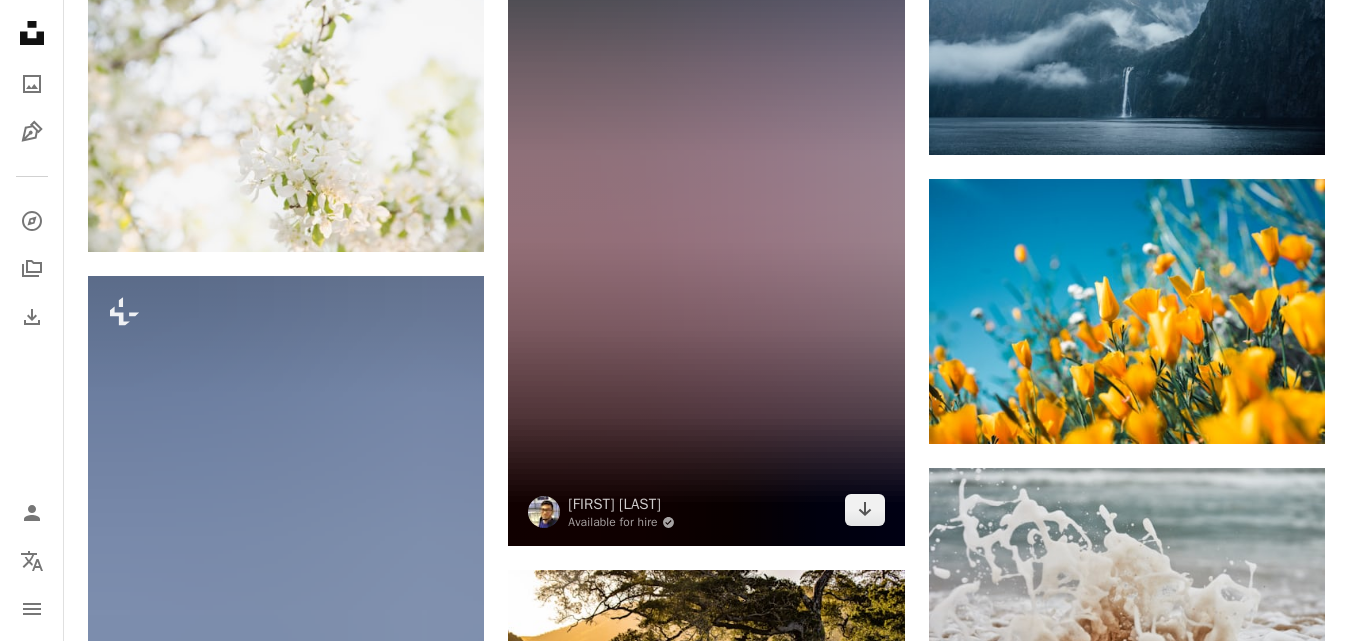 scroll, scrollTop: 32904, scrollLeft: 0, axis: vertical 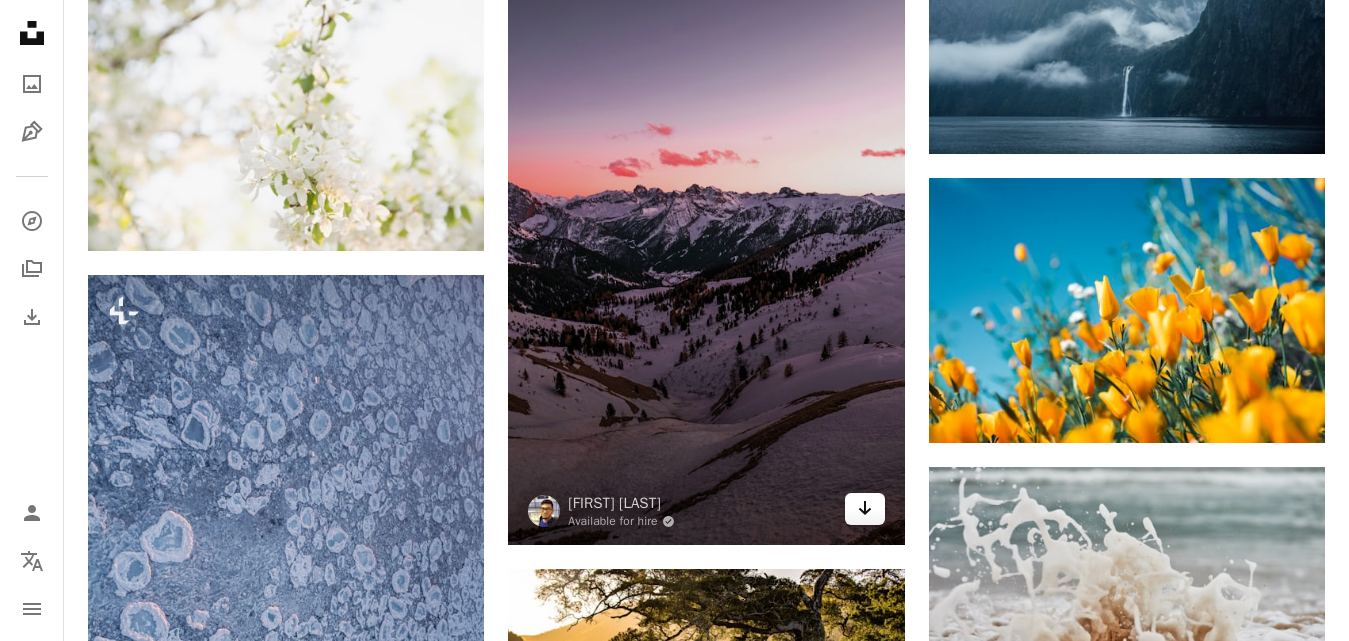 click on "Arrow pointing down" at bounding box center [865, 509] 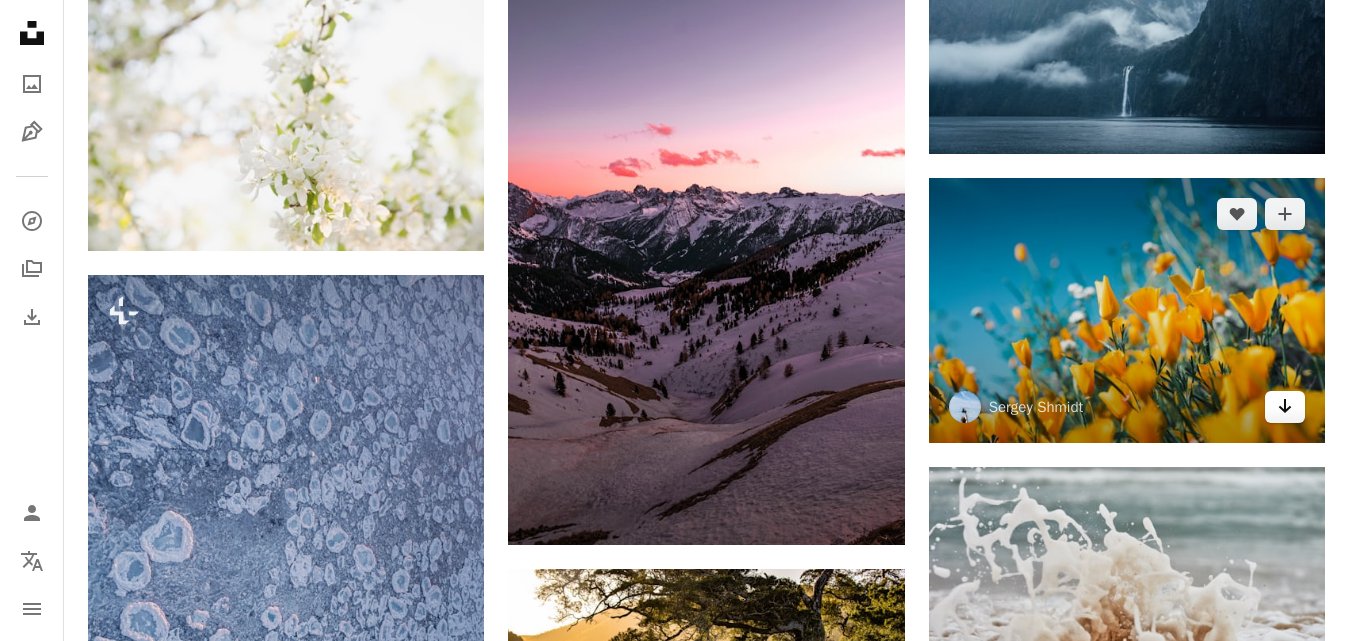 click on "Arrow pointing down" 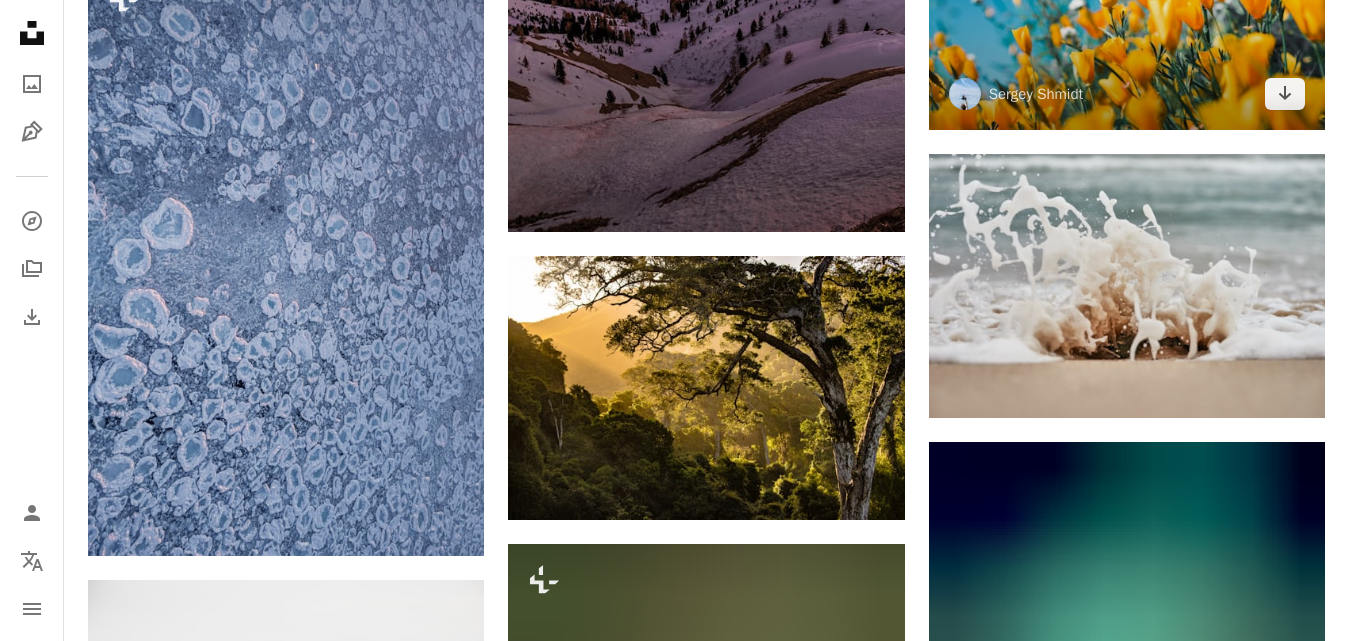 scroll, scrollTop: 33218, scrollLeft: 0, axis: vertical 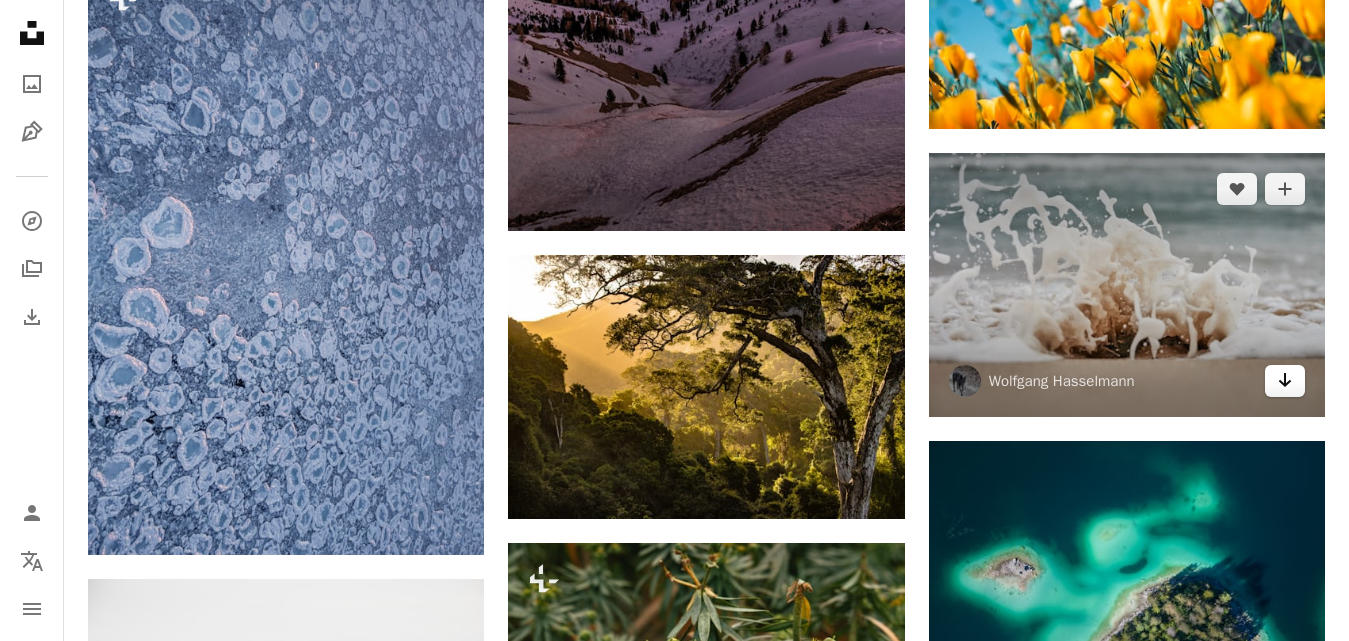 click on "Arrow pointing down" at bounding box center [1285, 381] 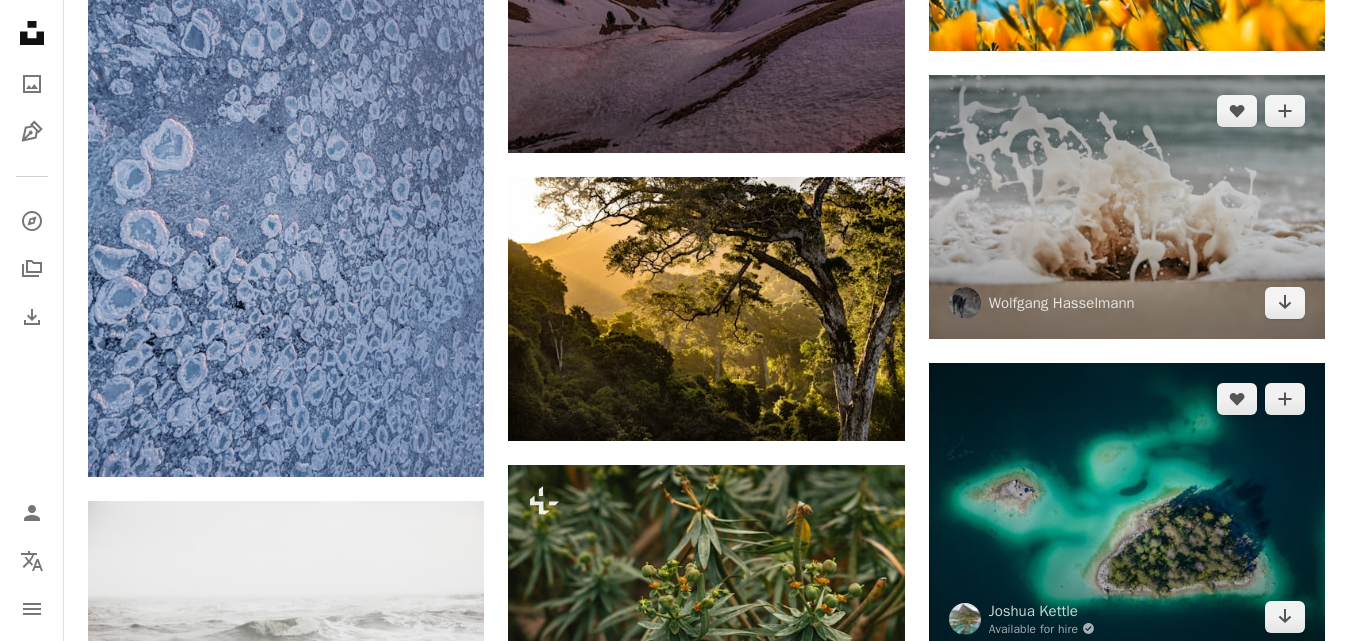 scroll, scrollTop: 33519, scrollLeft: 0, axis: vertical 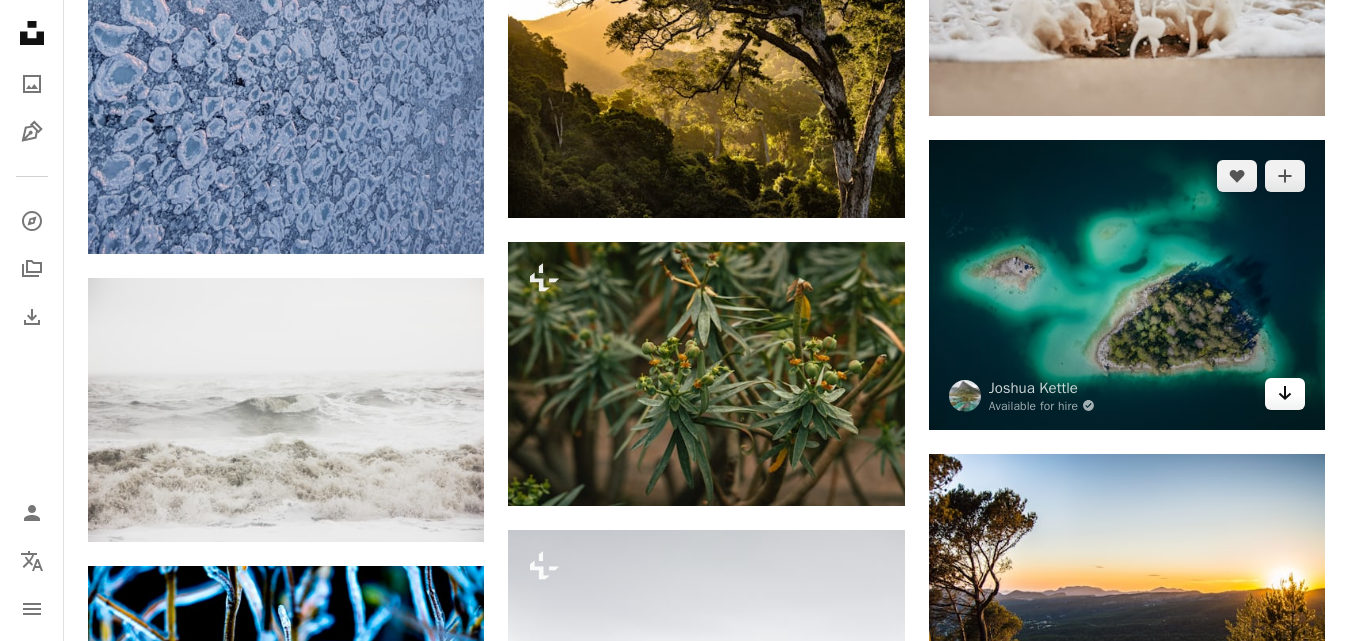click on "Arrow pointing down" at bounding box center (1285, 394) 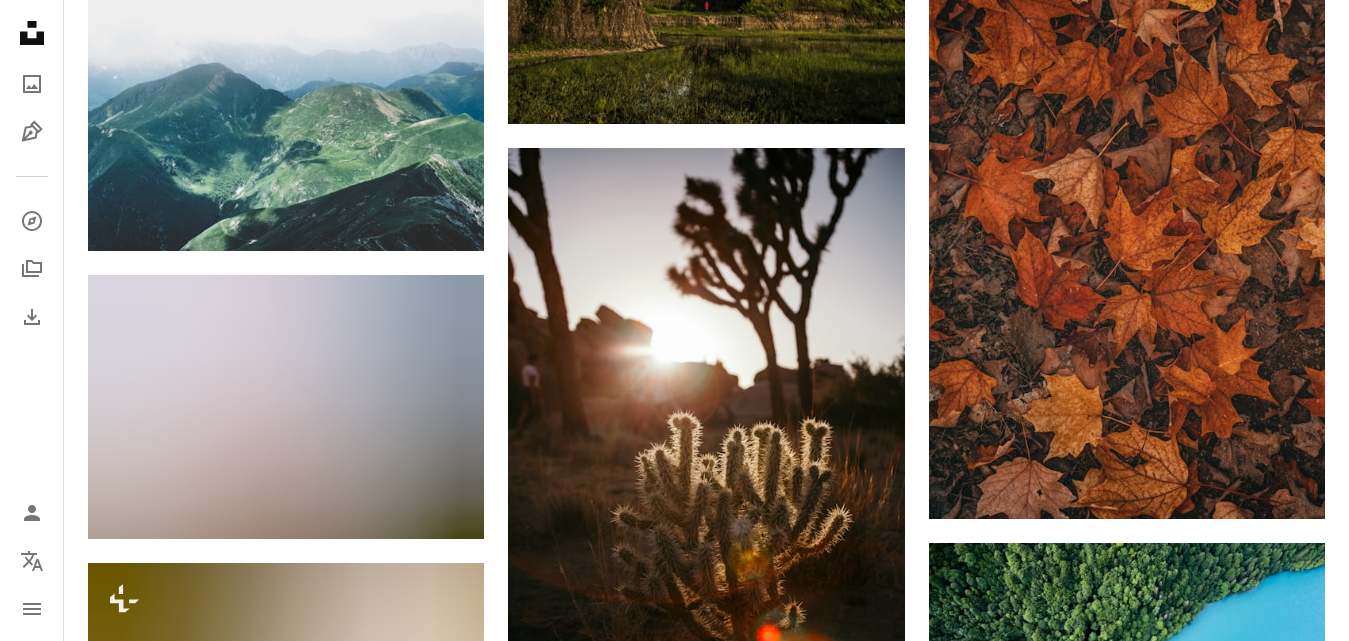 scroll, scrollTop: 35485, scrollLeft: 0, axis: vertical 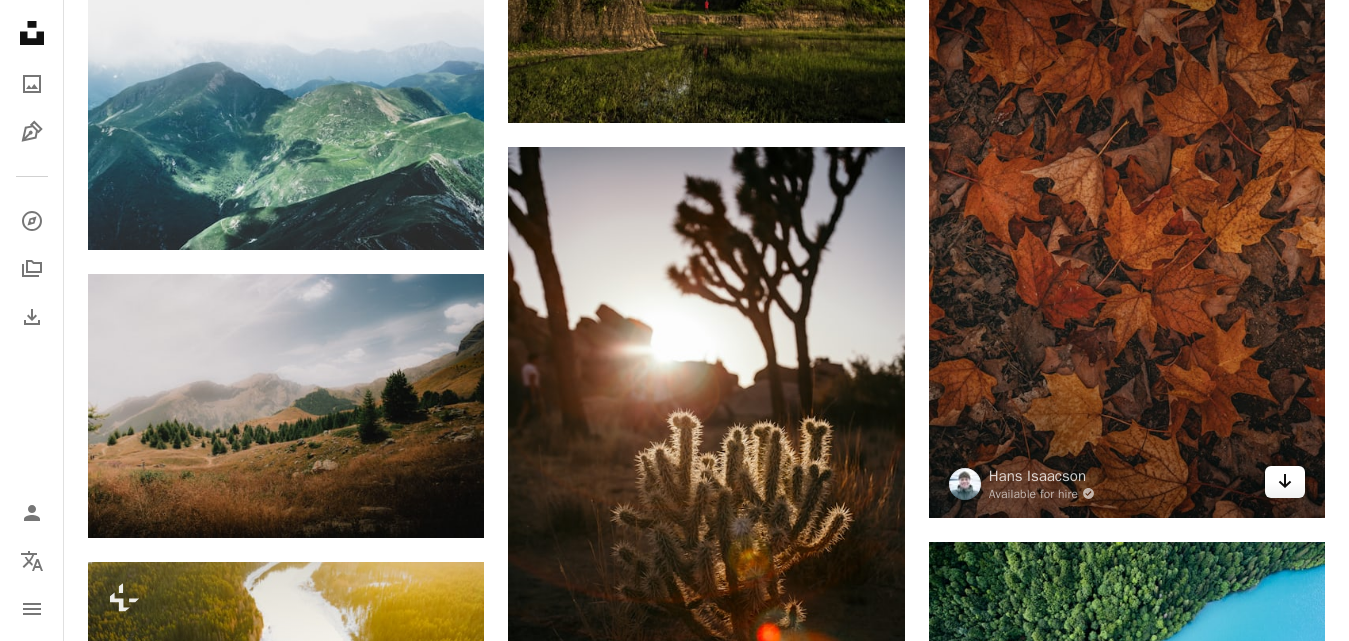 click on "Arrow pointing down" 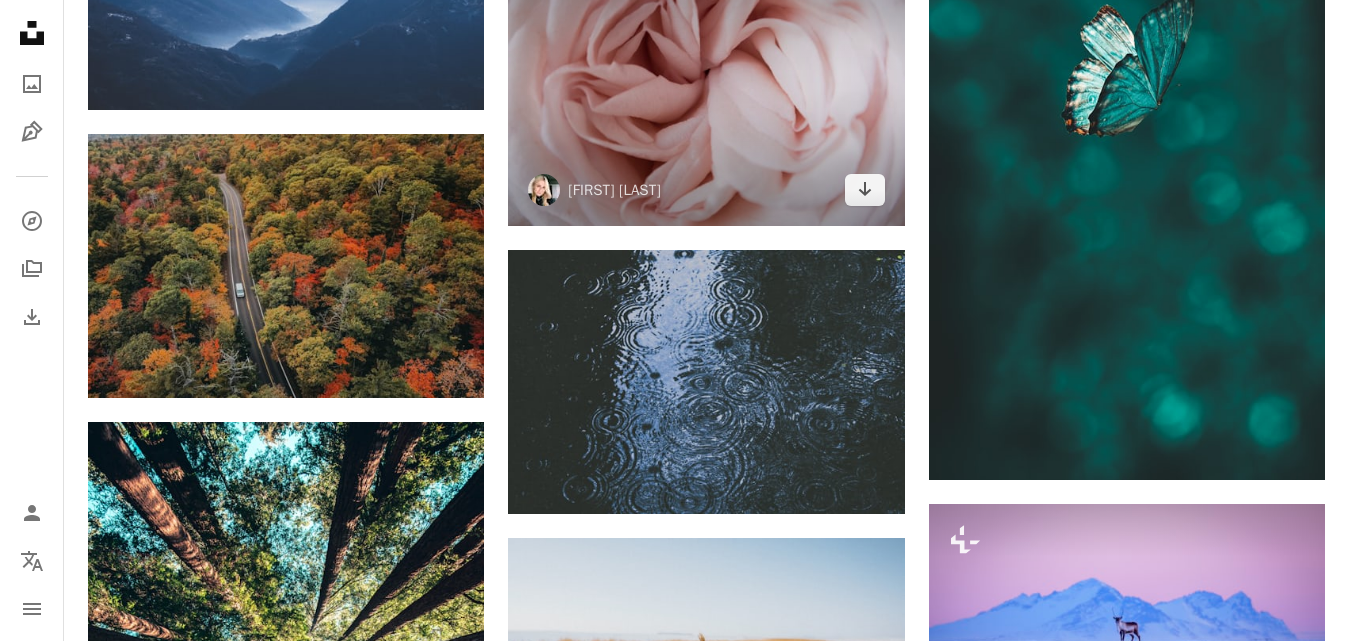 scroll, scrollTop: 39383, scrollLeft: 0, axis: vertical 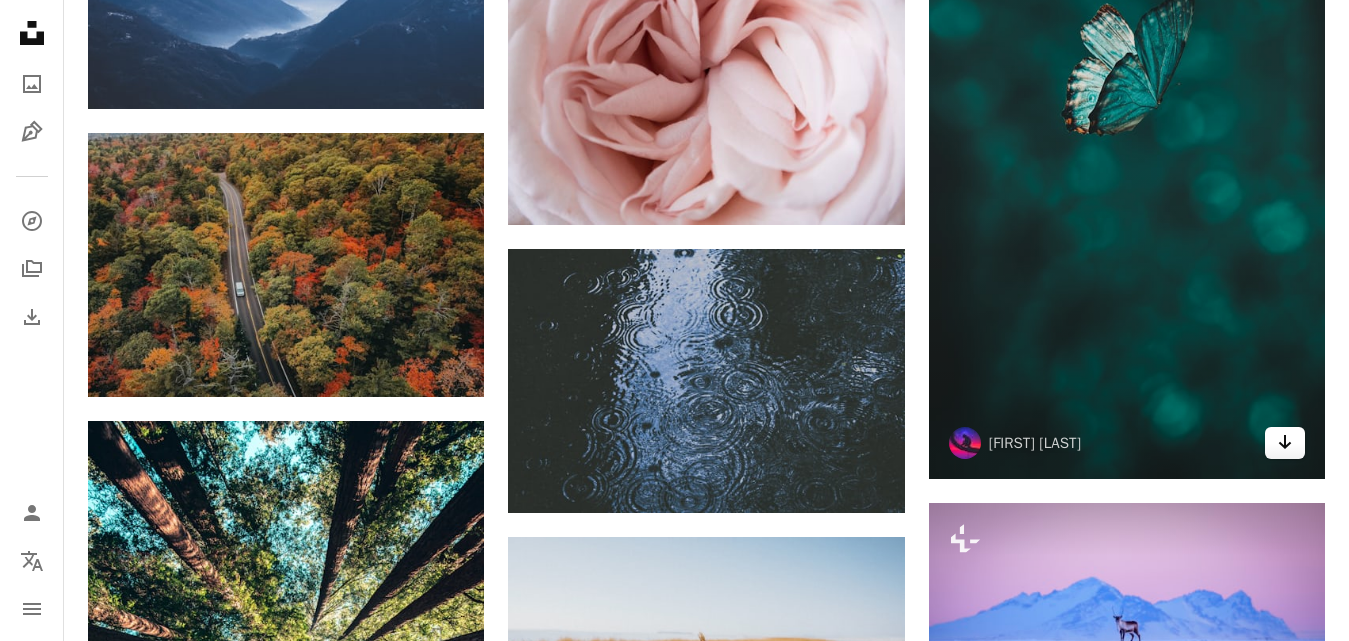 click on "Arrow pointing down" 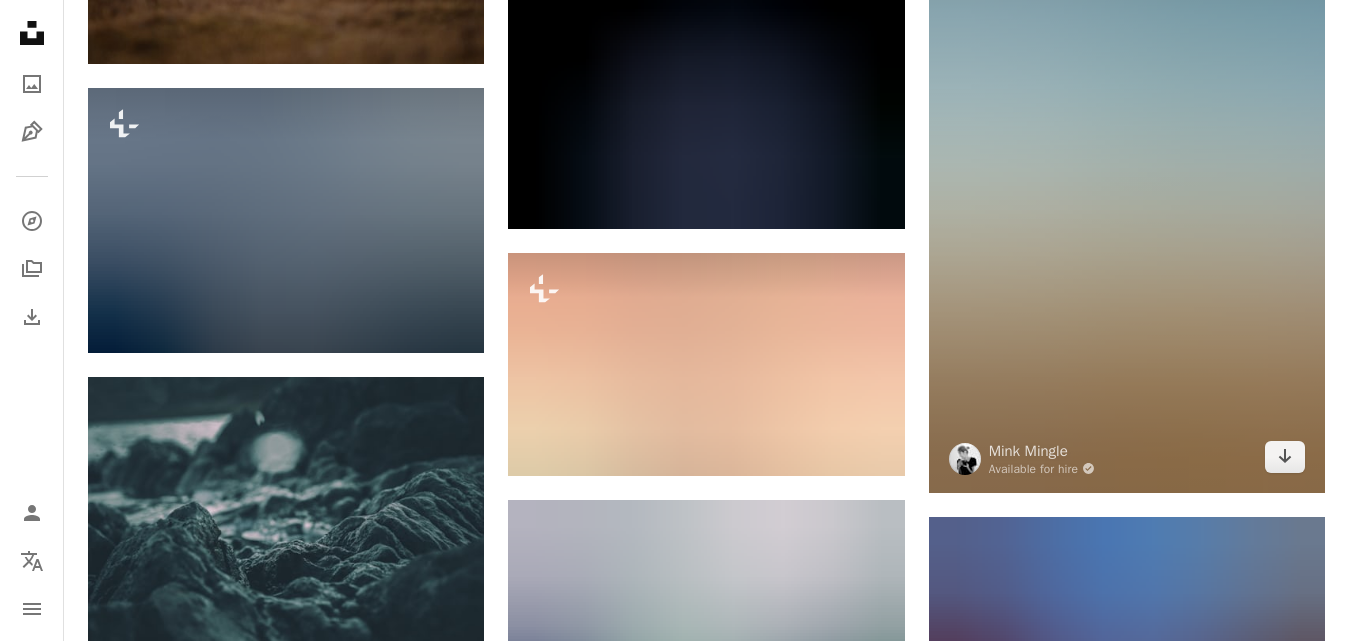 scroll, scrollTop: 40856, scrollLeft: 0, axis: vertical 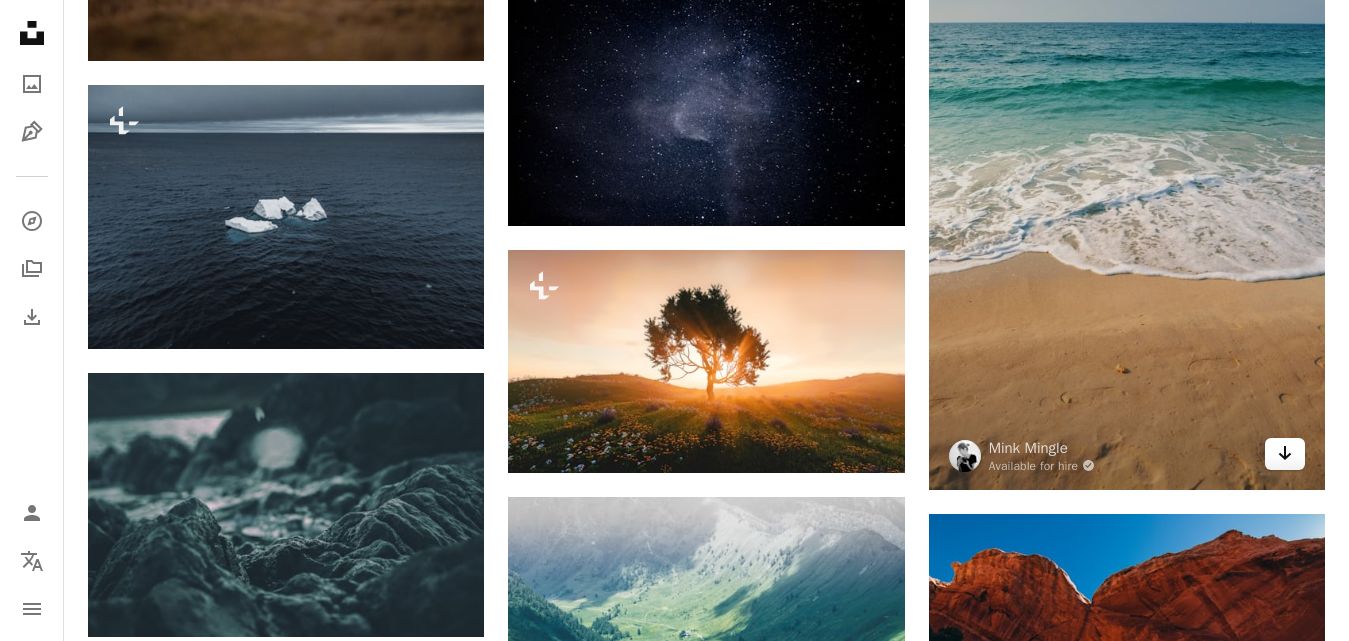 click on "Arrow pointing down" 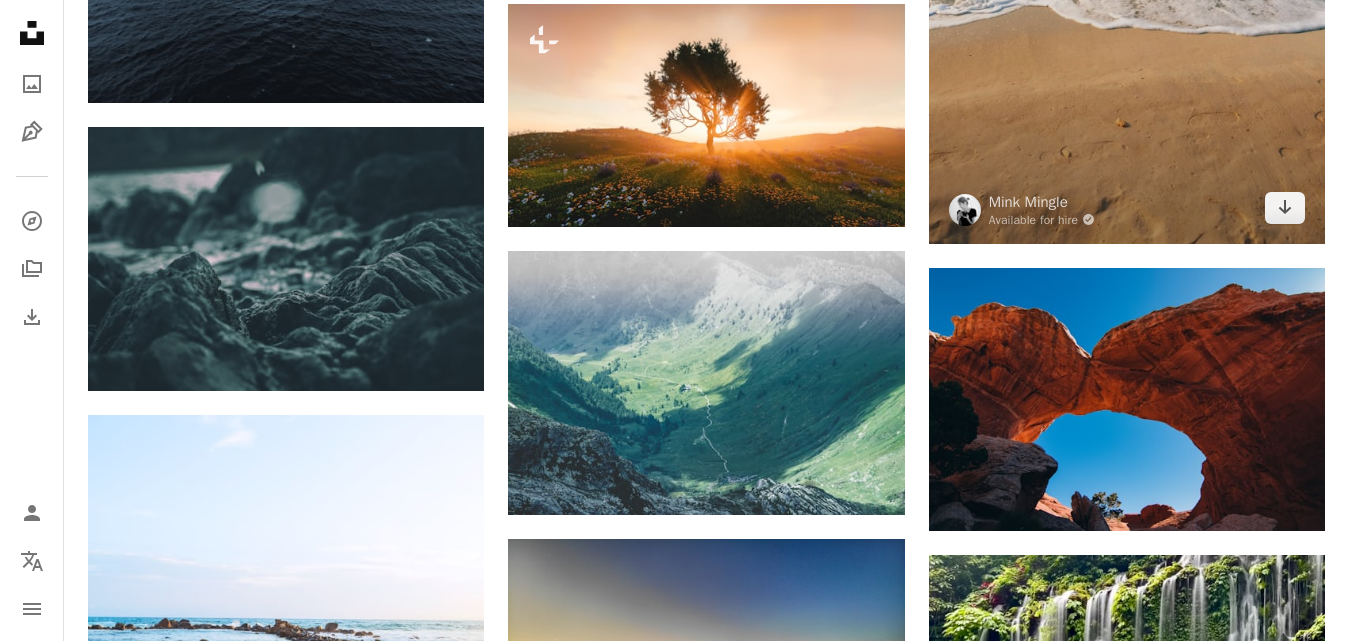 scroll, scrollTop: 41105, scrollLeft: 0, axis: vertical 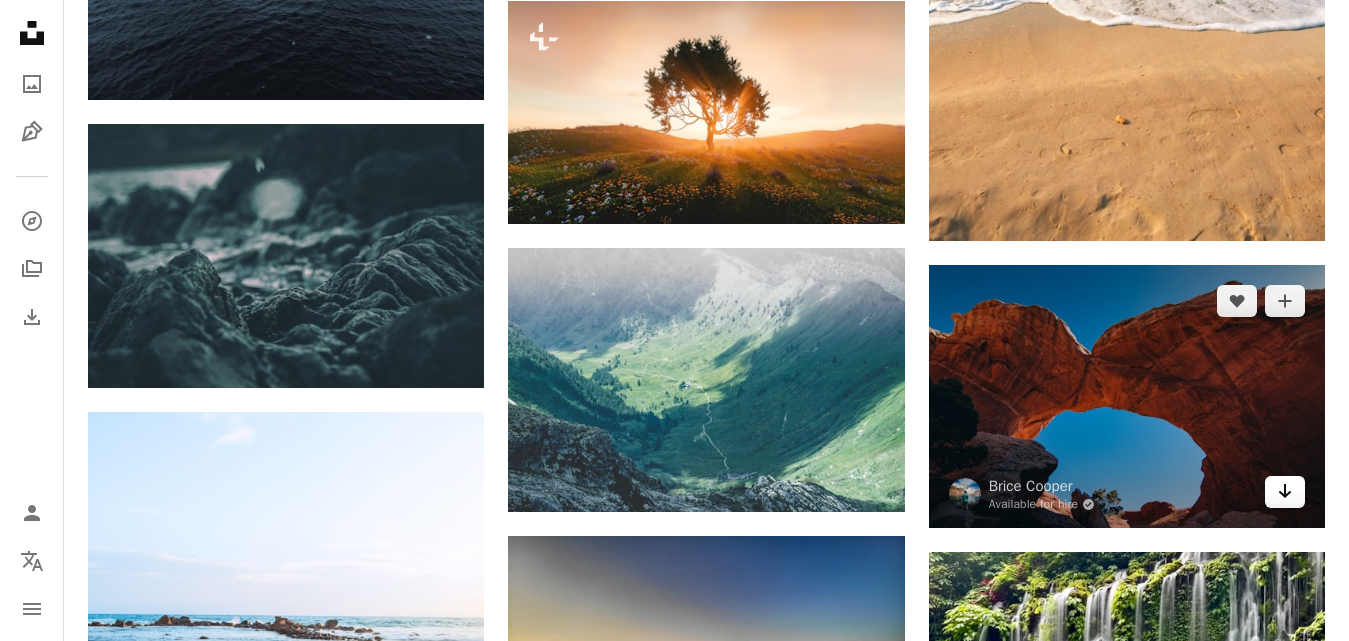 click on "Arrow pointing down" at bounding box center (1285, 492) 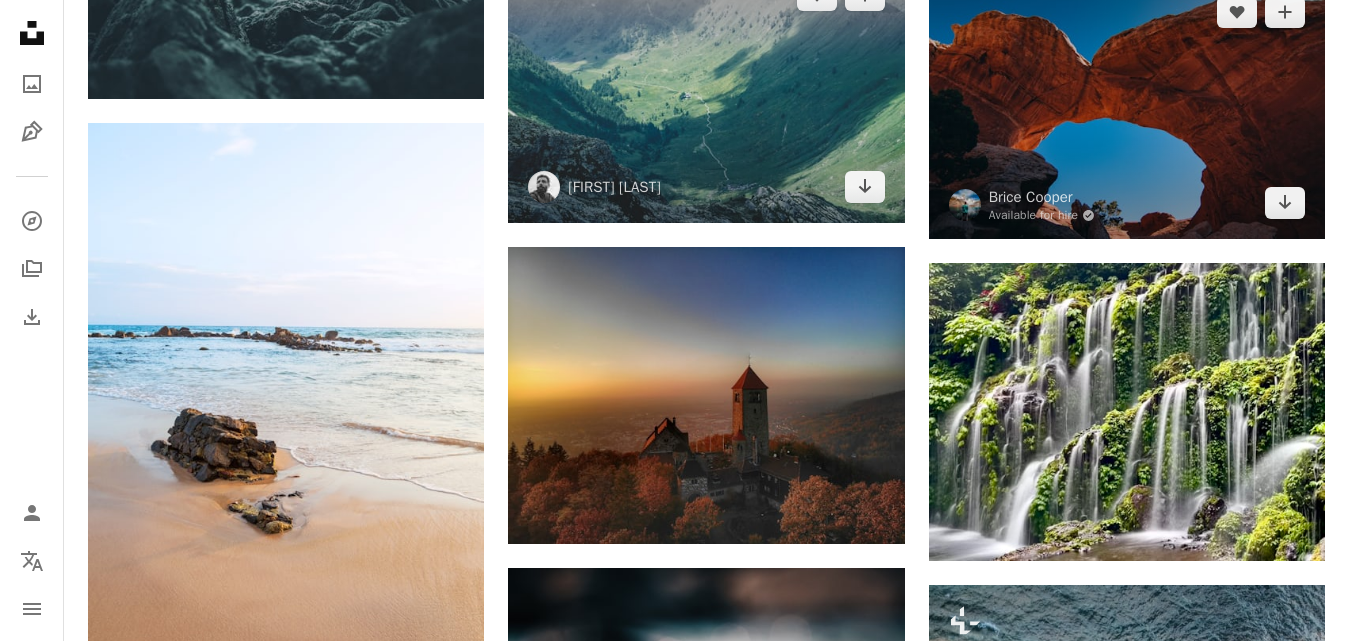 scroll, scrollTop: 41395, scrollLeft: 0, axis: vertical 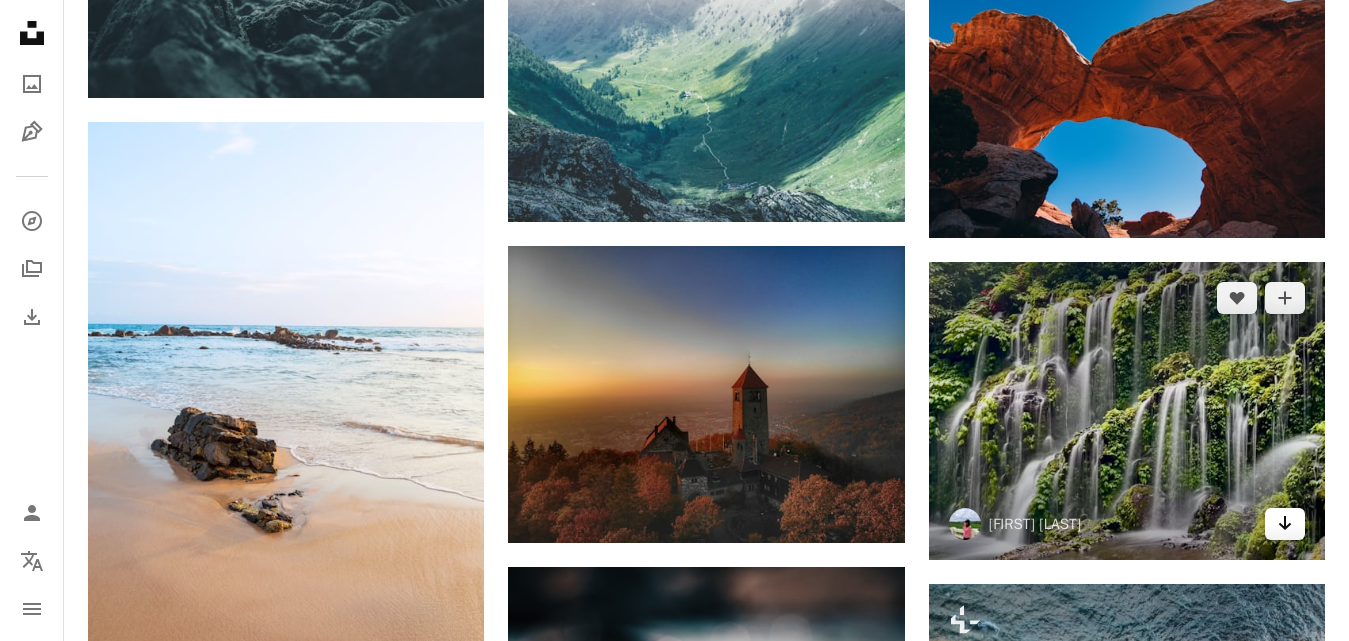 click on "Arrow pointing down" at bounding box center [1285, 524] 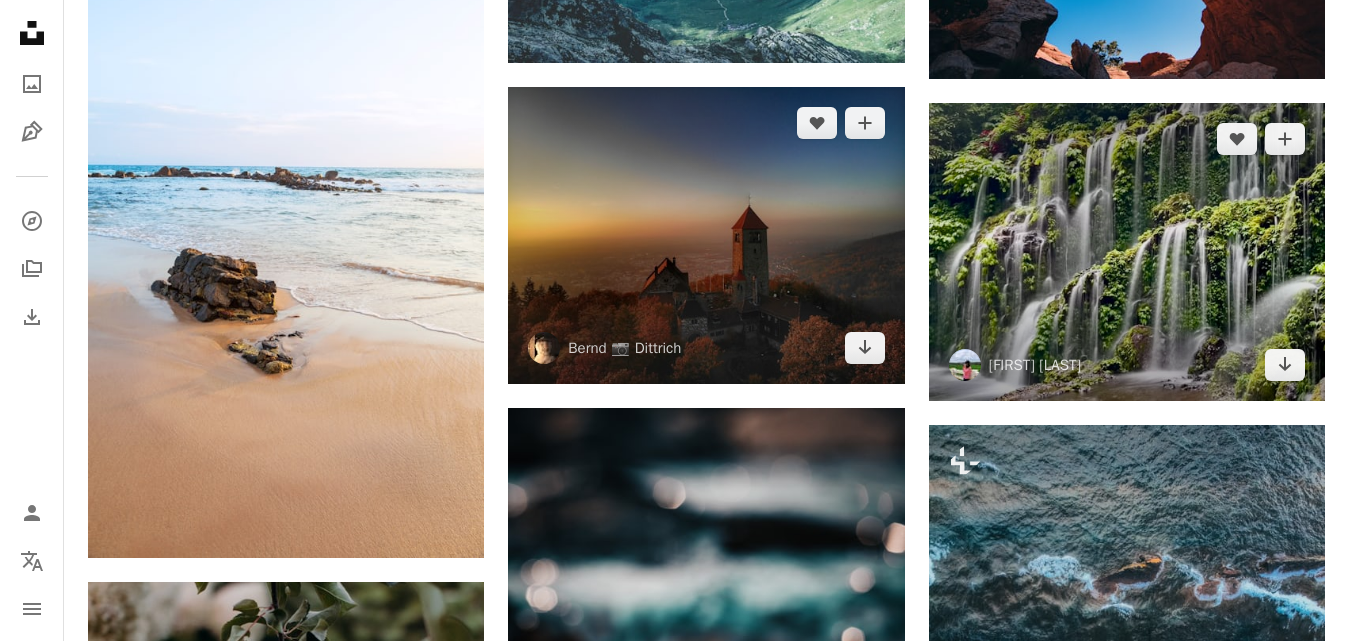scroll, scrollTop: 41605, scrollLeft: 0, axis: vertical 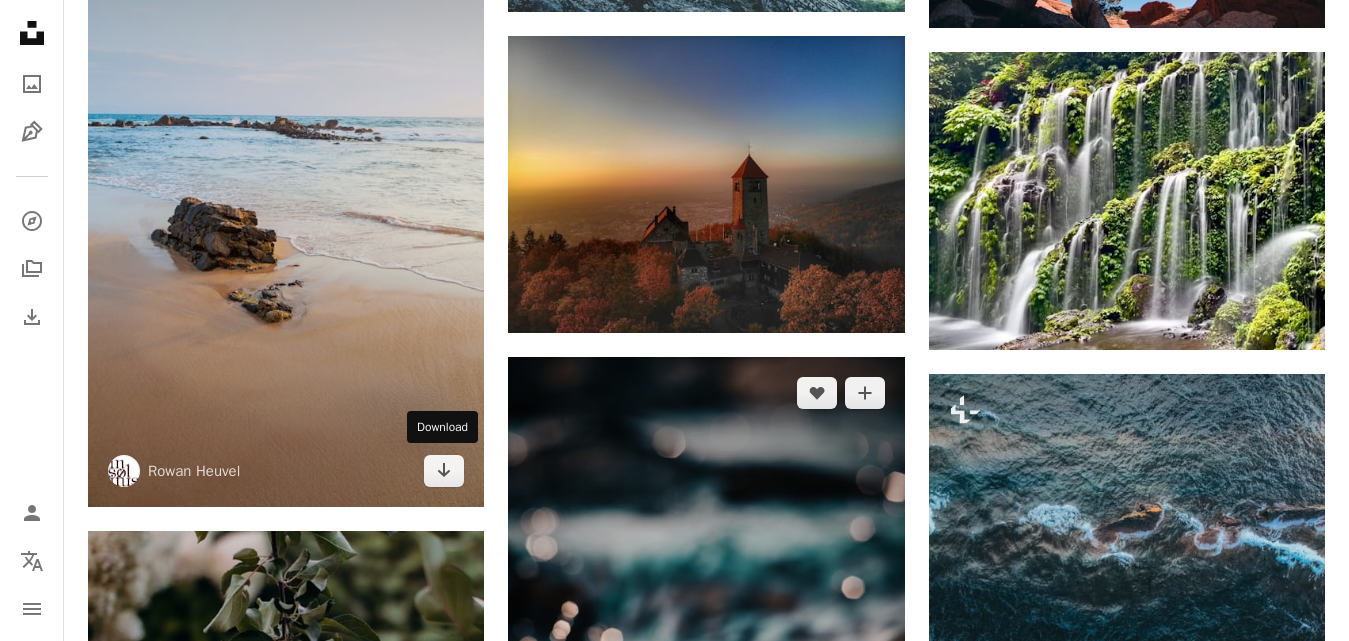 click on "Arrow pointing down" 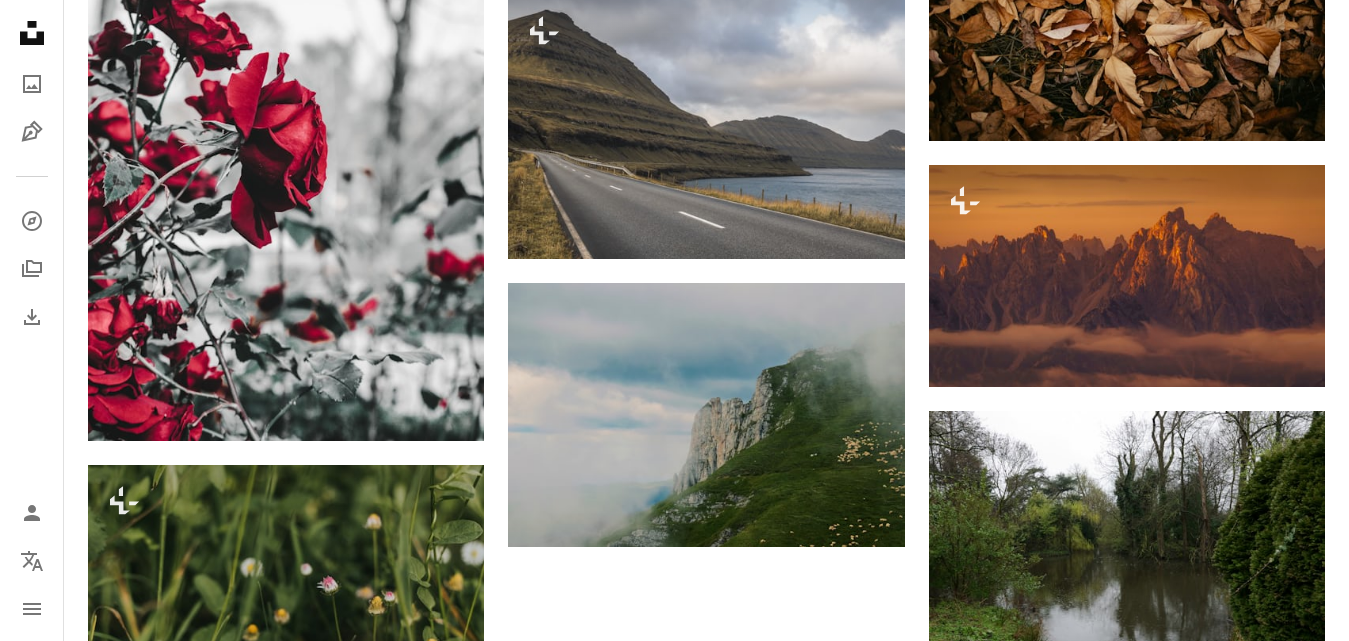 scroll, scrollTop: 44390, scrollLeft: 0, axis: vertical 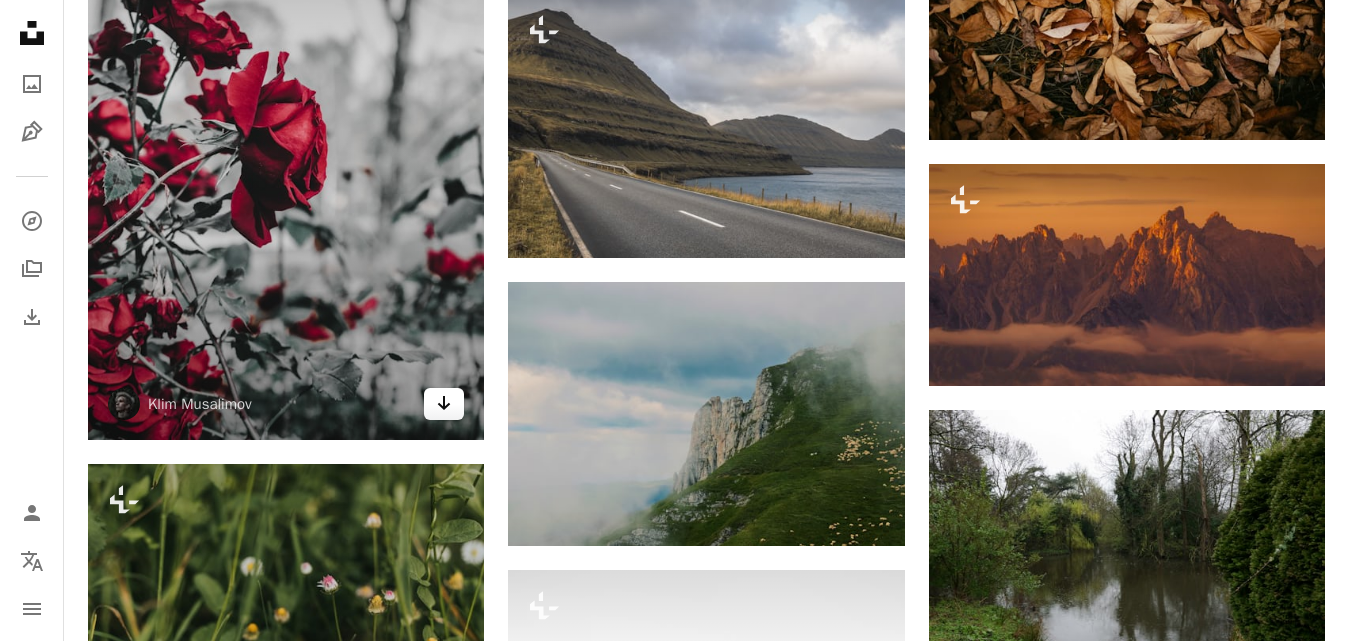 click on "Arrow pointing down" at bounding box center [444, 404] 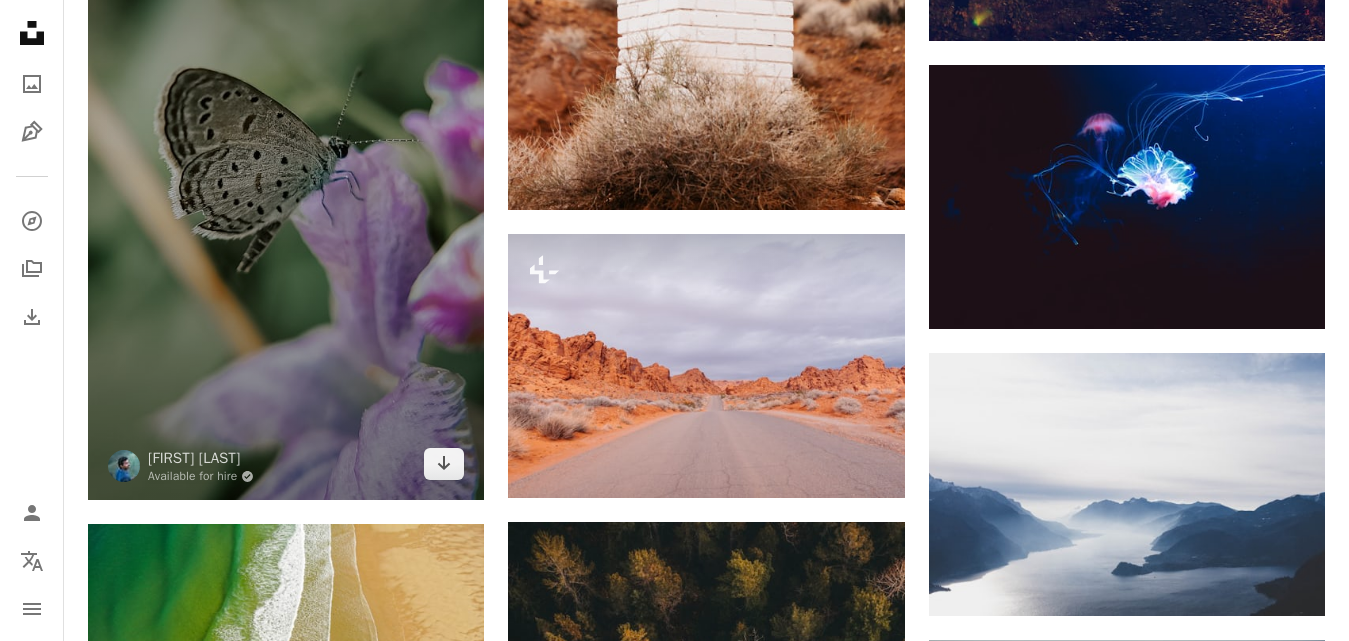 scroll, scrollTop: 45346, scrollLeft: 0, axis: vertical 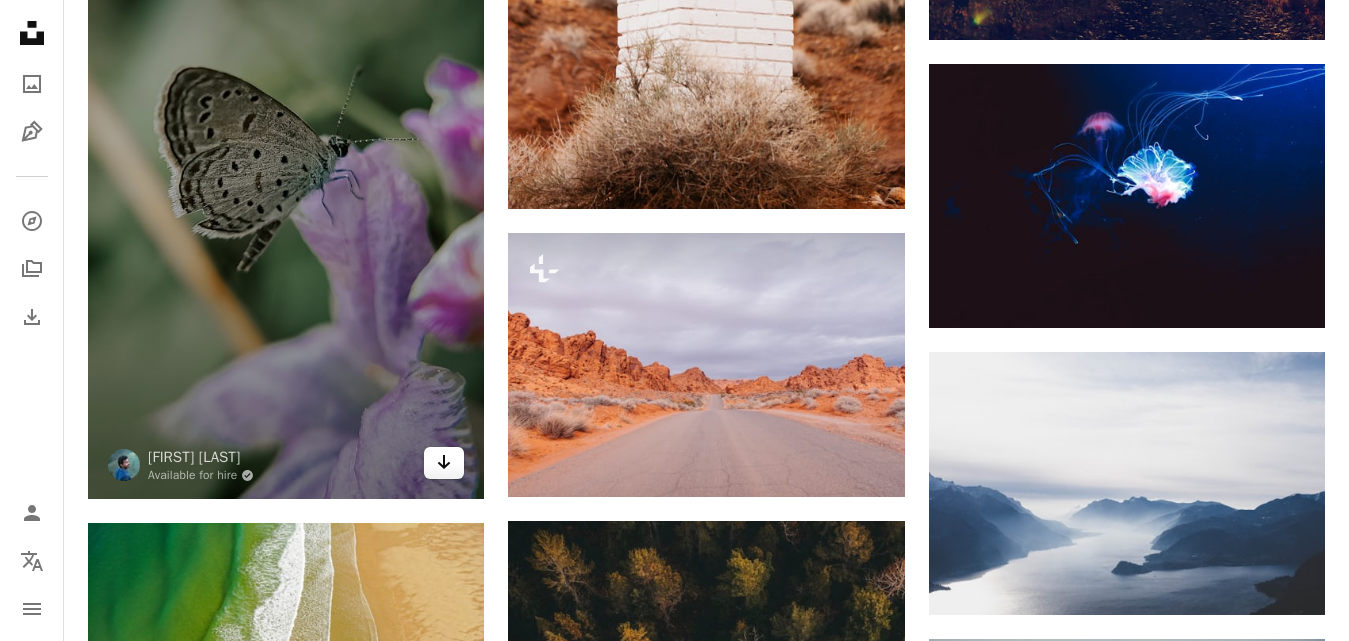 click on "Arrow pointing down" 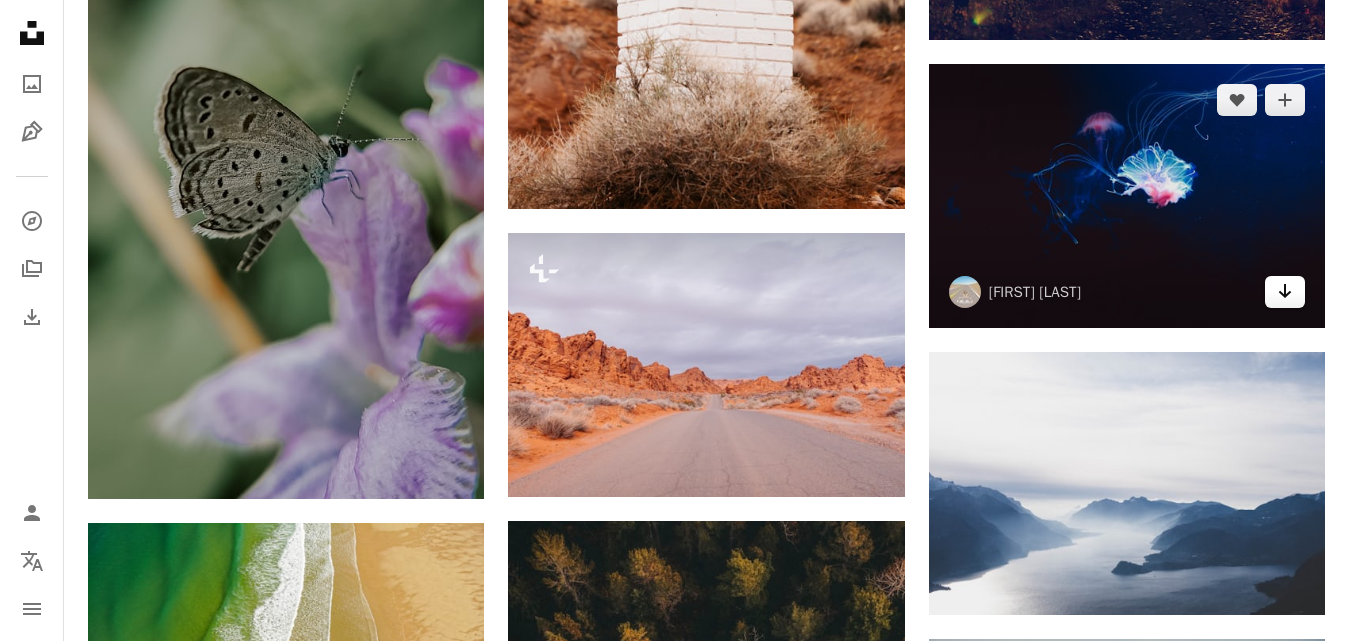click on "Arrow pointing down" 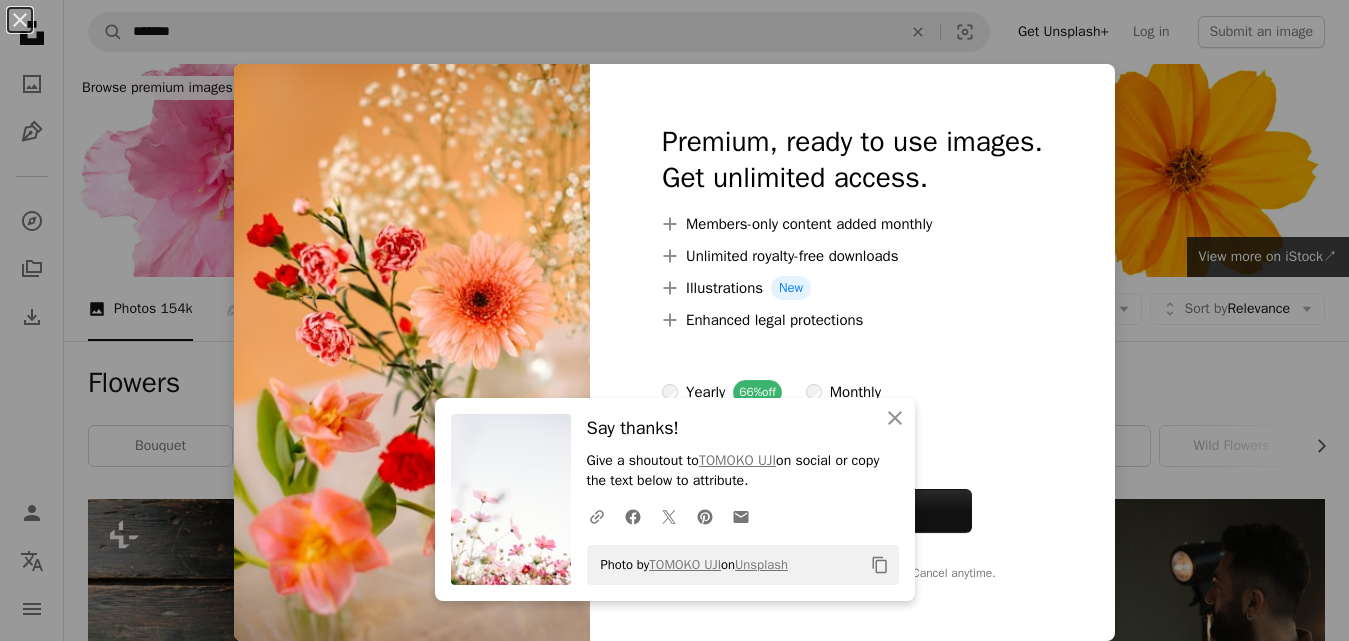 scroll, scrollTop: 6803, scrollLeft: 0, axis: vertical 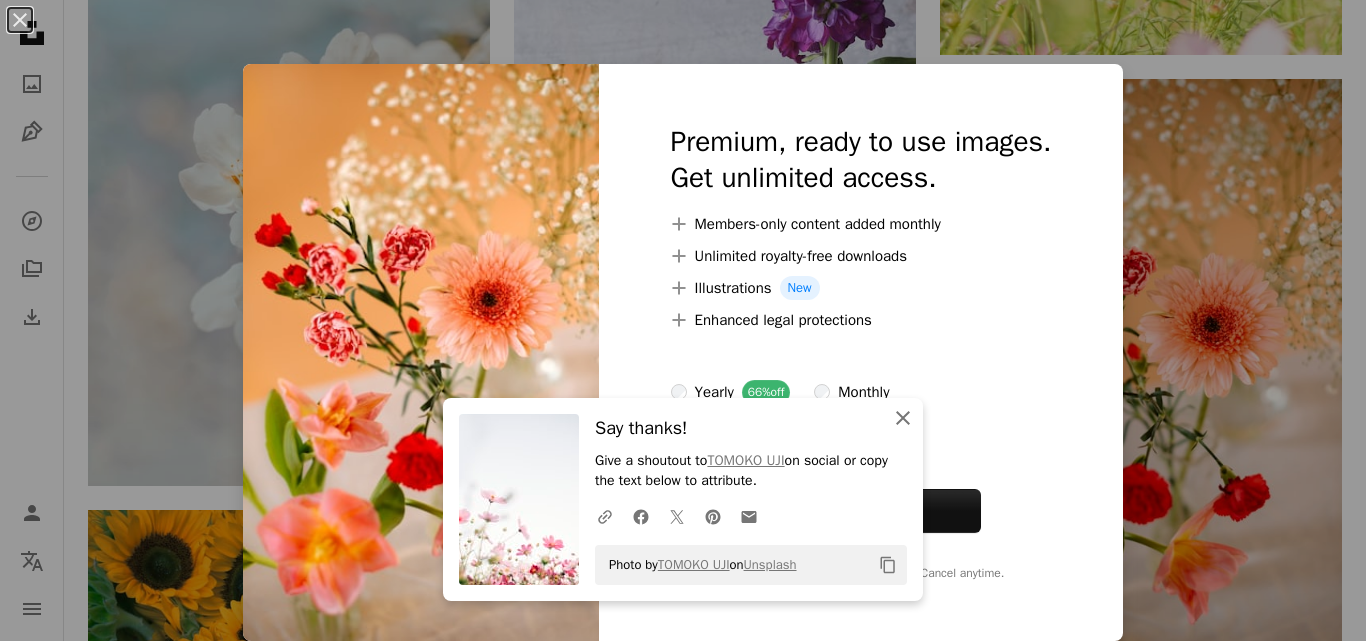 click on "An X shape" 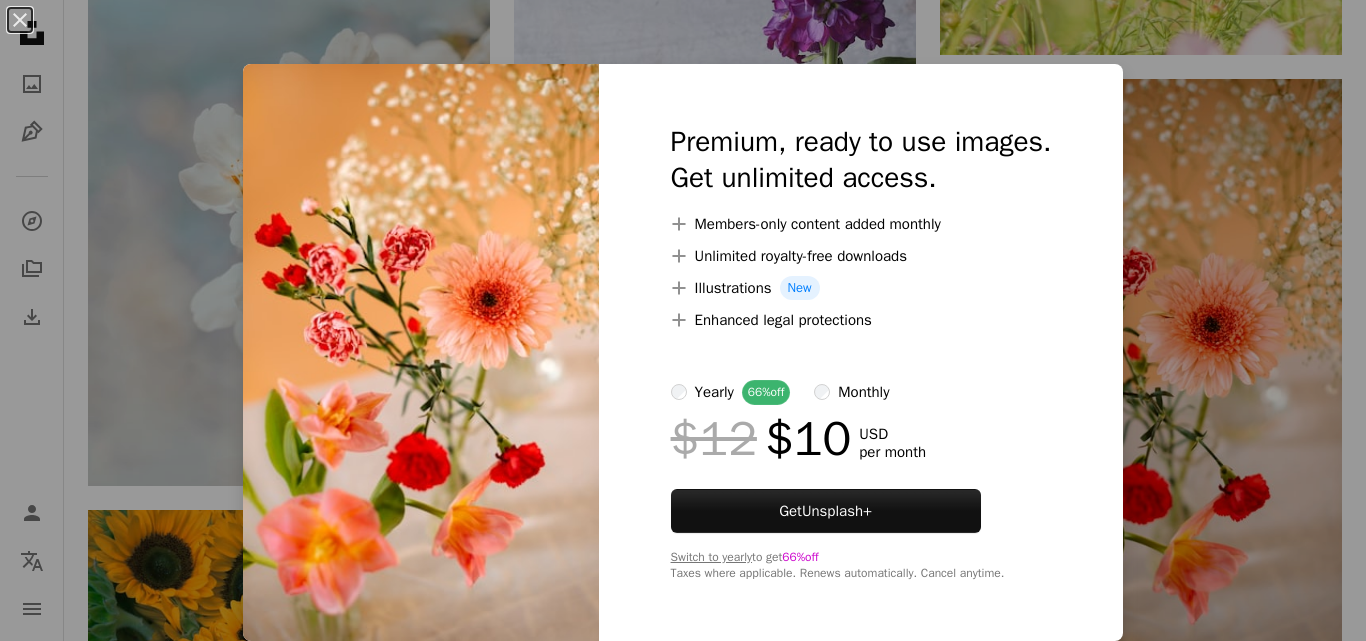 click on "An X shape Premium, ready to use images. Get unlimited access. A plus sign Members-only content added monthly A plus sign Unlimited royalty-free downloads A plus sign Illustrations  New A plus sign Enhanced legal protections yearly 66%  off monthly $12   $10 USD per month Get  Unsplash+ Switch to yearly  to get  66%  off Taxes where applicable. Renews automatically. Cancel anytime." at bounding box center [683, 320] 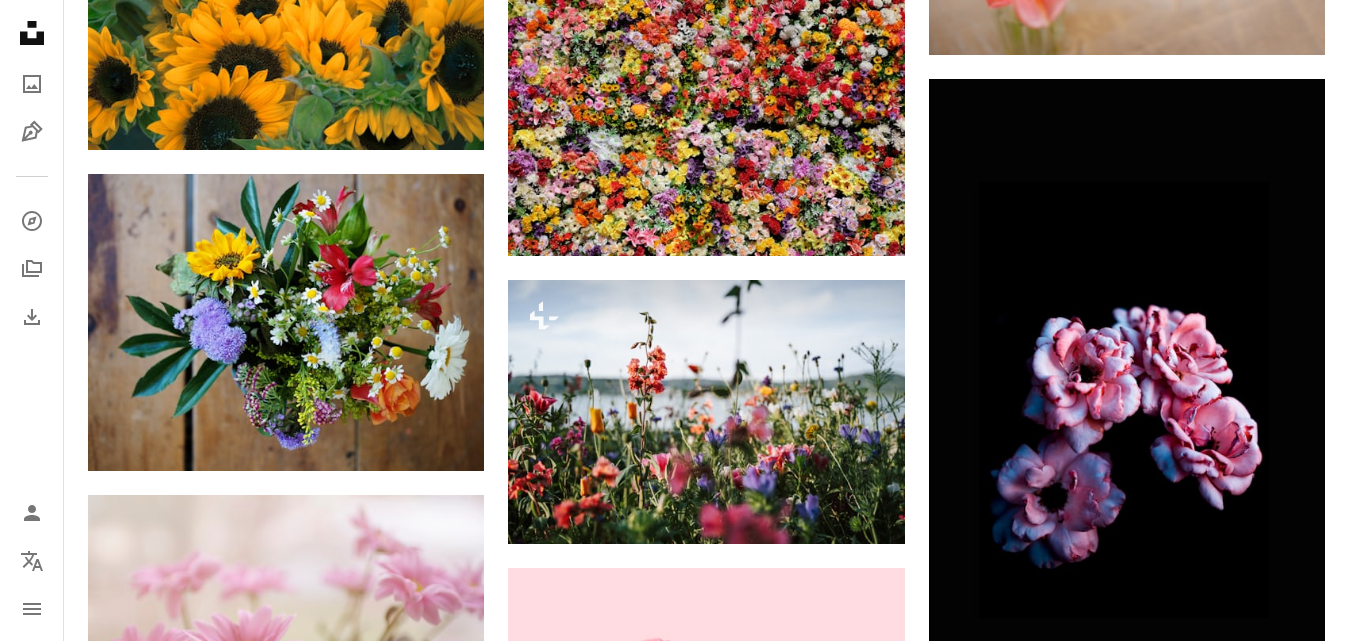 scroll, scrollTop: 7341, scrollLeft: 0, axis: vertical 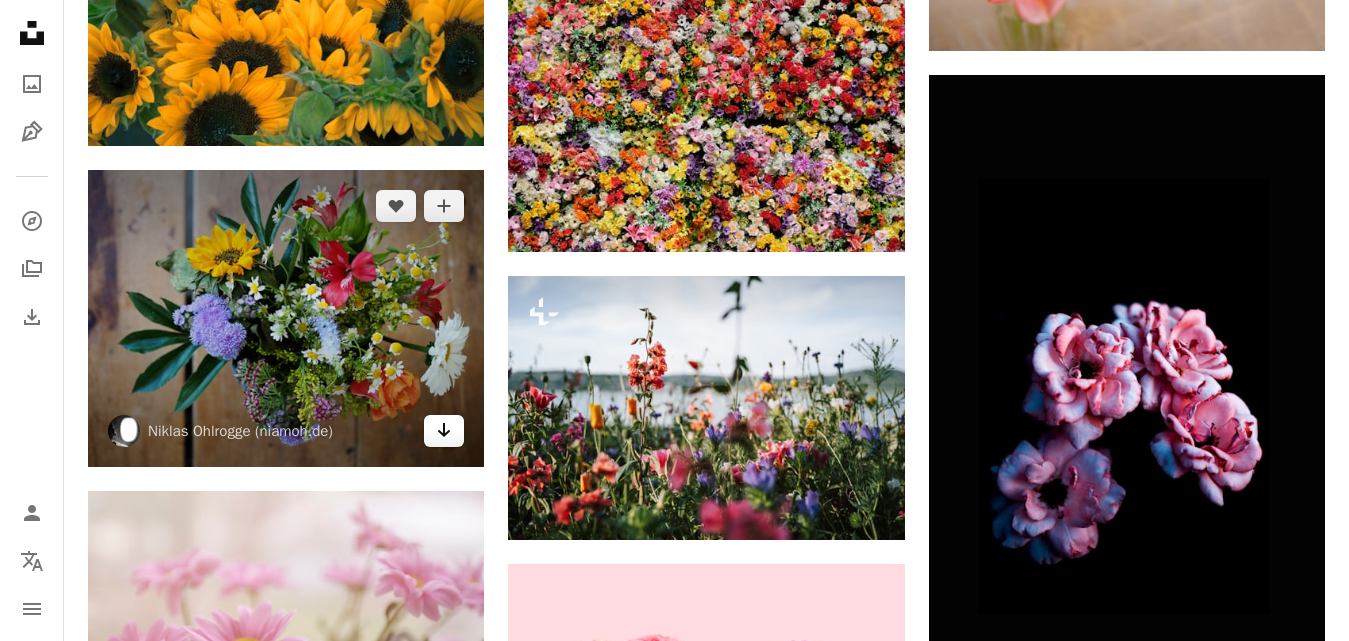 click on "Arrow pointing down" 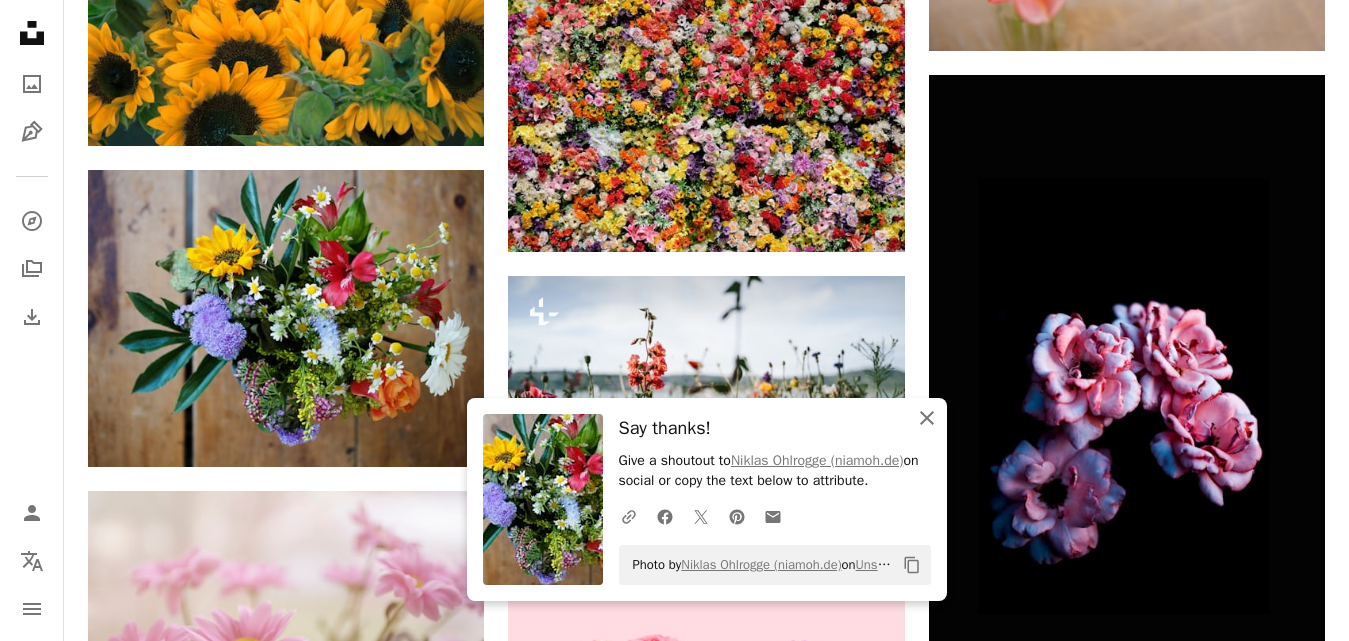 click on "An X shape Close" at bounding box center (927, 418) 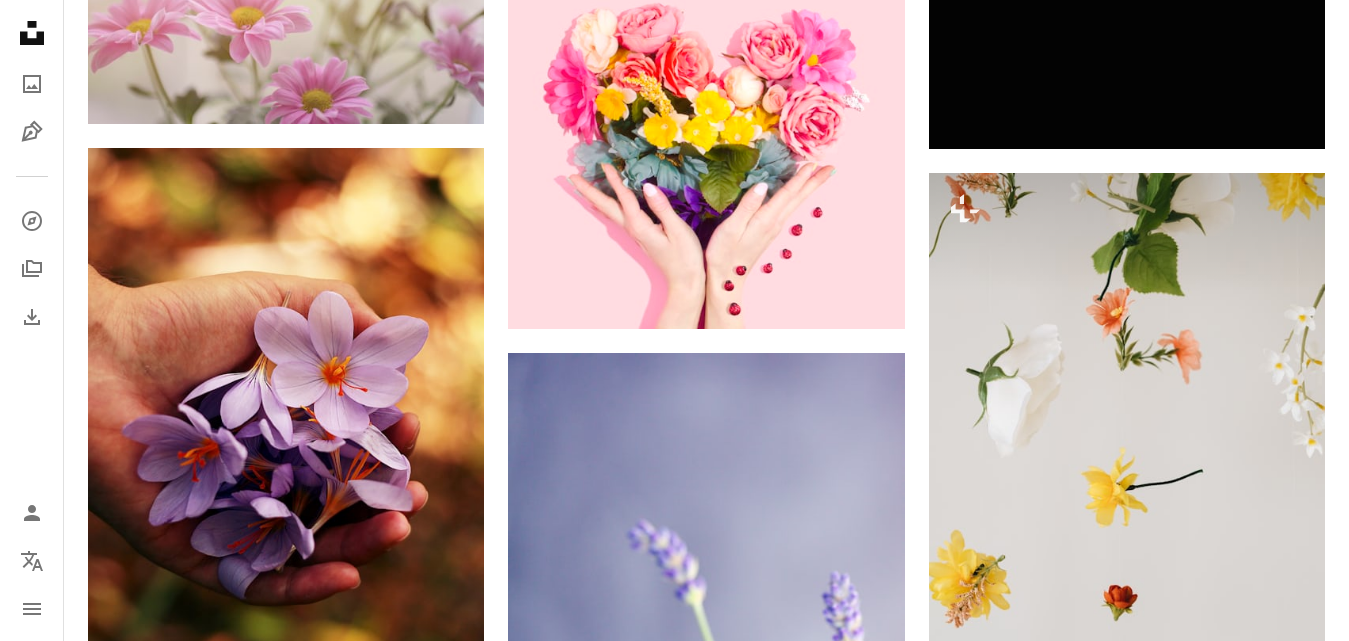 scroll, scrollTop: 7973, scrollLeft: 0, axis: vertical 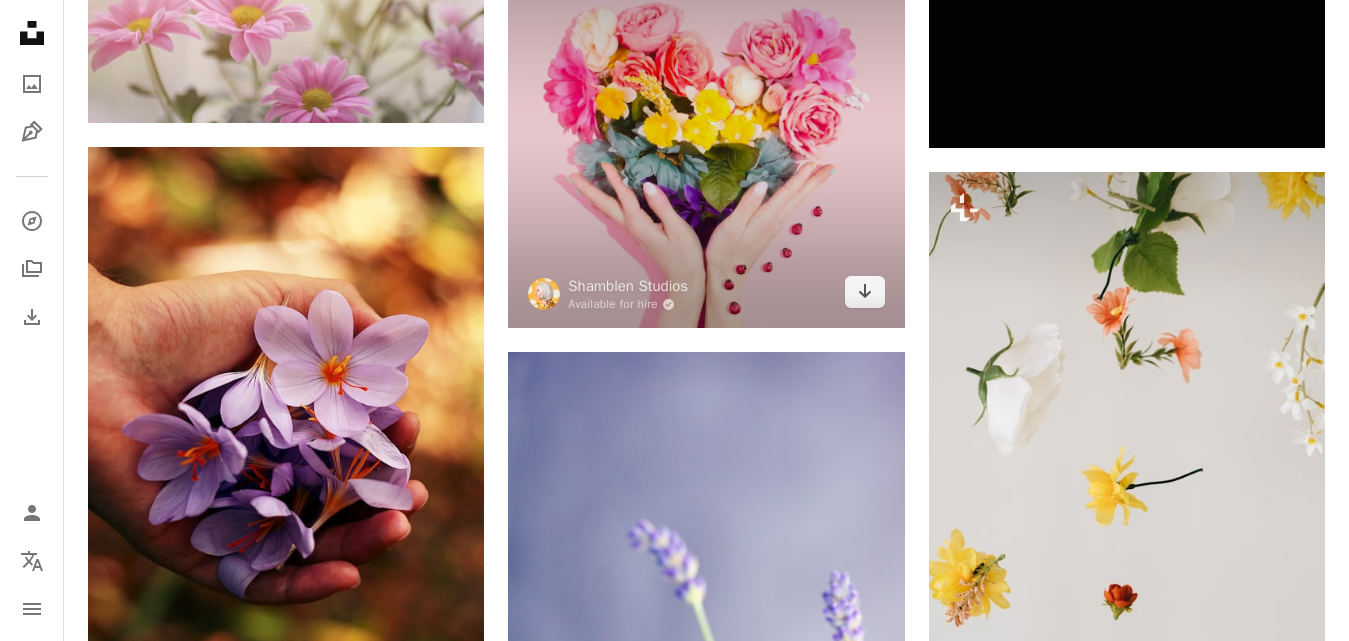 click at bounding box center (706, 130) 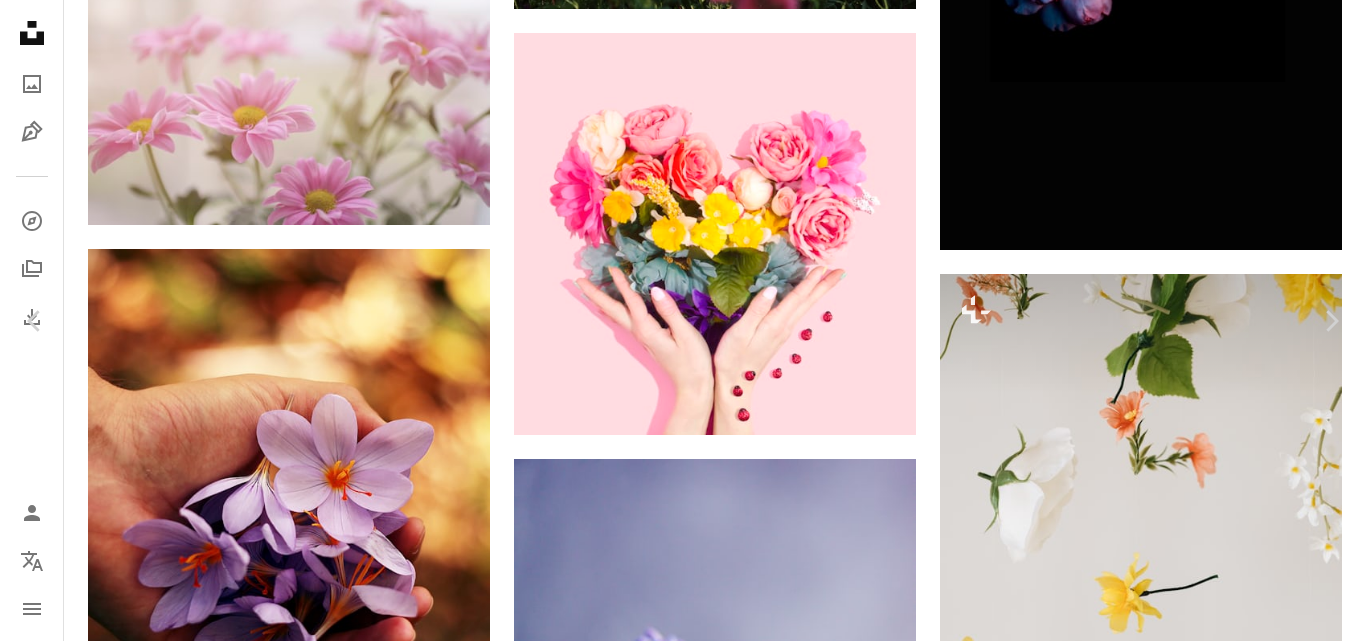 click on "An X shape" at bounding box center [20, 20] 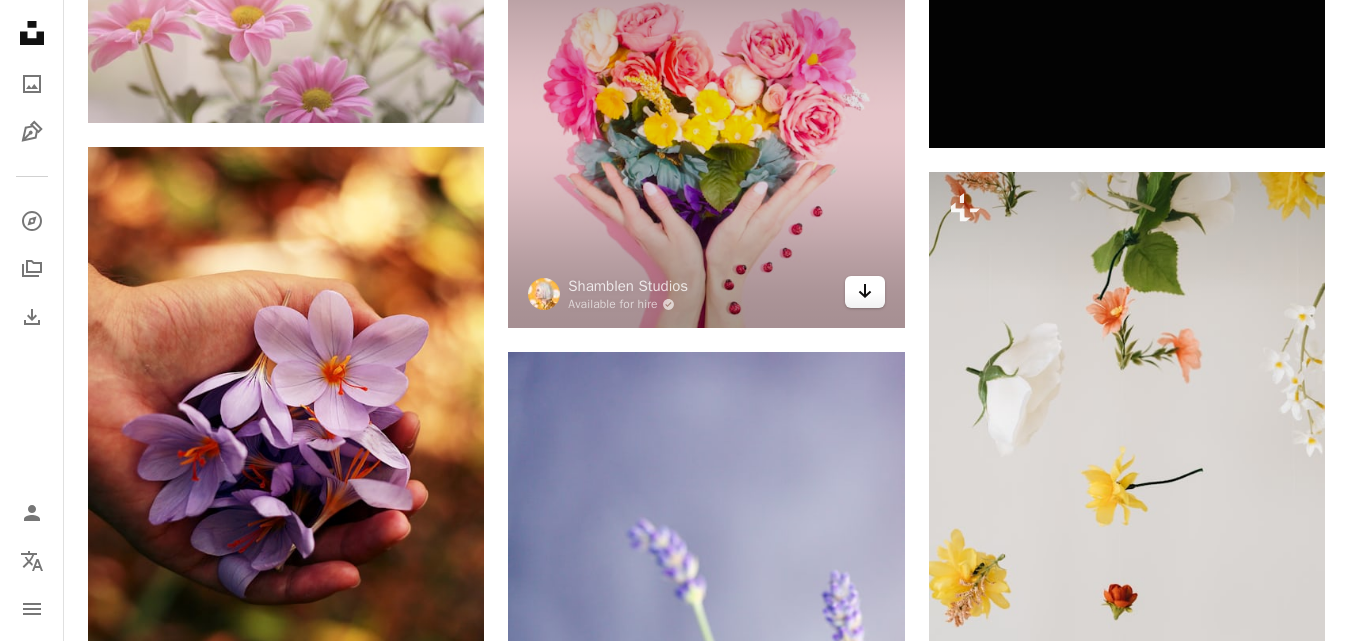 click on "Arrow pointing down" 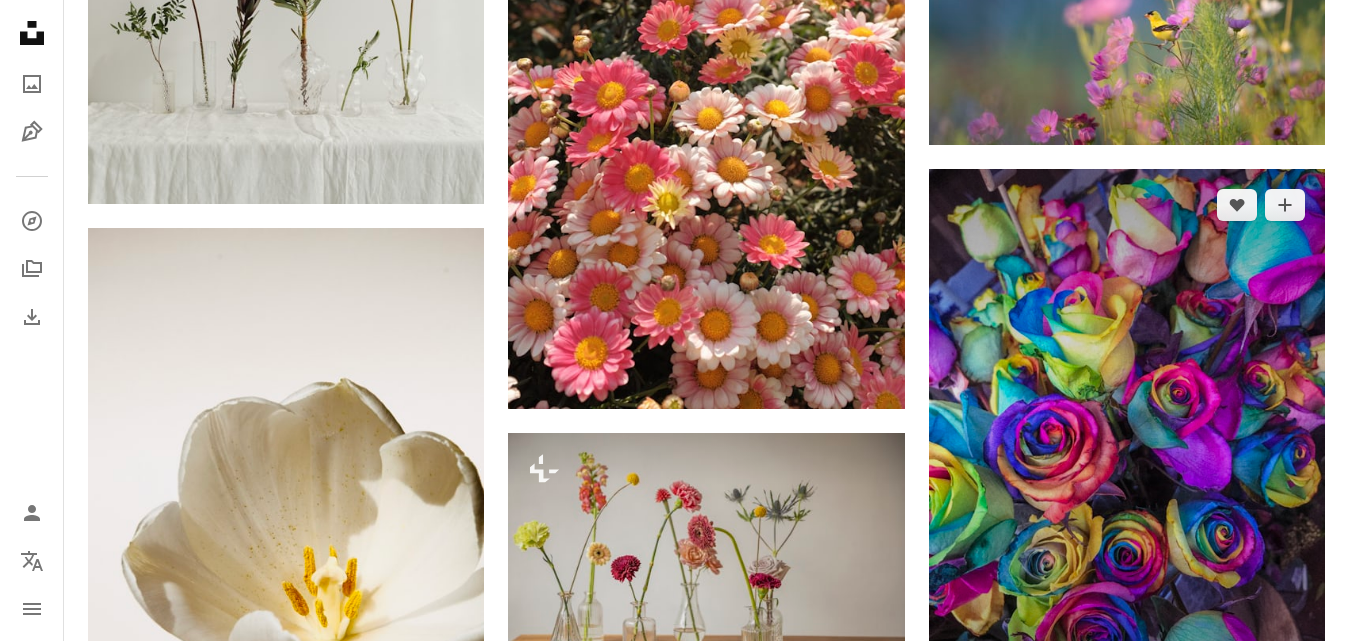 click at bounding box center [1127, 433] 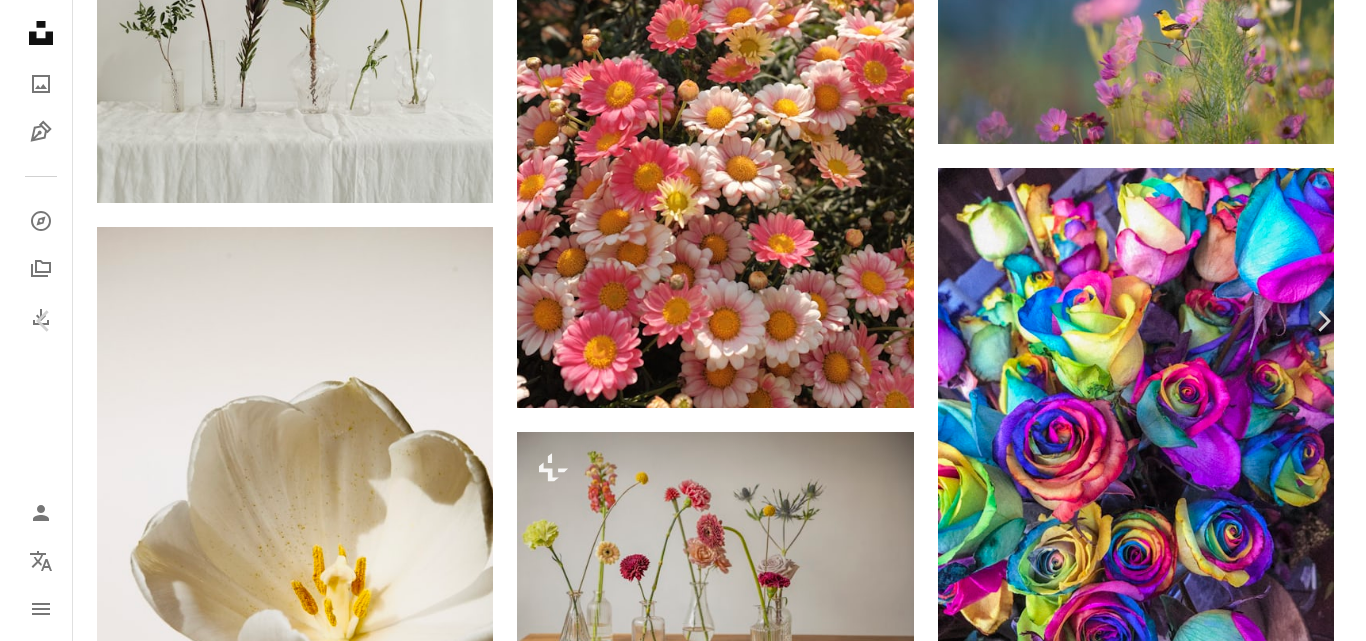 scroll, scrollTop: 9160, scrollLeft: 0, axis: vertical 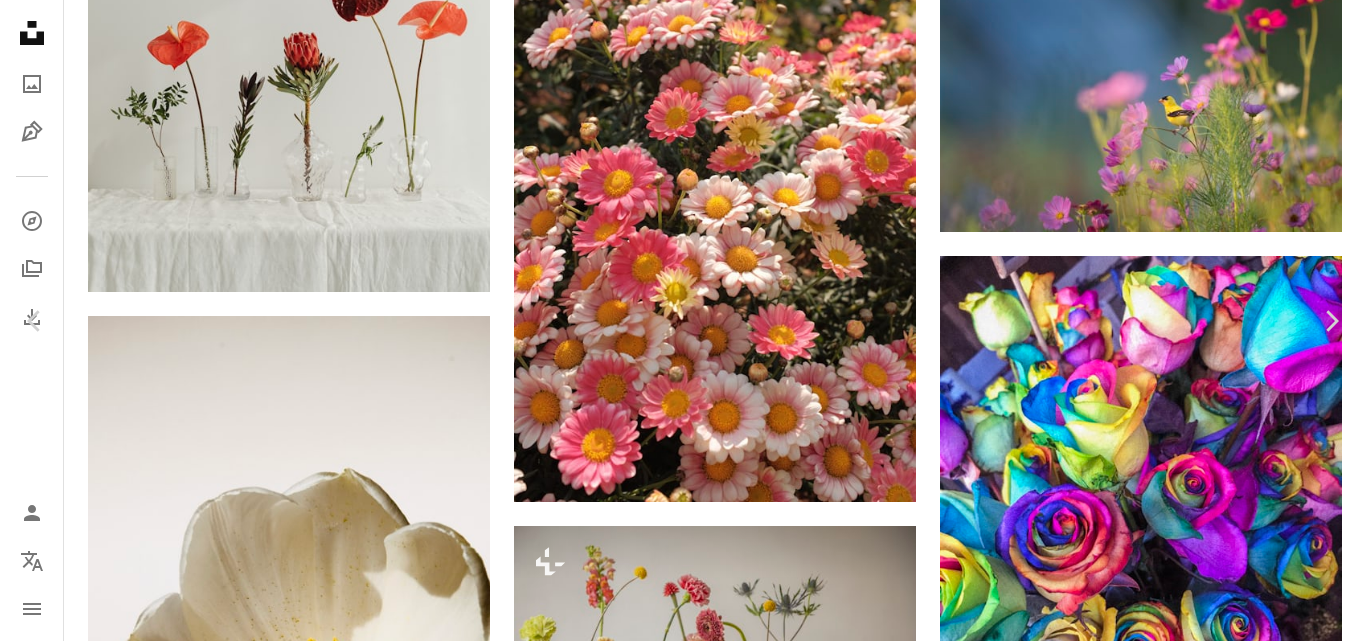 click on "An X shape" at bounding box center (20, 20) 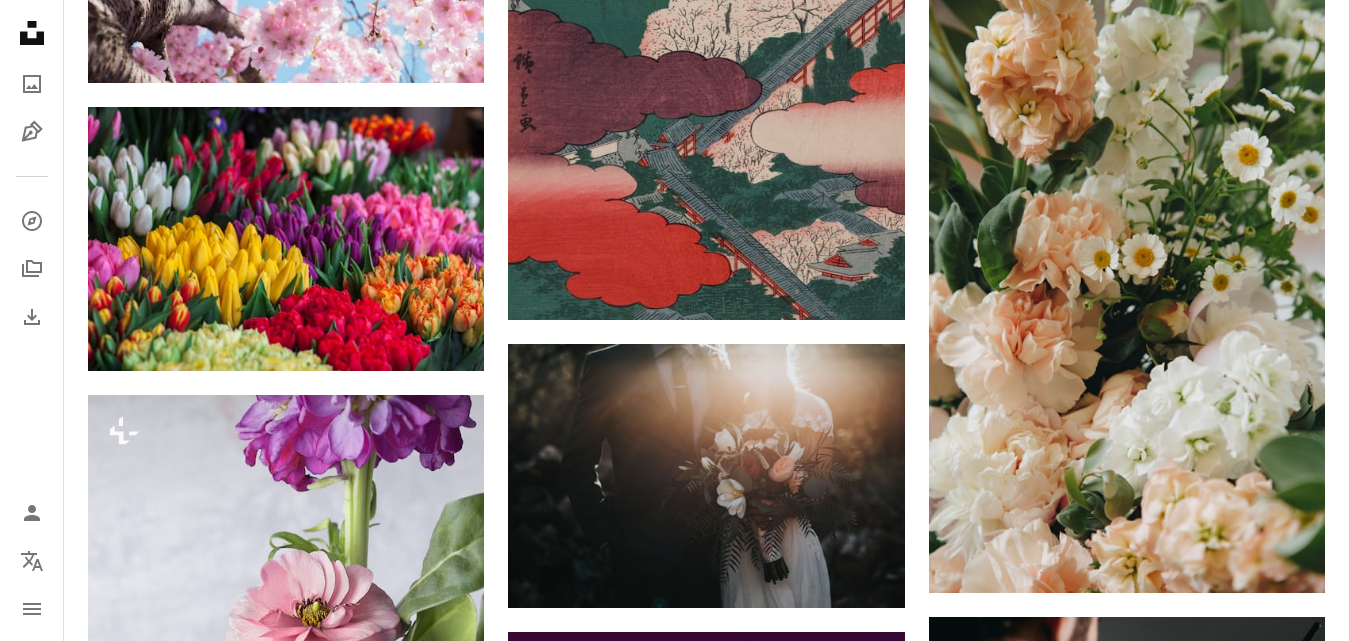 scroll, scrollTop: 10143, scrollLeft: 0, axis: vertical 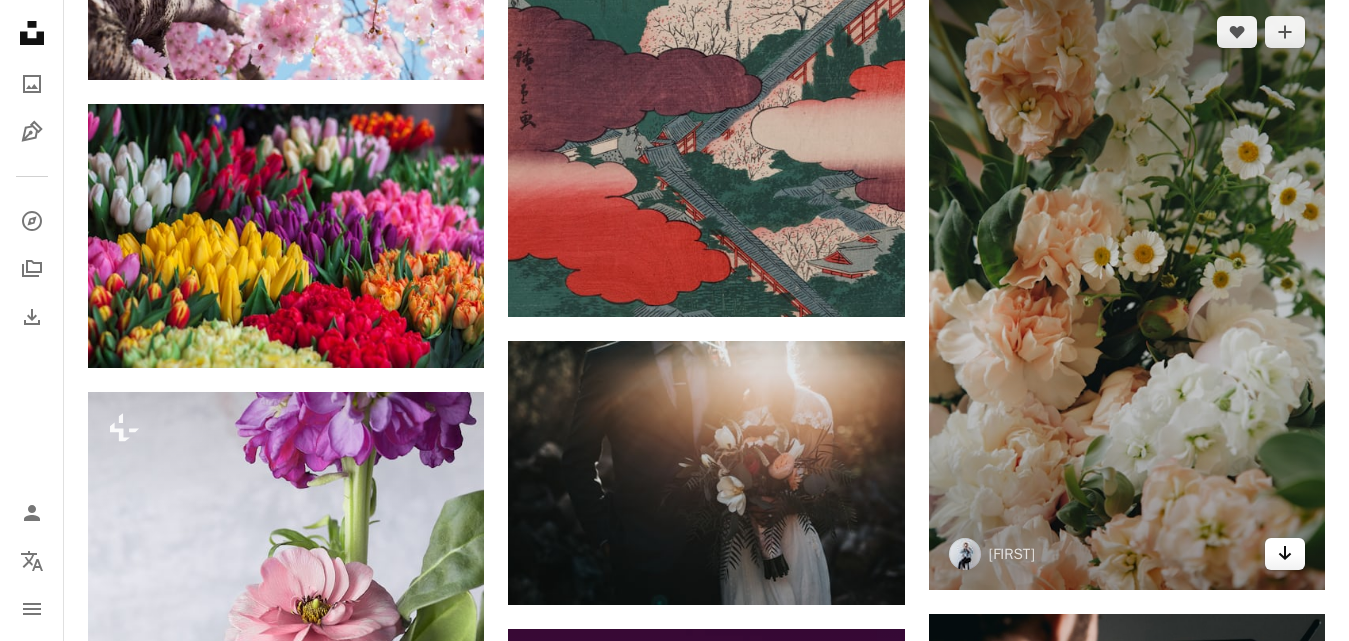 click on "Arrow pointing down" 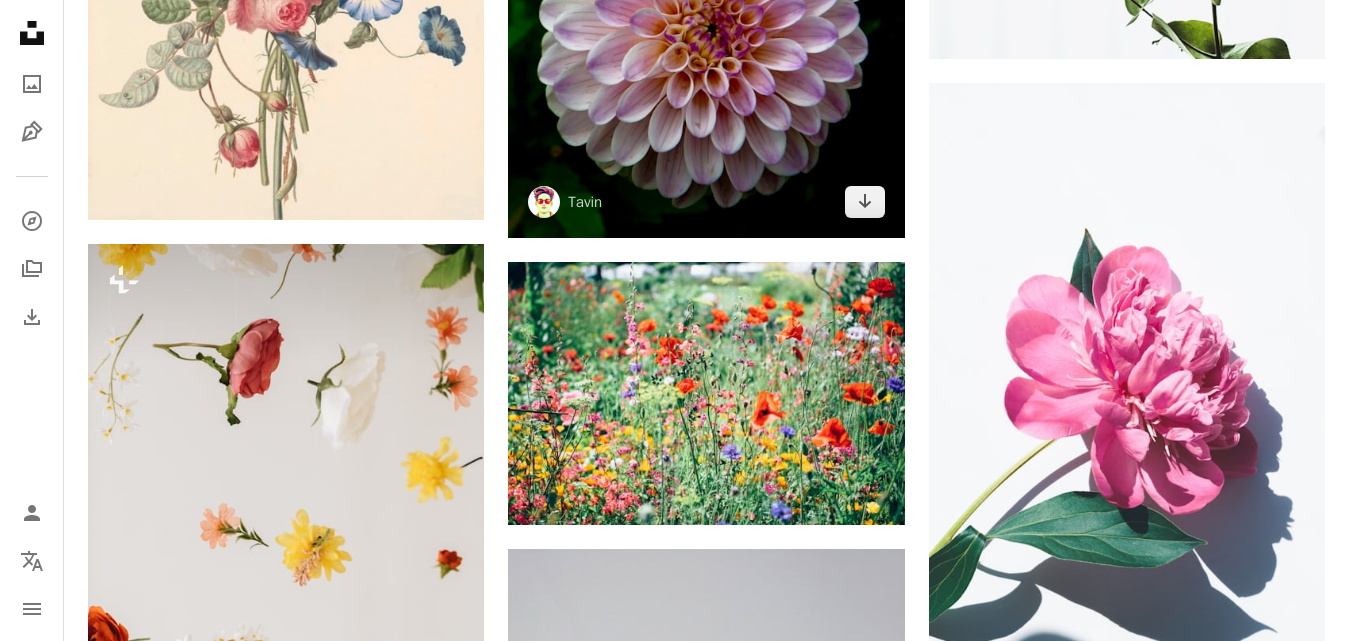 scroll, scrollTop: 11837, scrollLeft: 0, axis: vertical 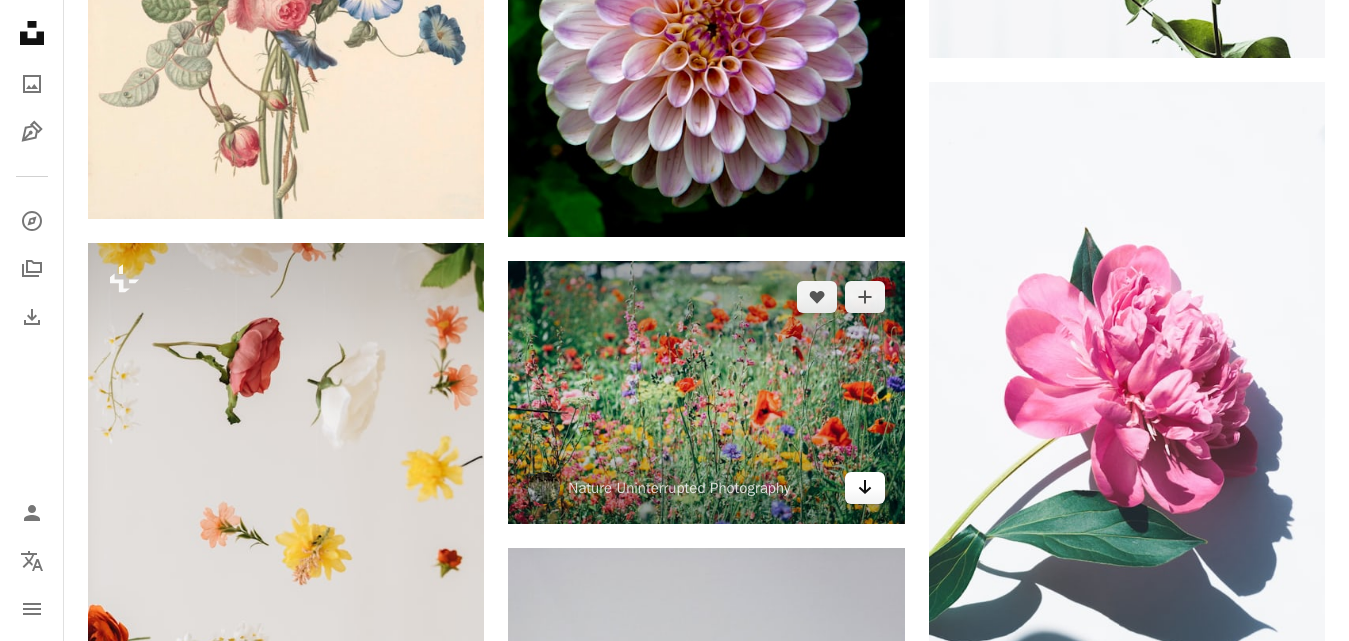 click on "Arrow pointing down" 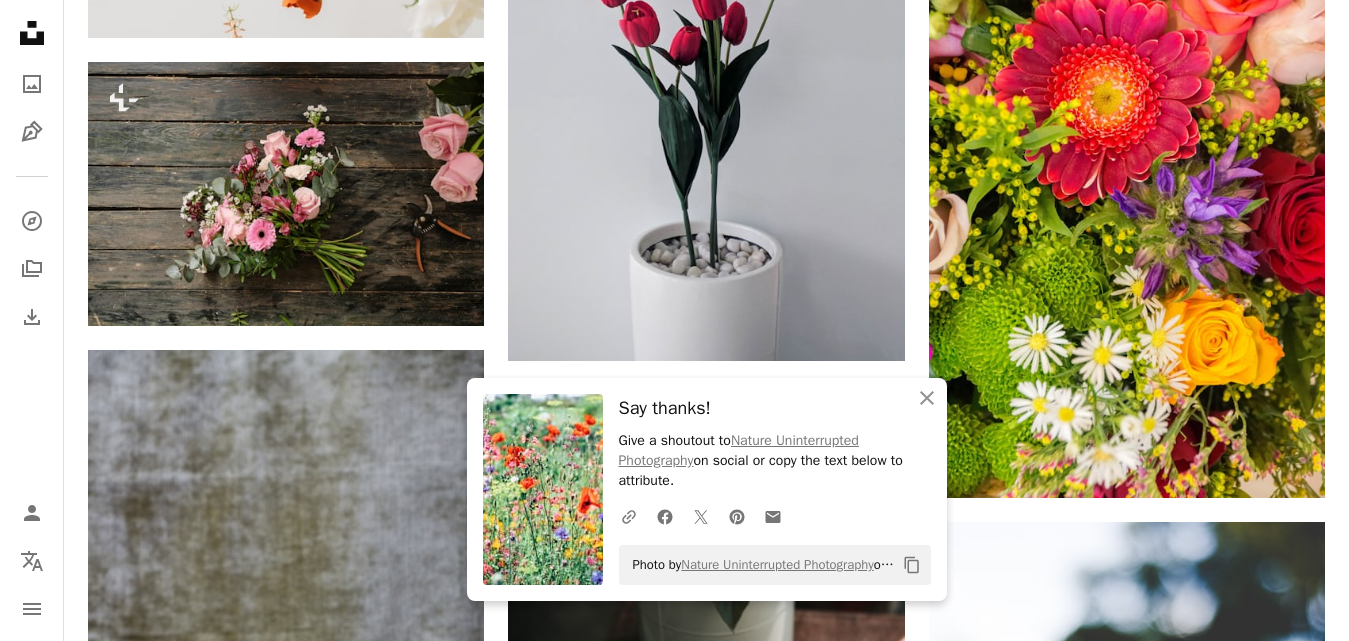 scroll, scrollTop: 12637, scrollLeft: 0, axis: vertical 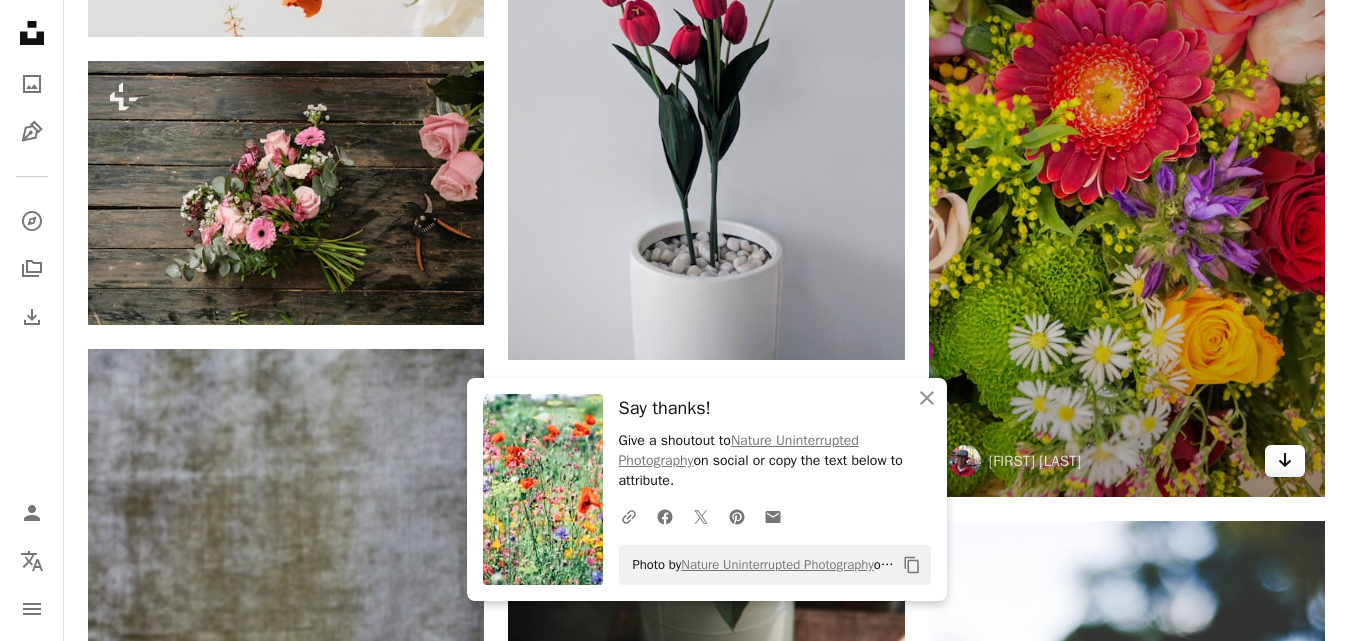 click on "Arrow pointing down" at bounding box center (1285, 461) 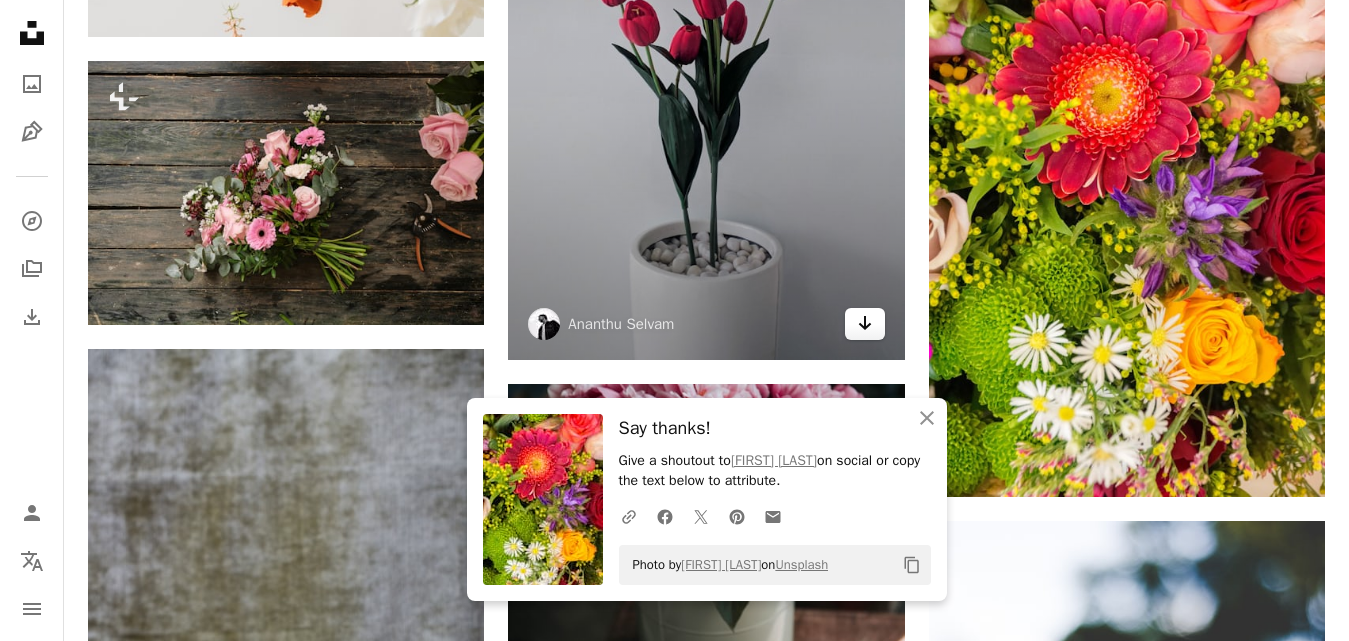 click on "Arrow pointing down" at bounding box center [865, 324] 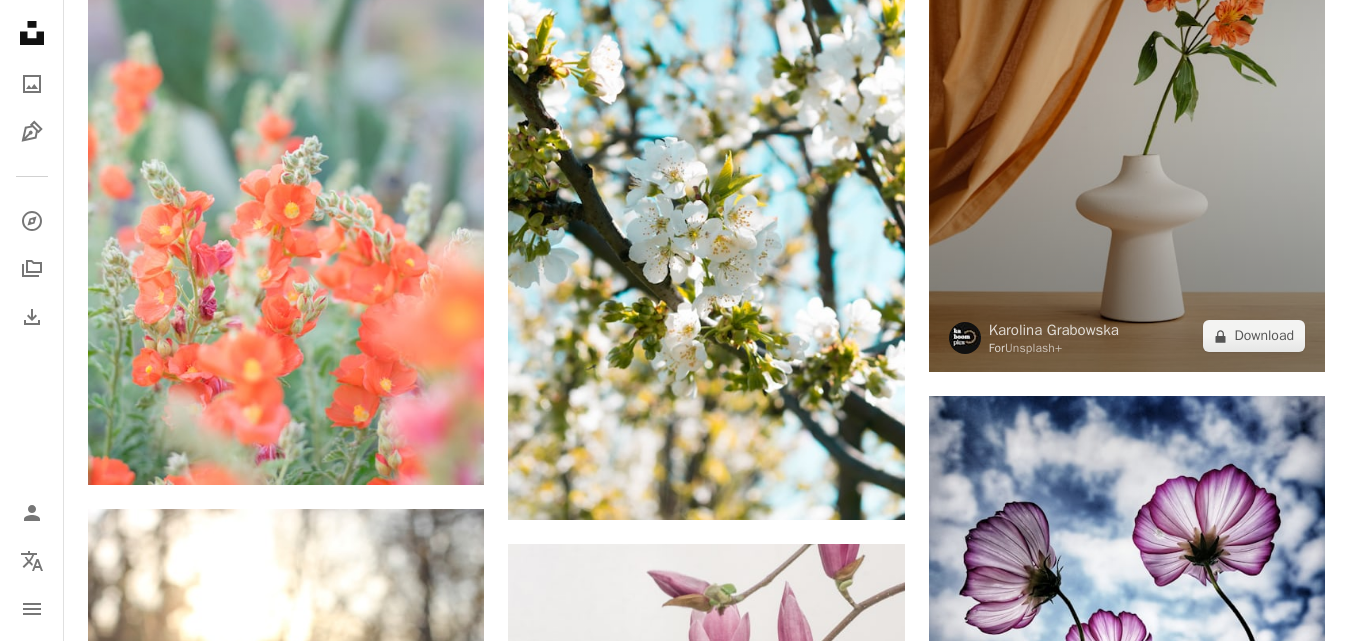 scroll, scrollTop: 14294, scrollLeft: 0, axis: vertical 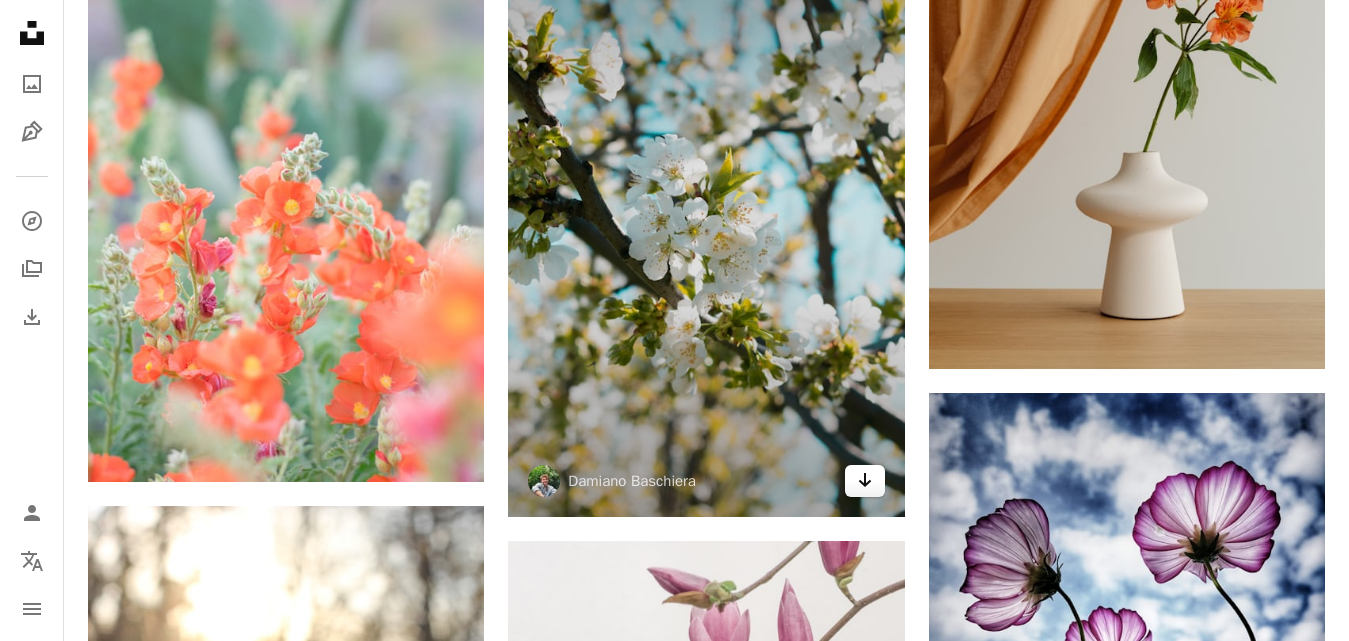 click on "Arrow pointing down" 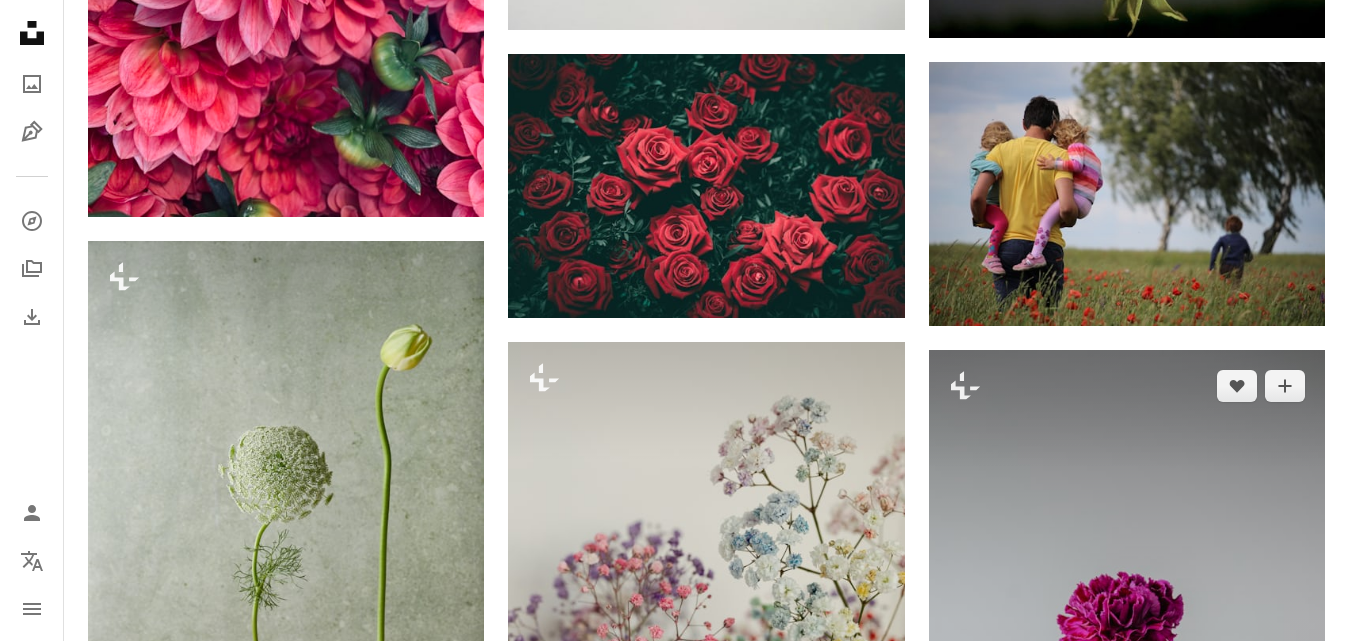 scroll, scrollTop: 15729, scrollLeft: 0, axis: vertical 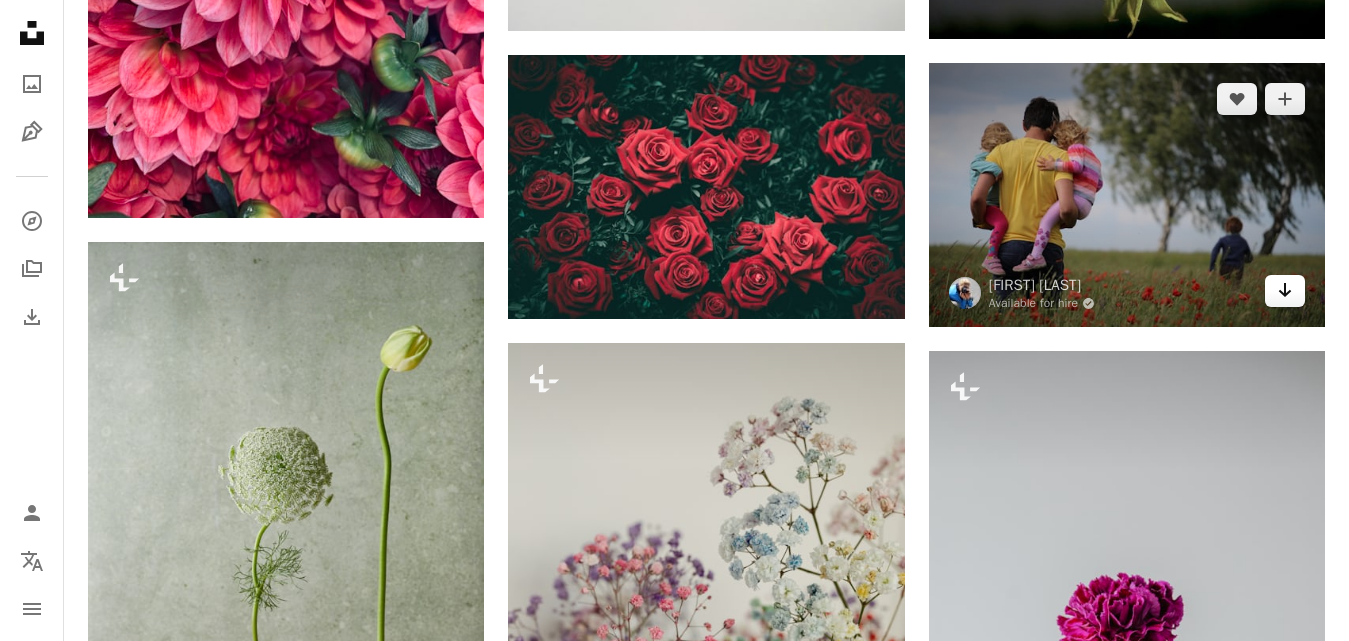 click on "Arrow pointing down" 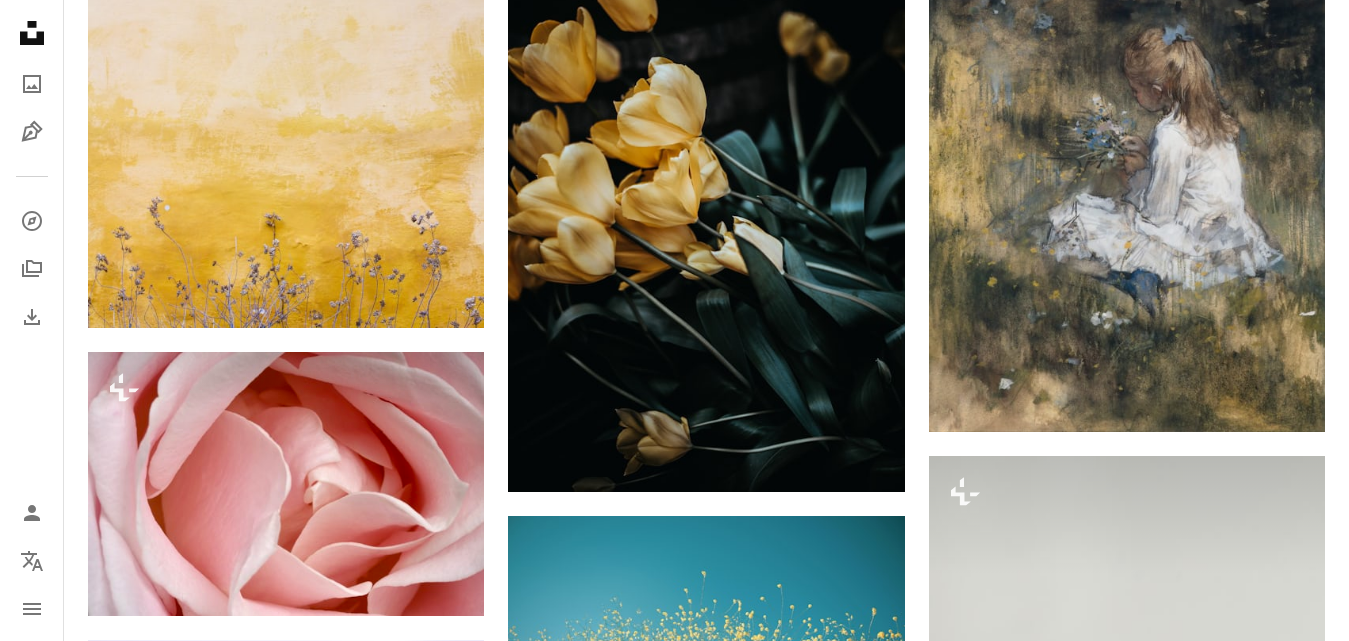 scroll, scrollTop: 17765, scrollLeft: 0, axis: vertical 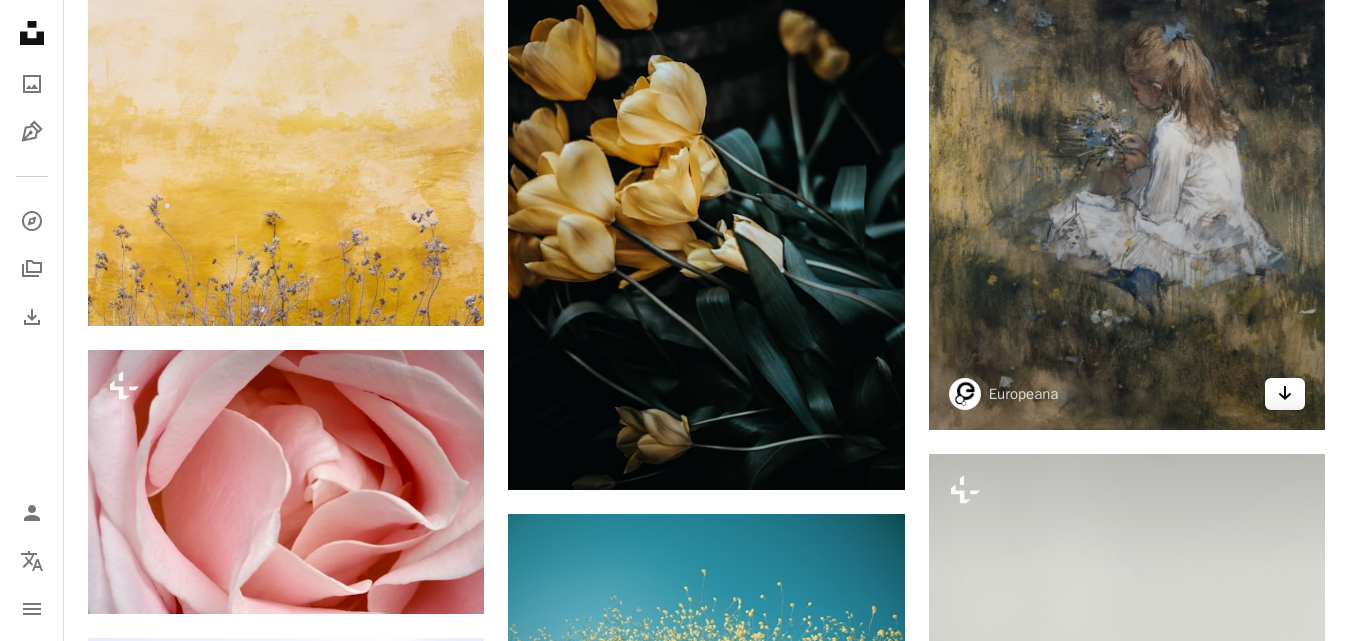 click on "Arrow pointing down" 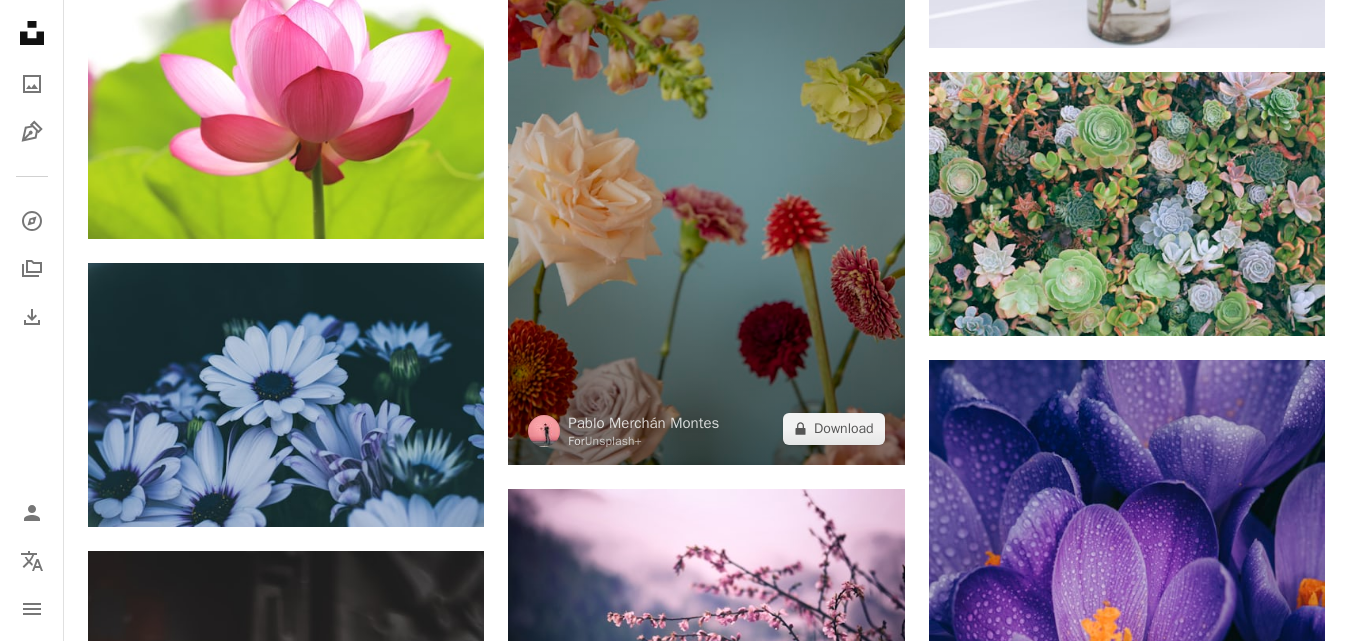 scroll, scrollTop: 19892, scrollLeft: 0, axis: vertical 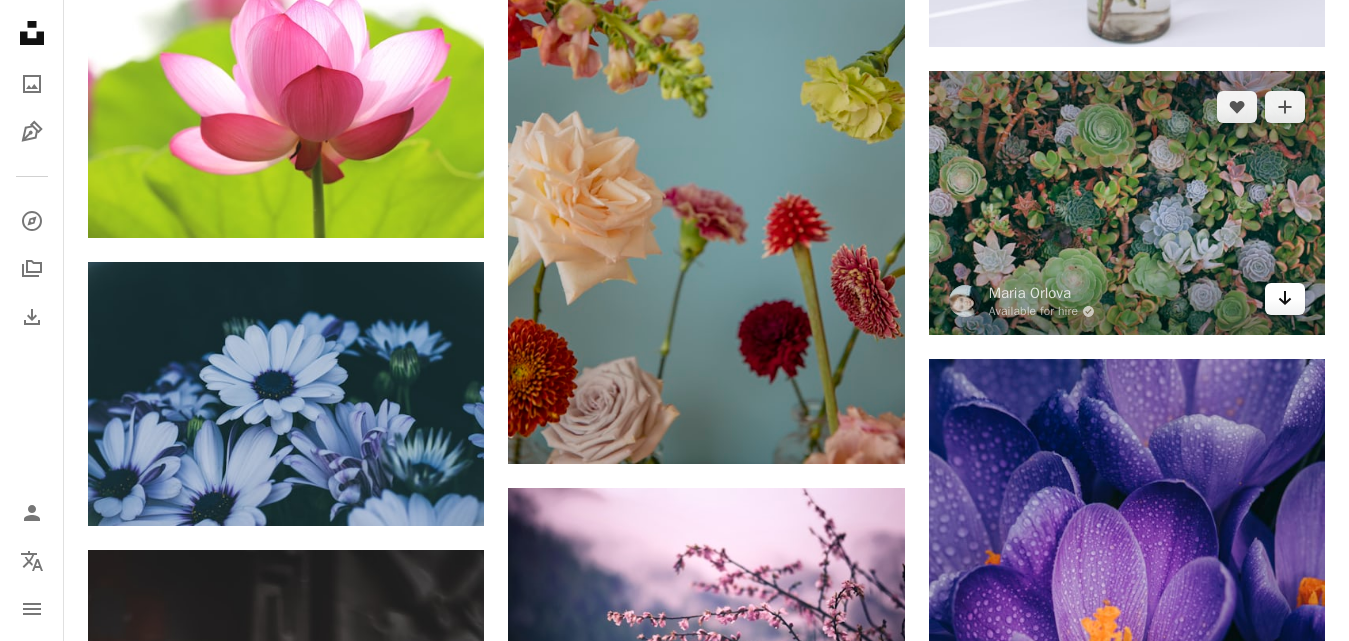 click on "Arrow pointing down" at bounding box center (1285, 299) 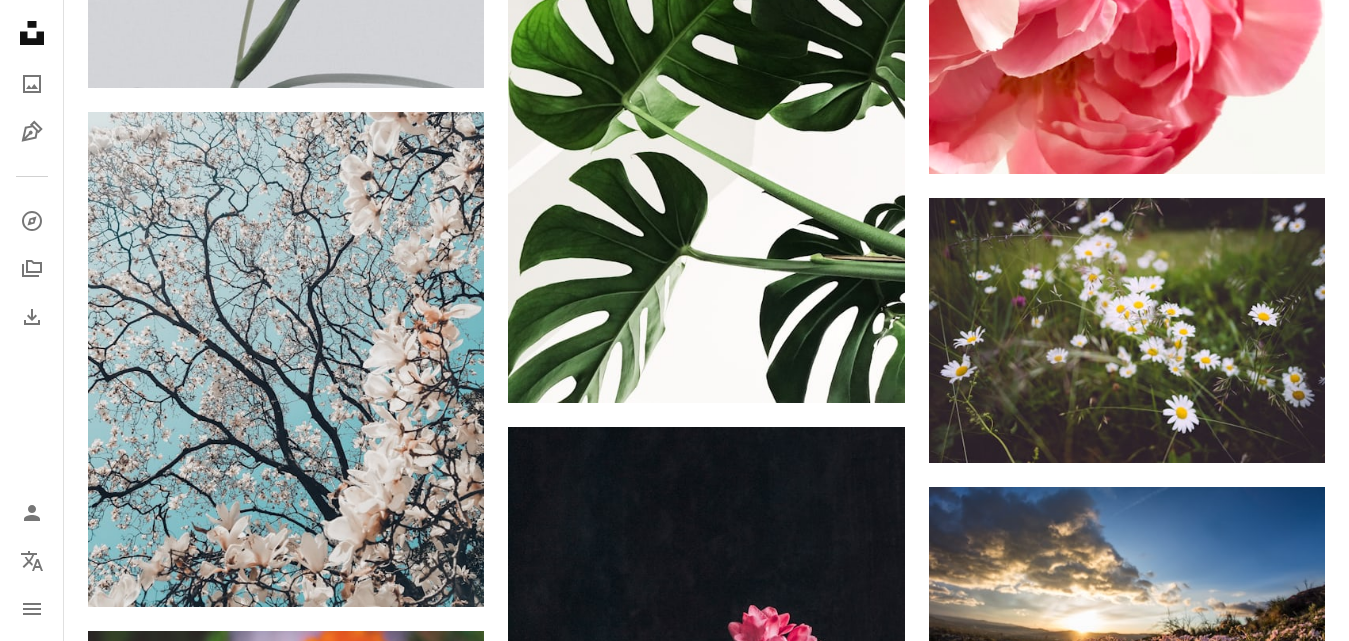 scroll, scrollTop: 27175, scrollLeft: 0, axis: vertical 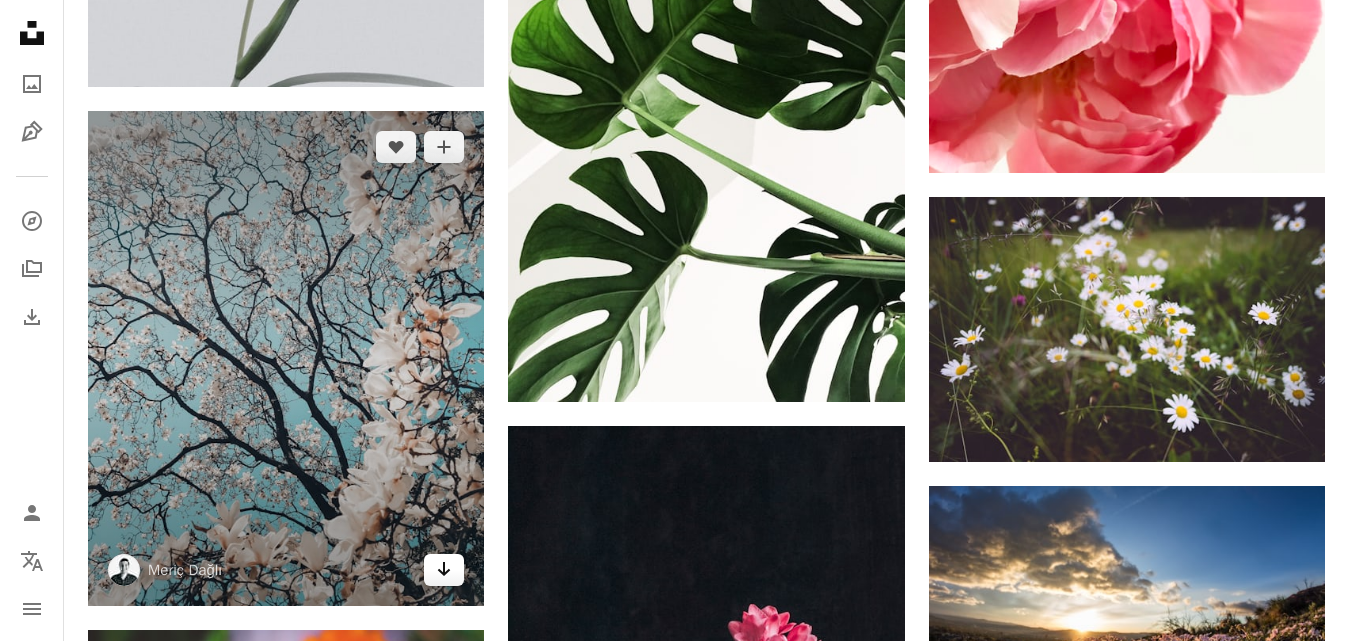 click on "Arrow pointing down" 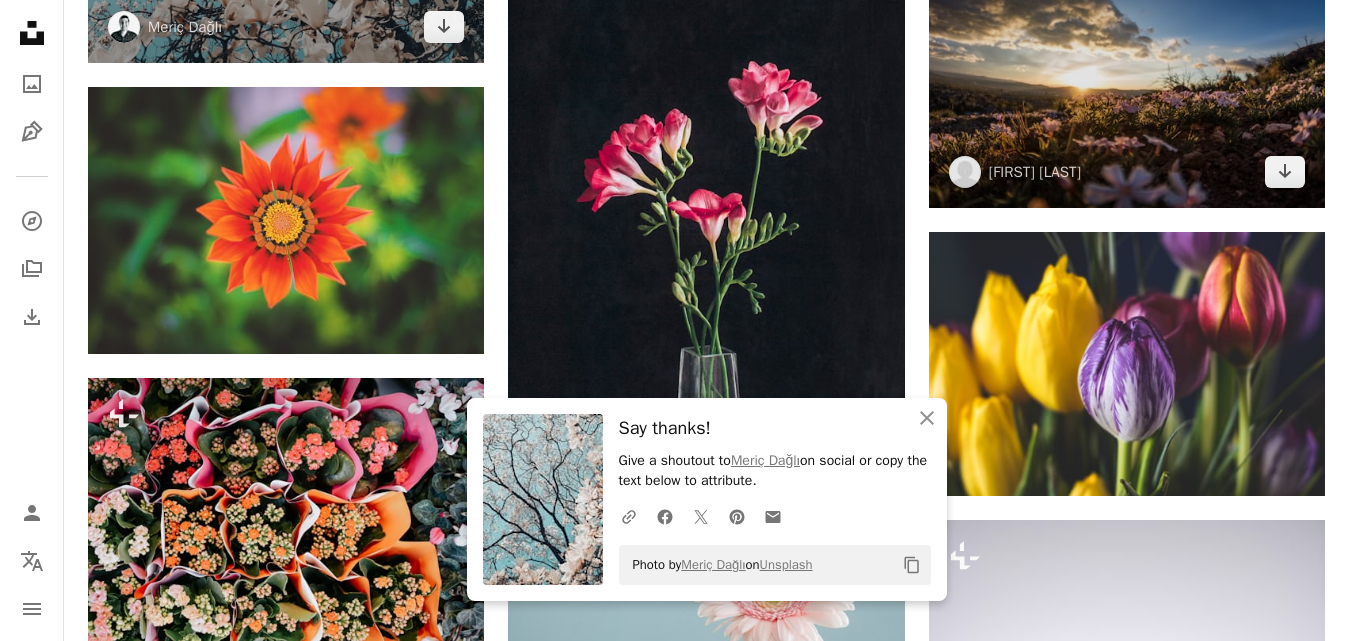 scroll, scrollTop: 28047, scrollLeft: 0, axis: vertical 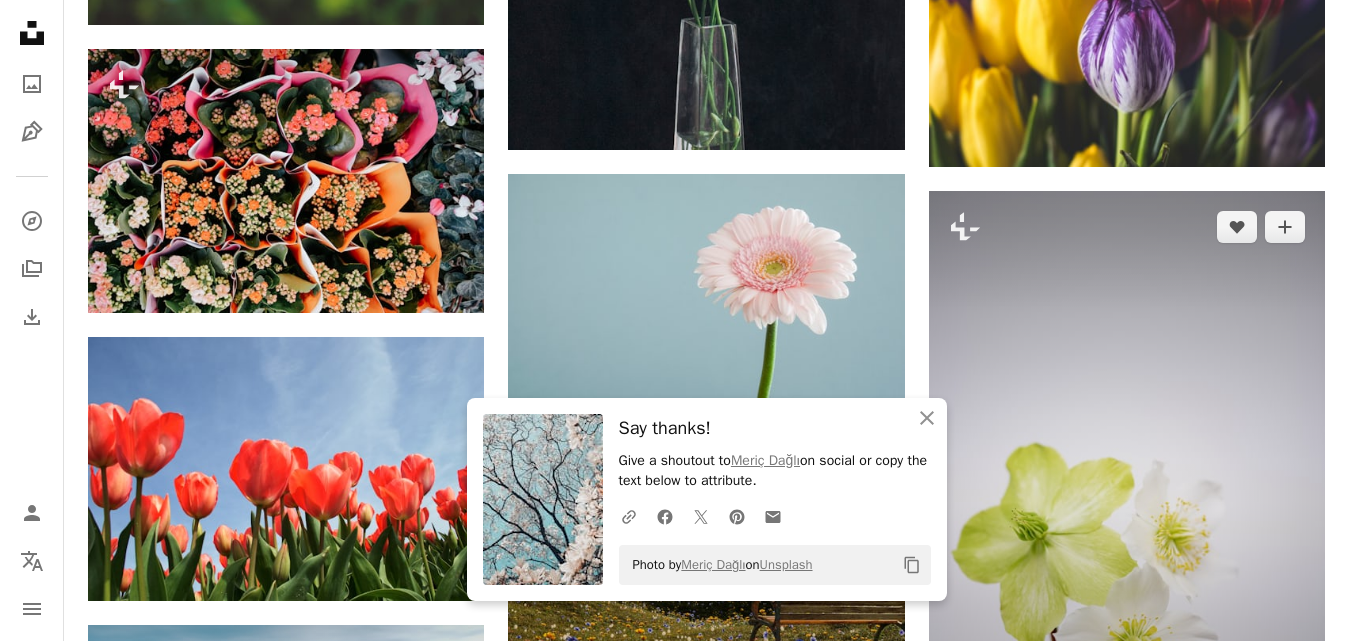 click at bounding box center (1127, 488) 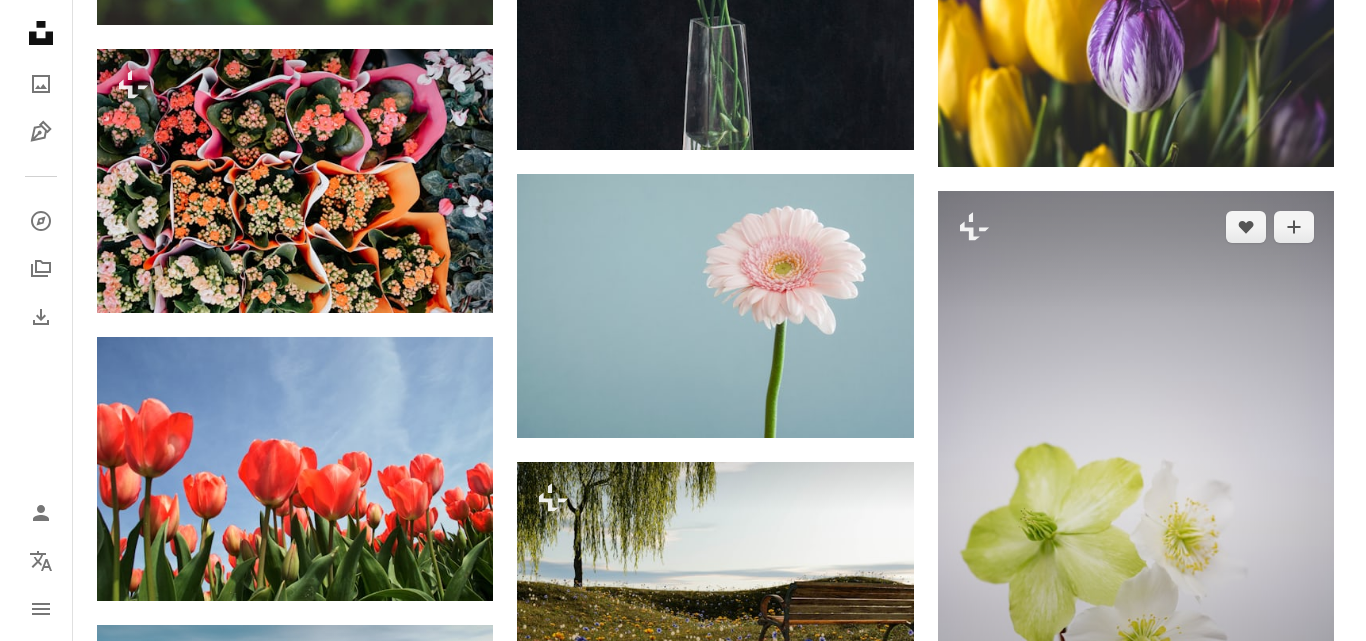 scroll, scrollTop: 28379, scrollLeft: 0, axis: vertical 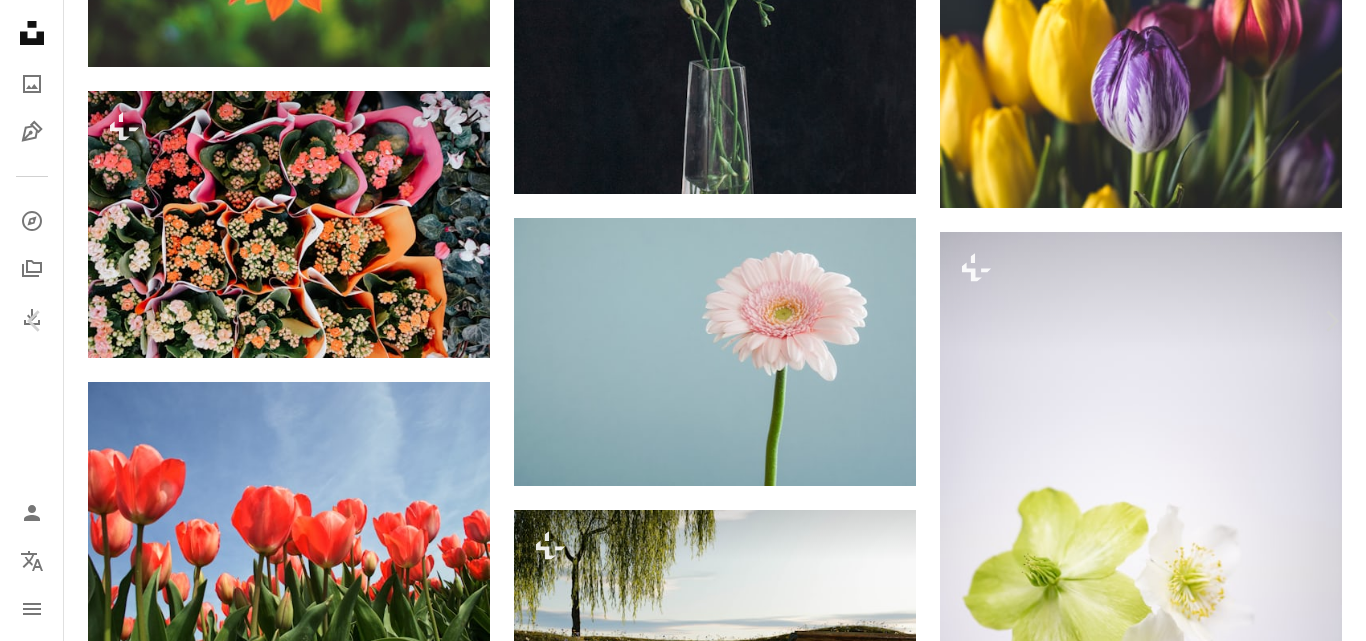 click on "An X shape" at bounding box center [20, 20] 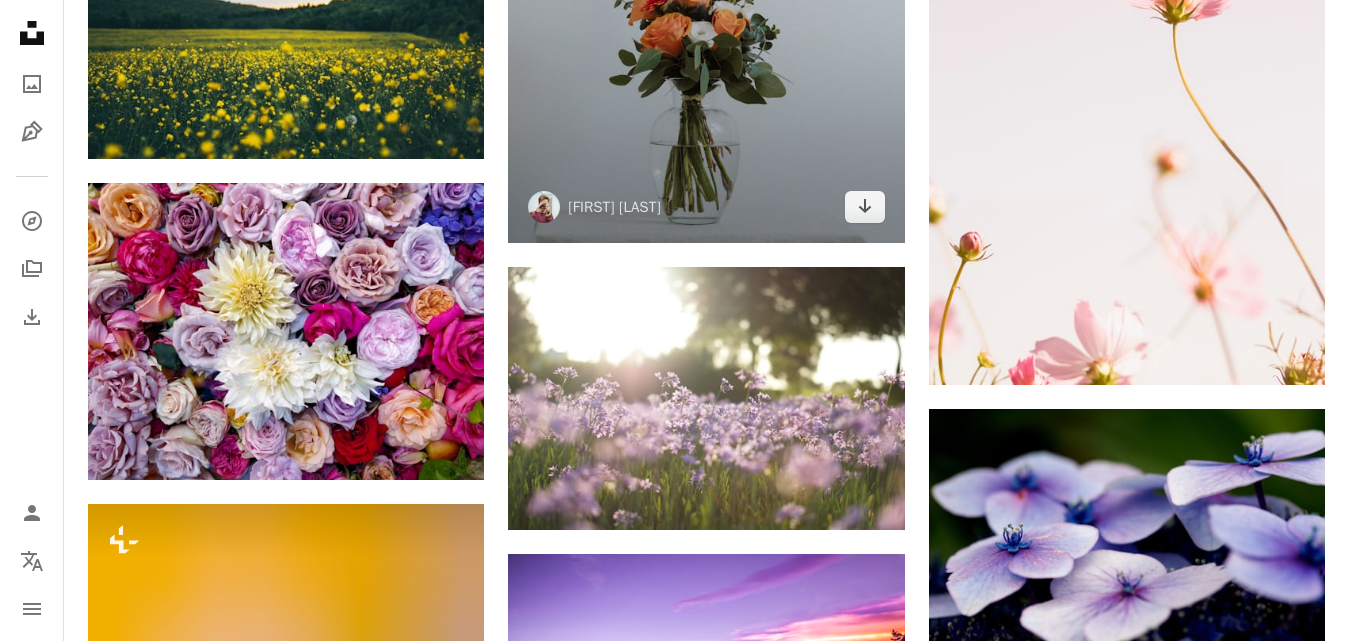 scroll, scrollTop: 29072, scrollLeft: 0, axis: vertical 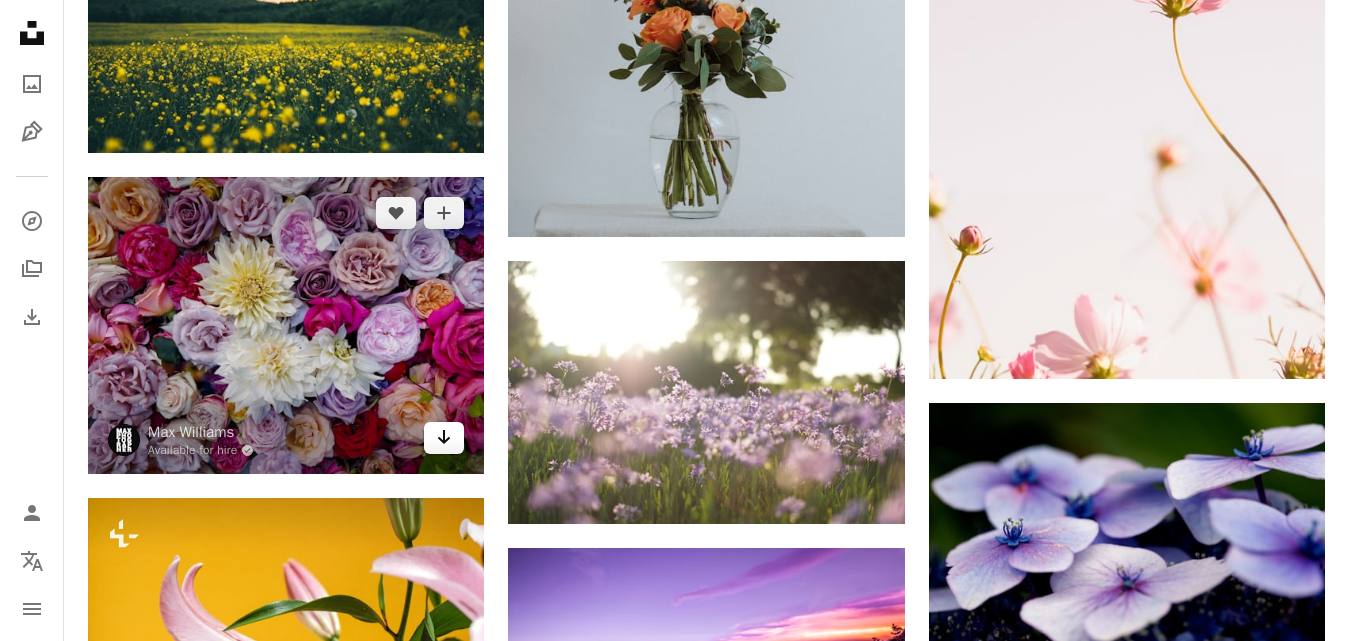 click on "Arrow pointing down" at bounding box center [444, 438] 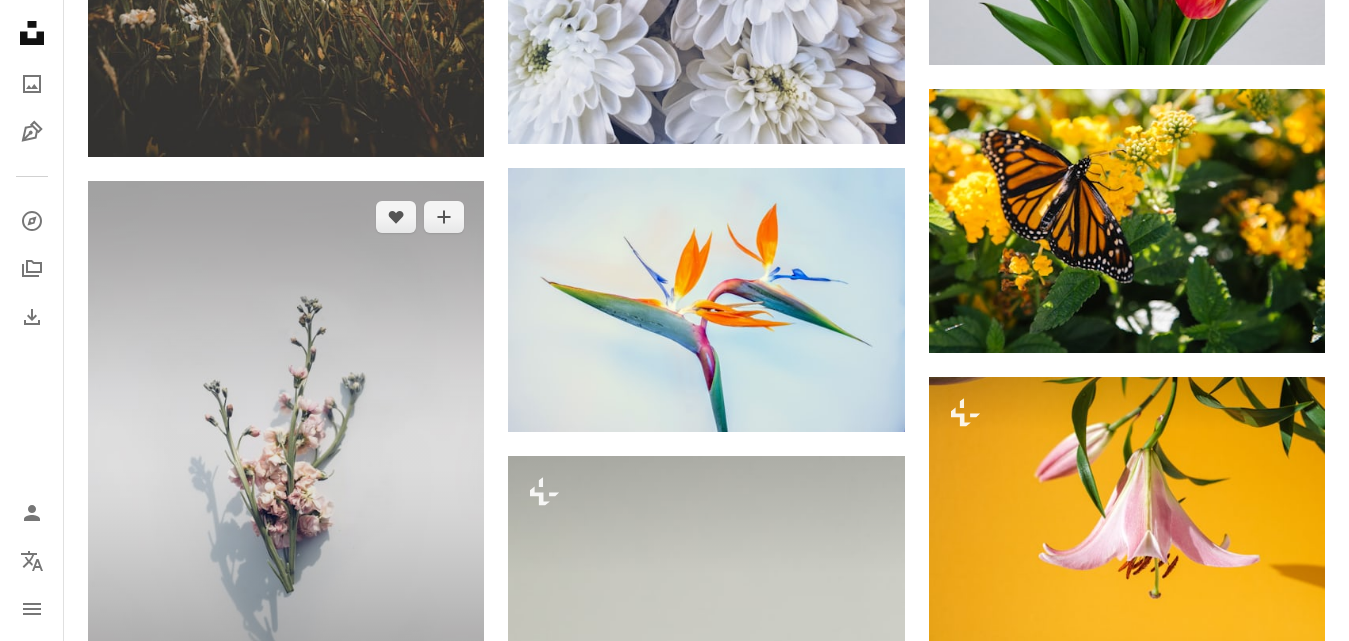 scroll, scrollTop: 30863, scrollLeft: 0, axis: vertical 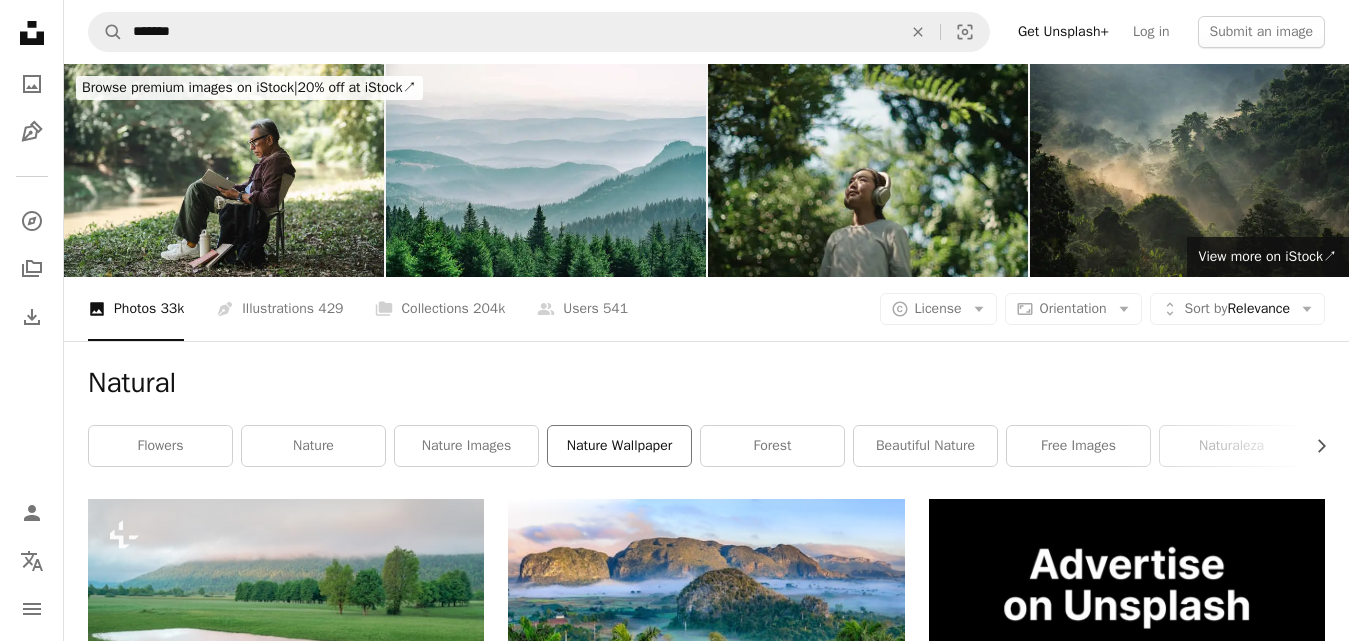 click on "nature wallpaper" at bounding box center [619, 446] 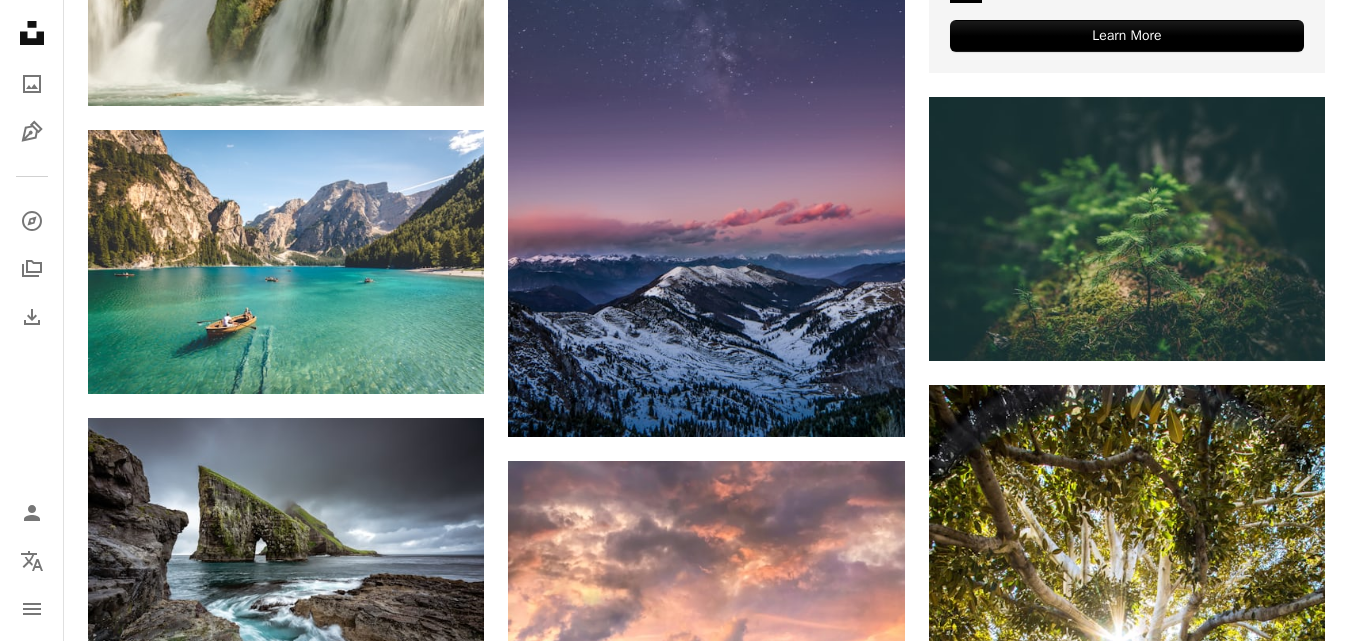 scroll, scrollTop: 982, scrollLeft: 0, axis: vertical 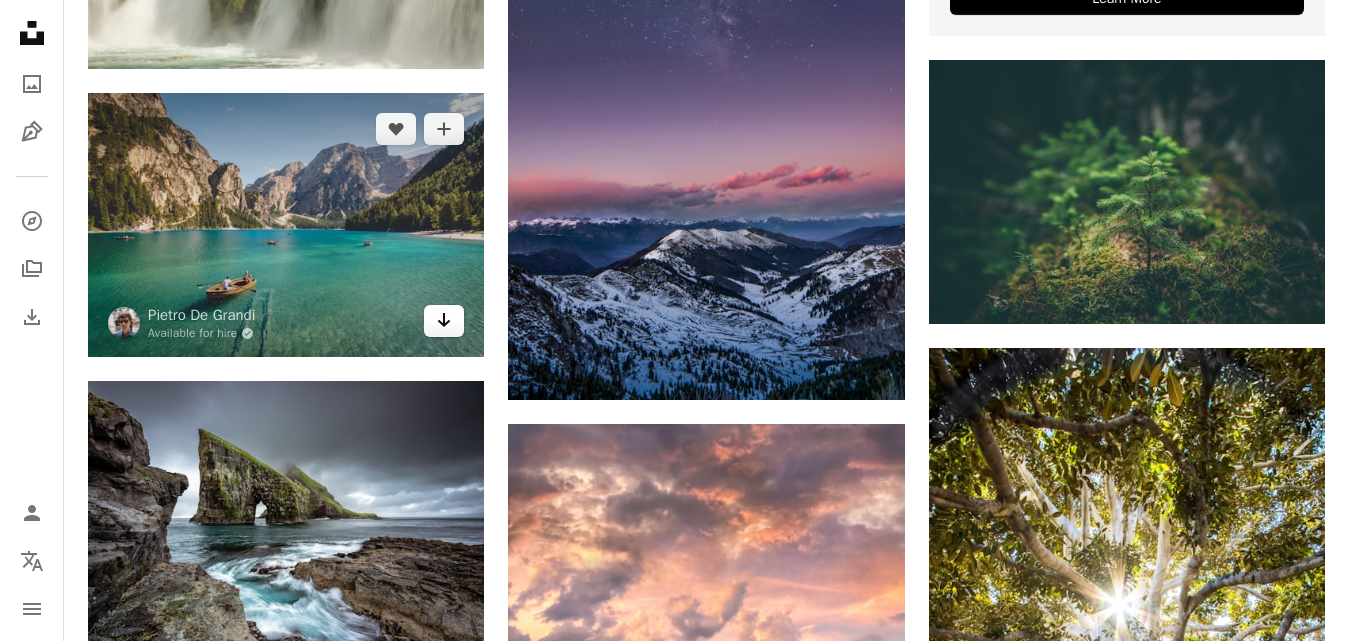 click on "Arrow pointing down" 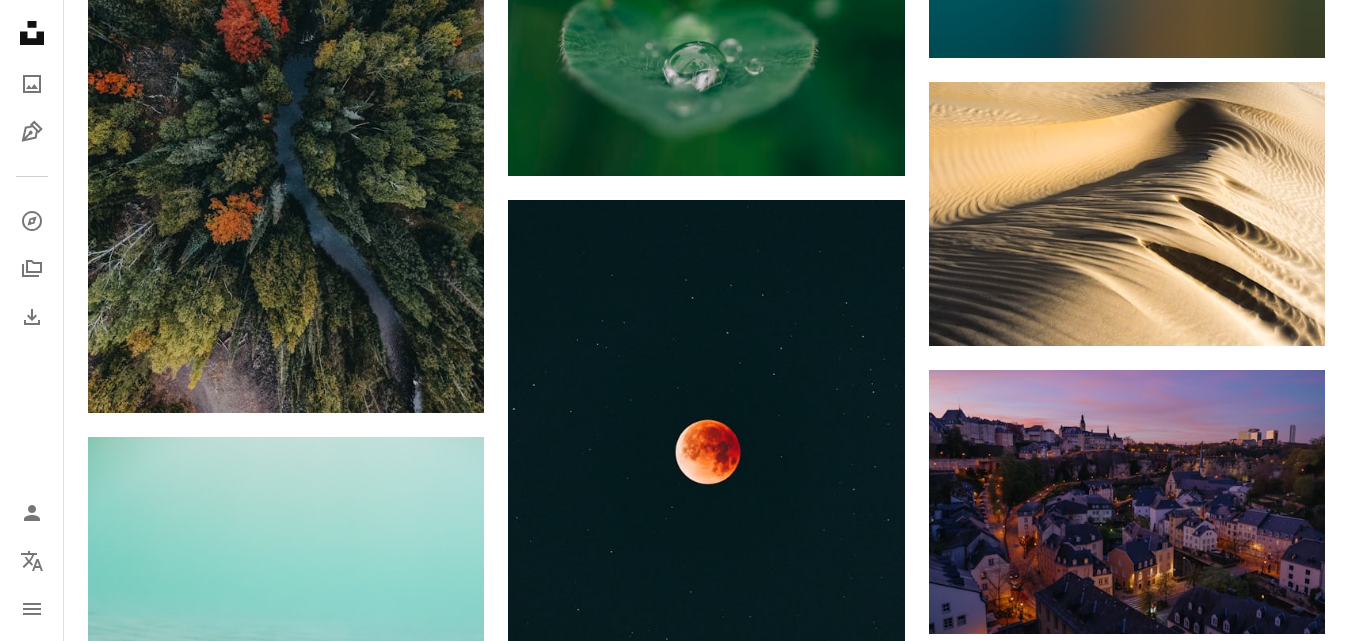scroll, scrollTop: 13760, scrollLeft: 0, axis: vertical 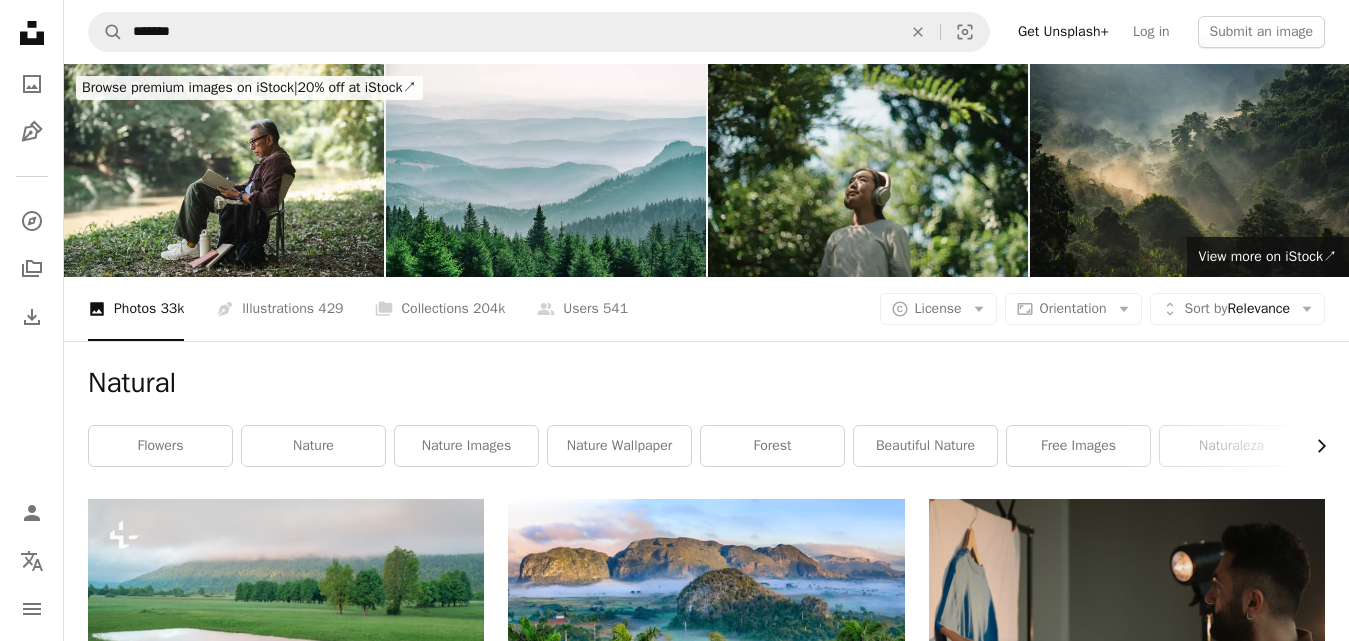 click on "Chevron right" 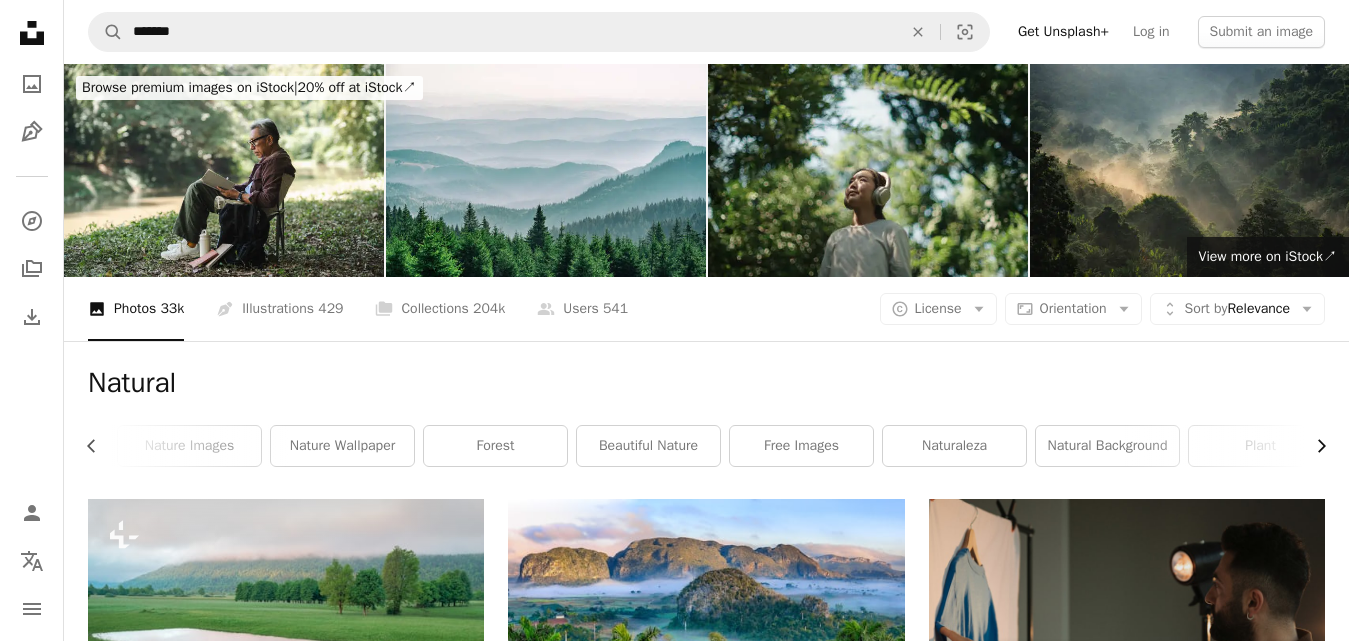 scroll, scrollTop: 0, scrollLeft: 300, axis: horizontal 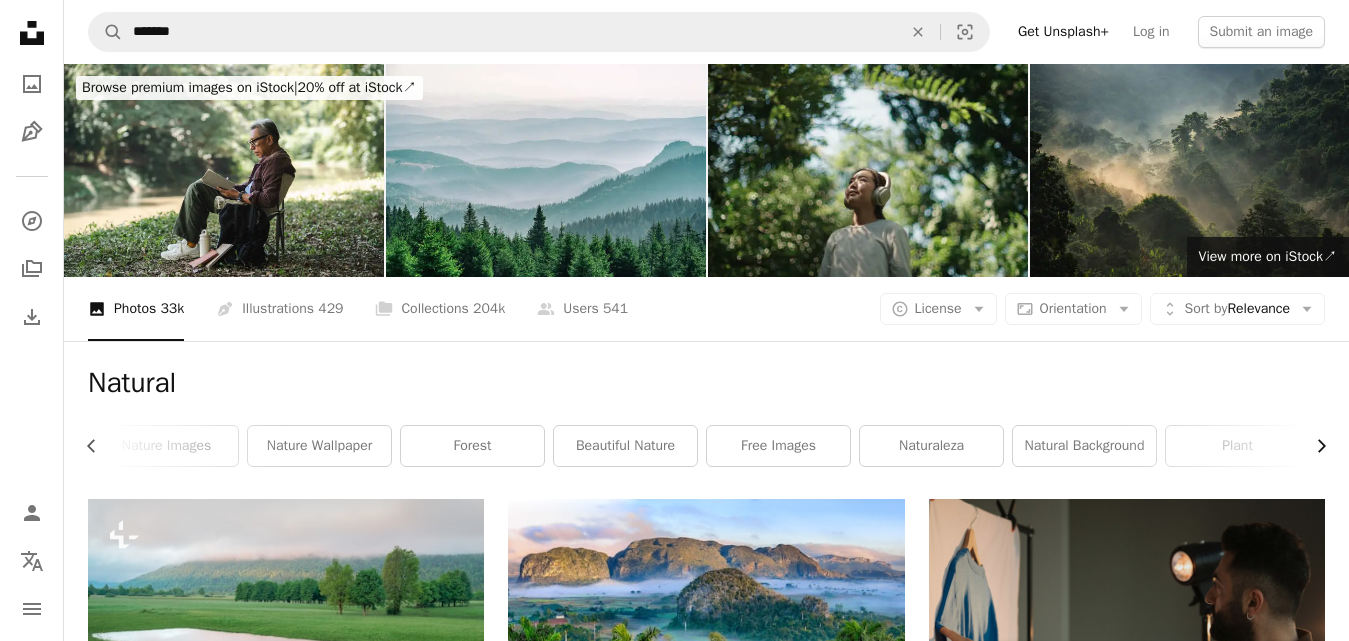 click on "Chevron right" 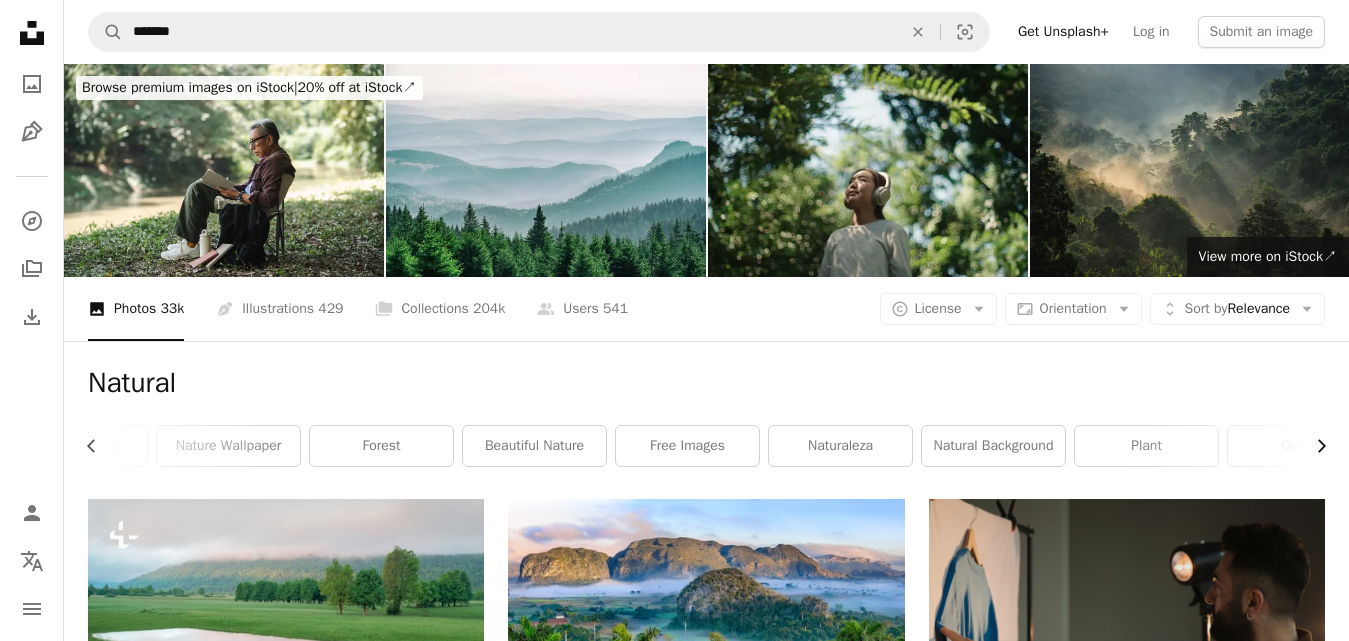 scroll, scrollTop: 0, scrollLeft: 438, axis: horizontal 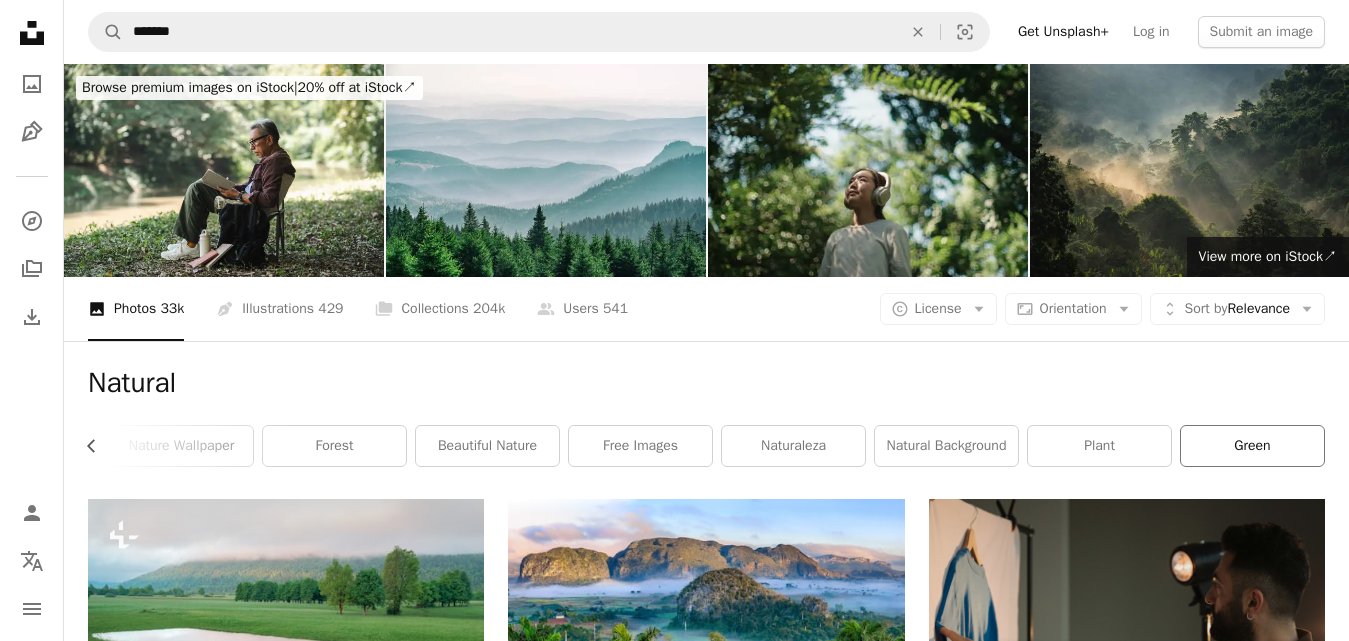 click on "green" at bounding box center [1252, 446] 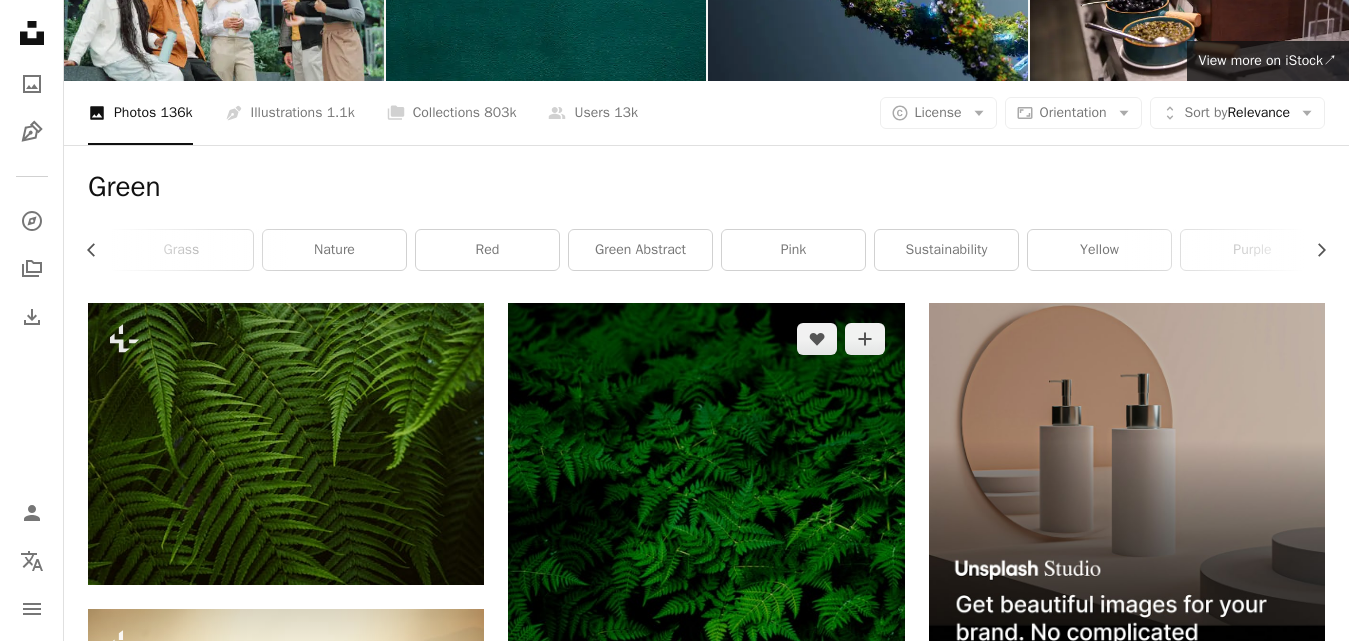 scroll, scrollTop: 201, scrollLeft: 0, axis: vertical 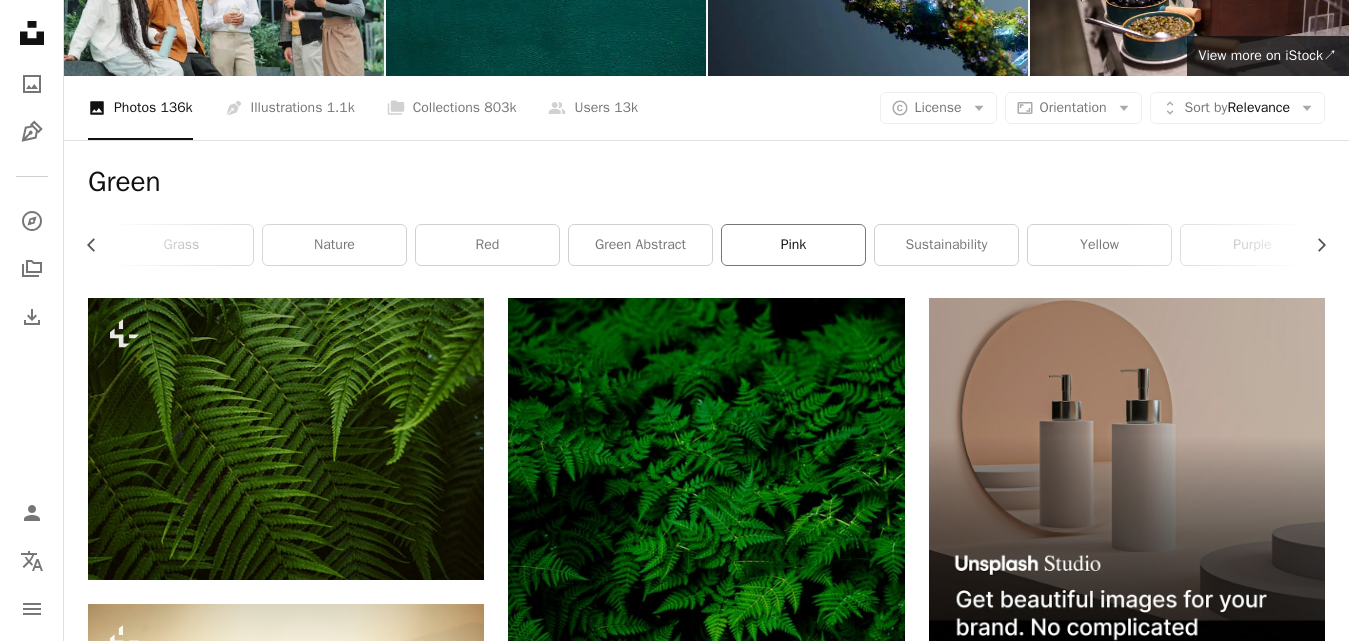 click on "pink" at bounding box center [793, 245] 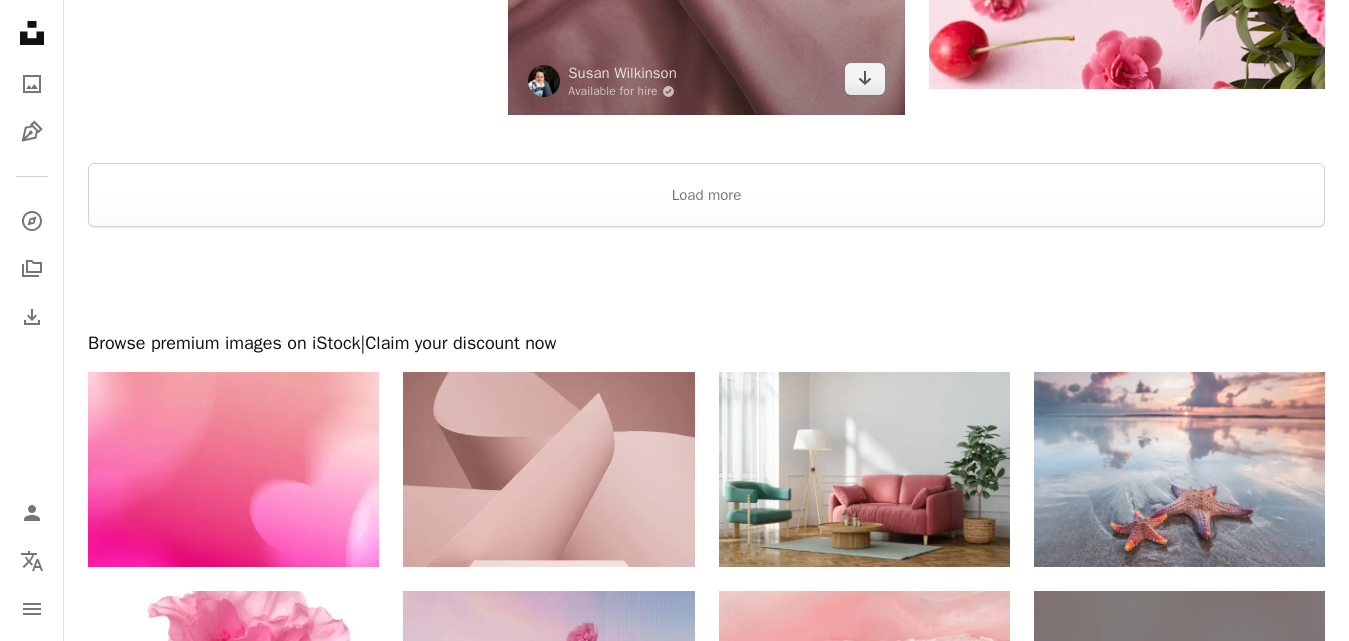 scroll, scrollTop: 3685, scrollLeft: 0, axis: vertical 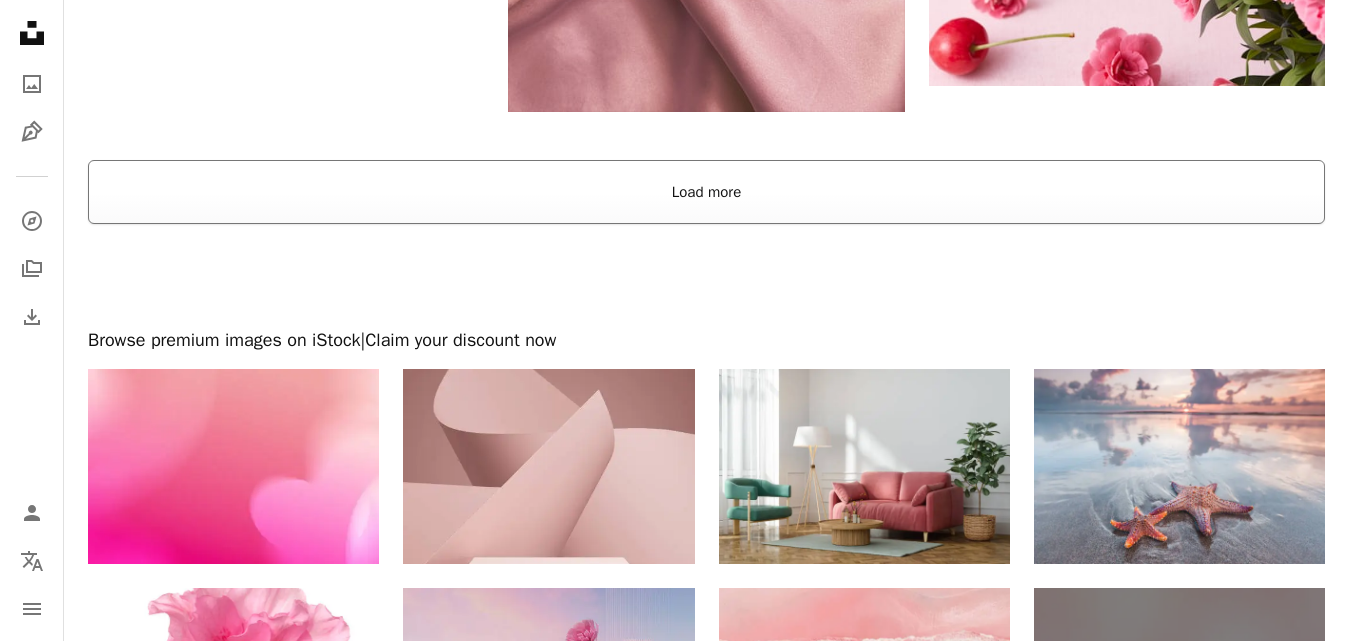 drag, startPoint x: 847, startPoint y: 258, endPoint x: 789, endPoint y: 182, distance: 95.60335 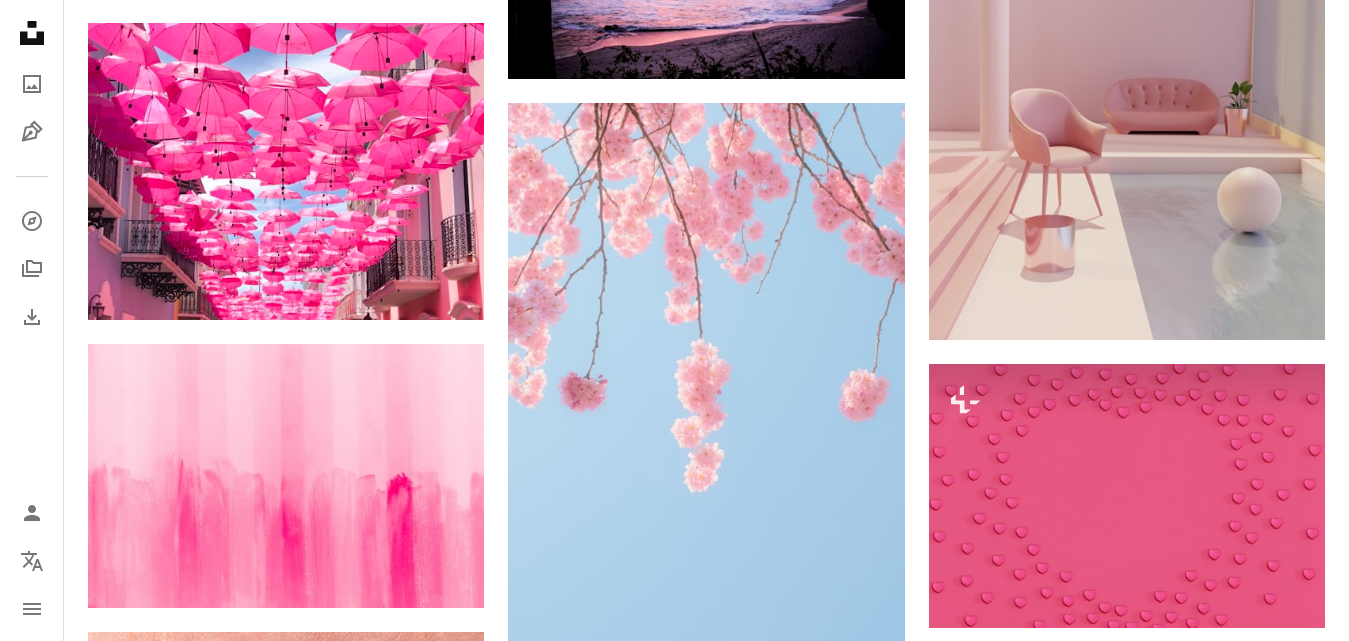 scroll, scrollTop: 6585, scrollLeft: 0, axis: vertical 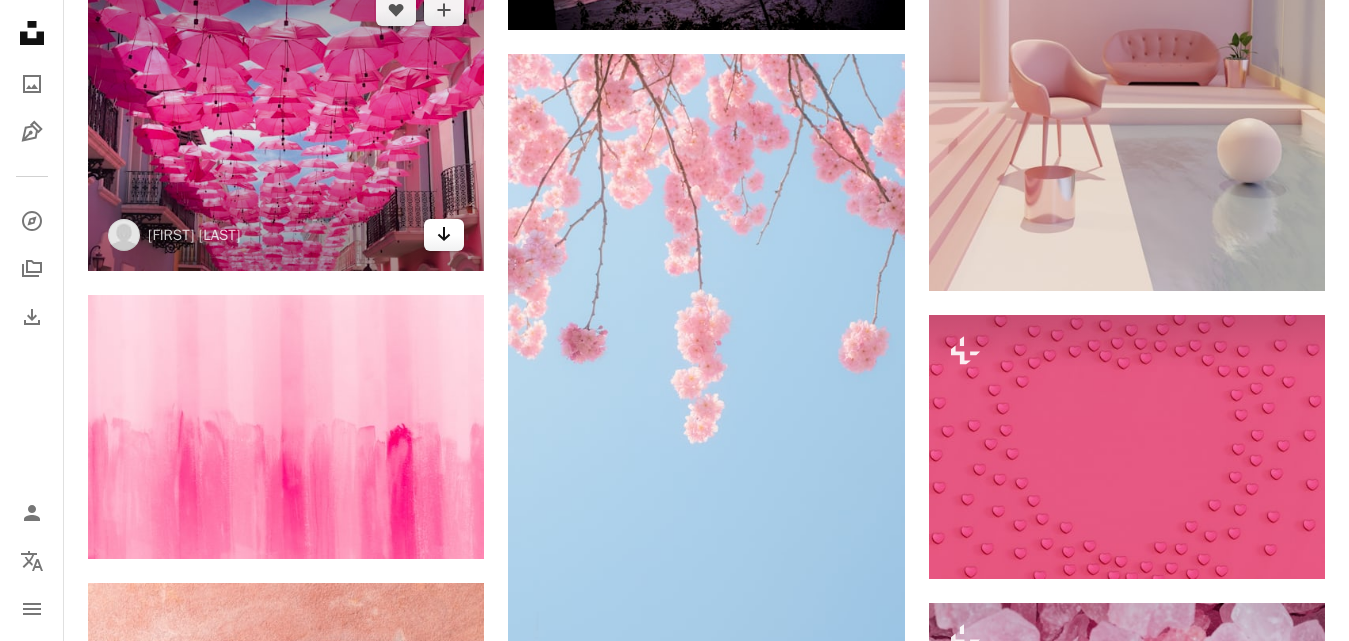 click on "Arrow pointing down" 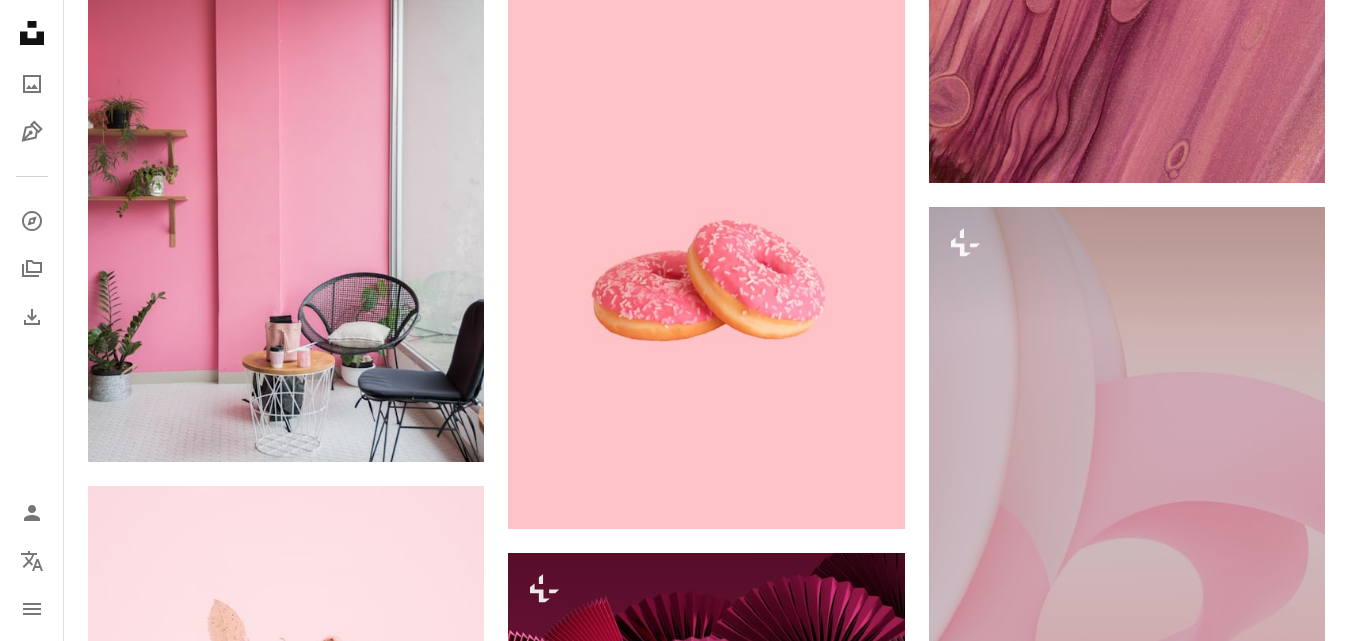 scroll, scrollTop: 11035, scrollLeft: 0, axis: vertical 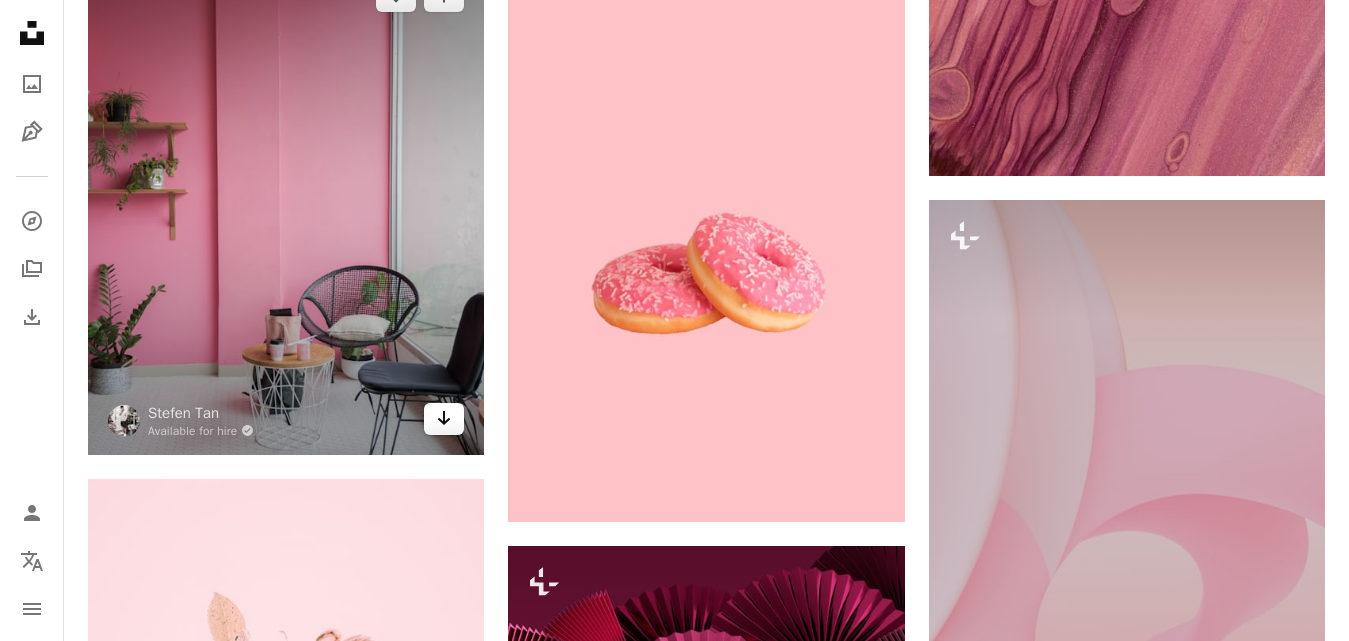 click on "Arrow pointing down" at bounding box center (444, 419) 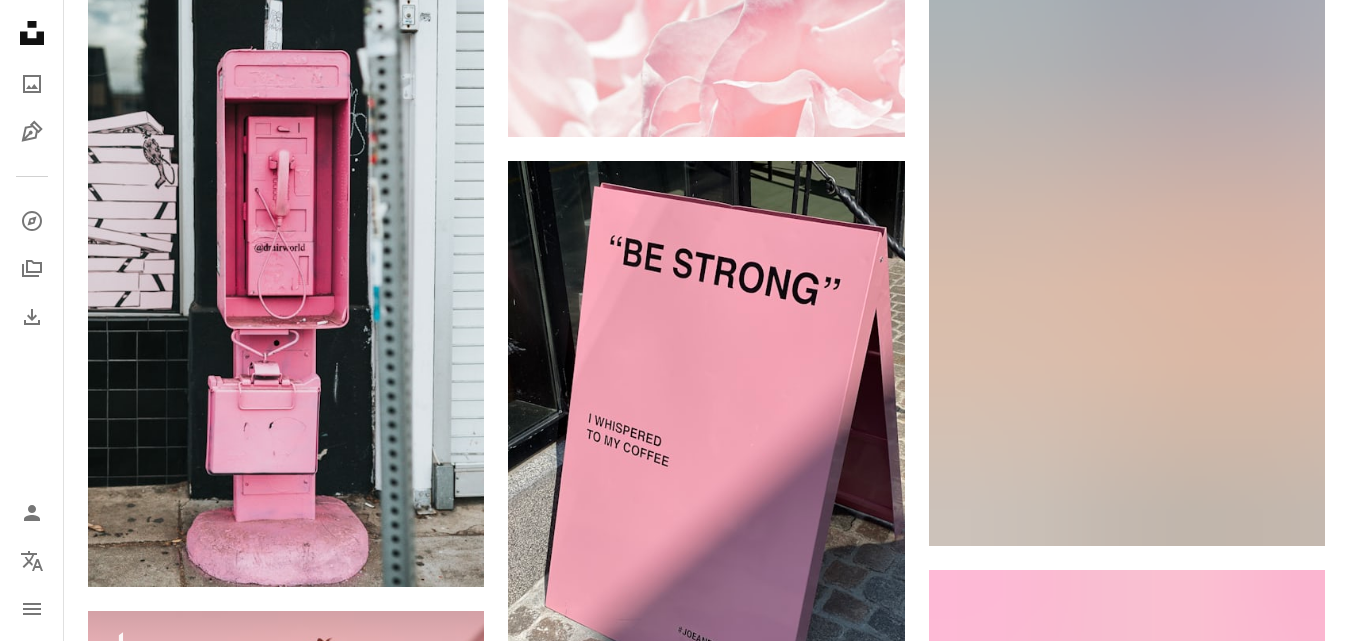 scroll, scrollTop: 13074, scrollLeft: 0, axis: vertical 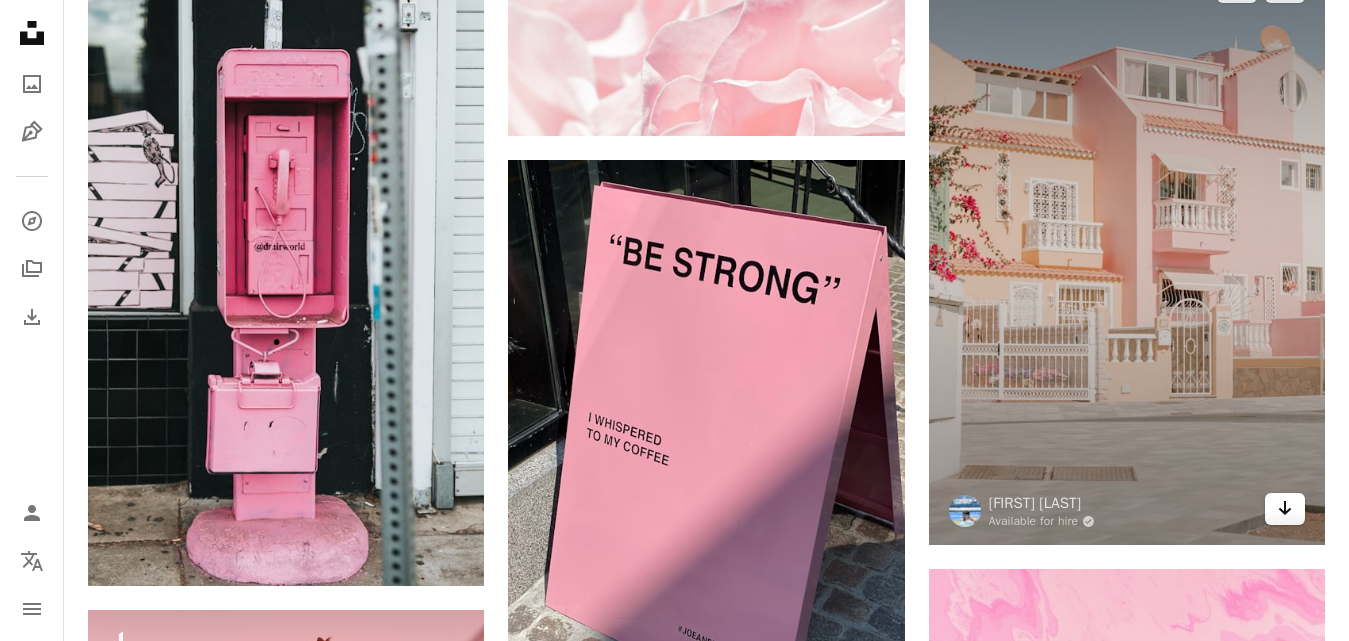 click on "Arrow pointing down" at bounding box center [1285, 509] 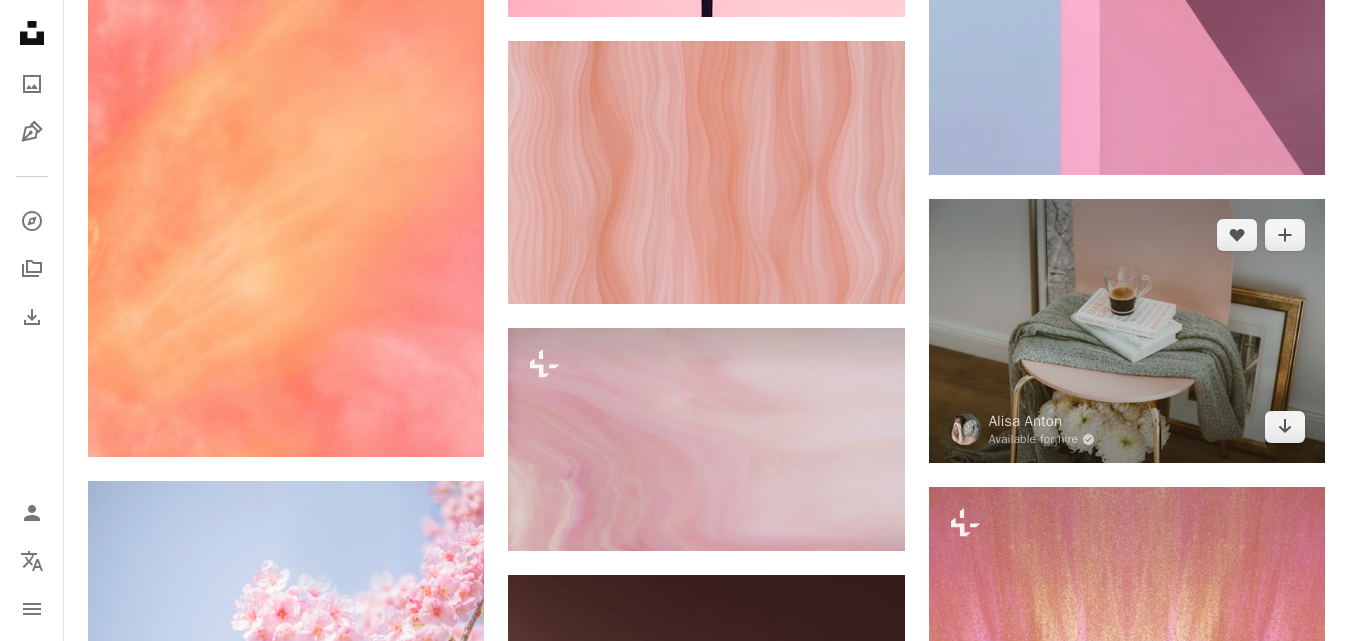 scroll, scrollTop: 25231, scrollLeft: 0, axis: vertical 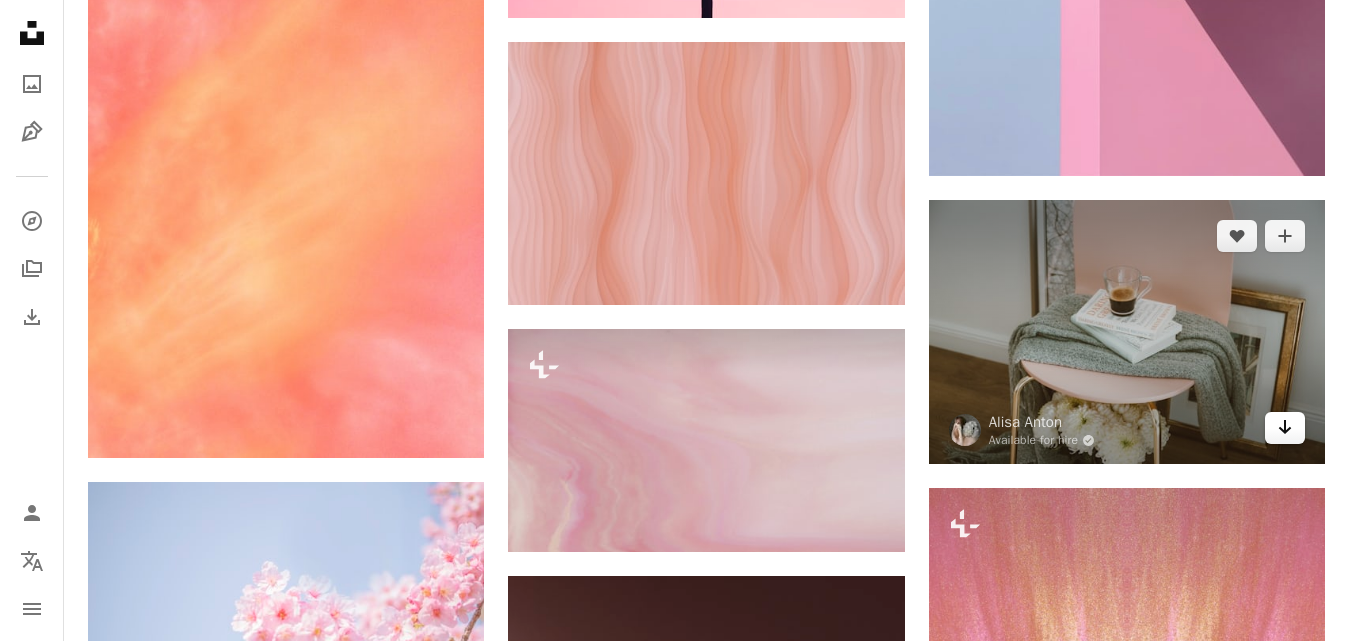 click 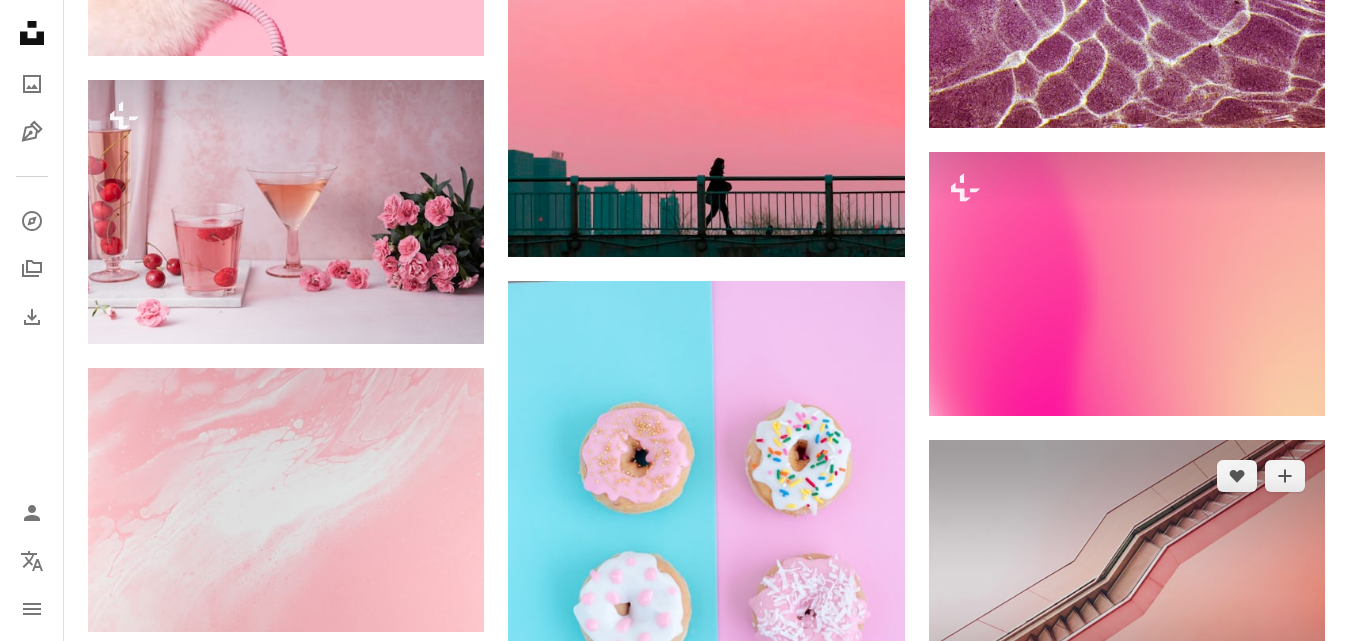 scroll, scrollTop: 26676, scrollLeft: 0, axis: vertical 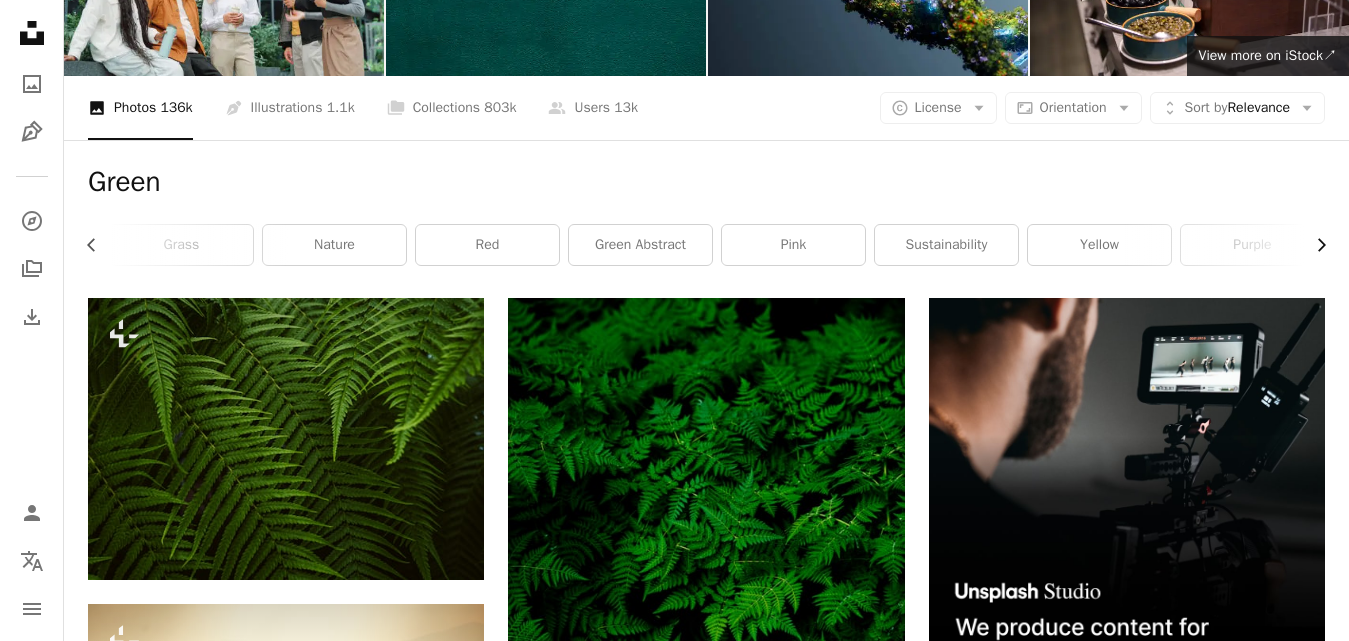 click on "Chevron right" 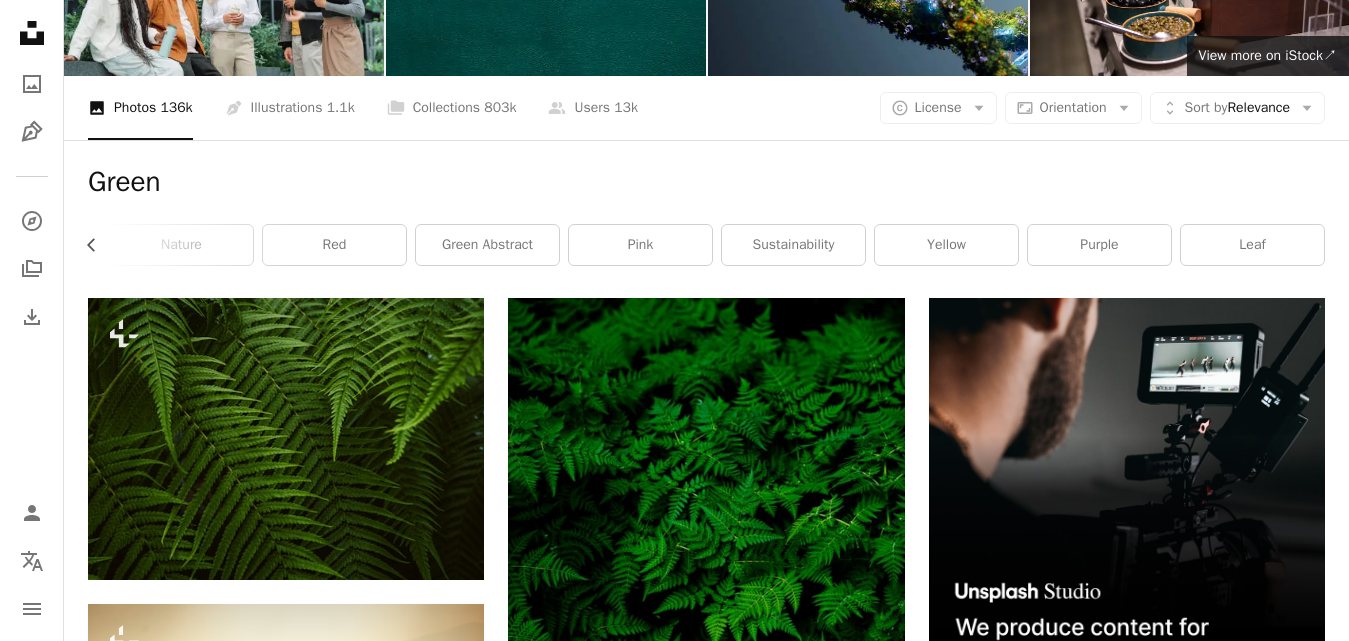 click on "leaf" at bounding box center (1252, 245) 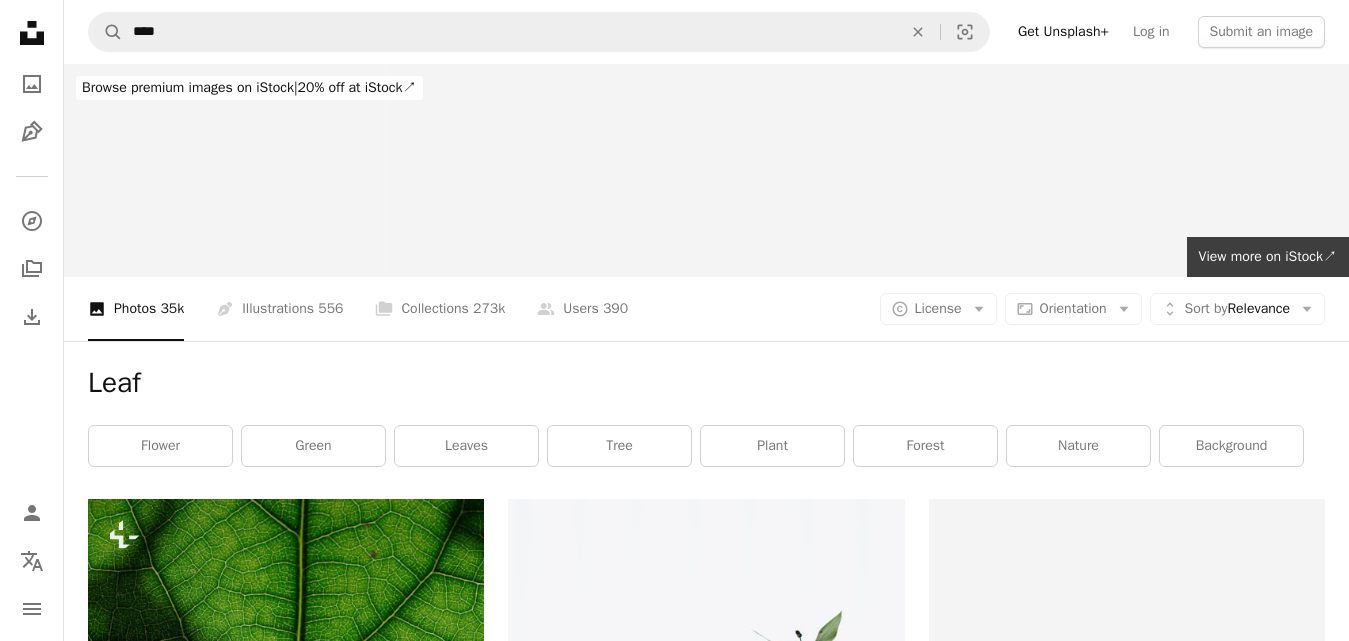 scroll, scrollTop: 0, scrollLeft: 0, axis: both 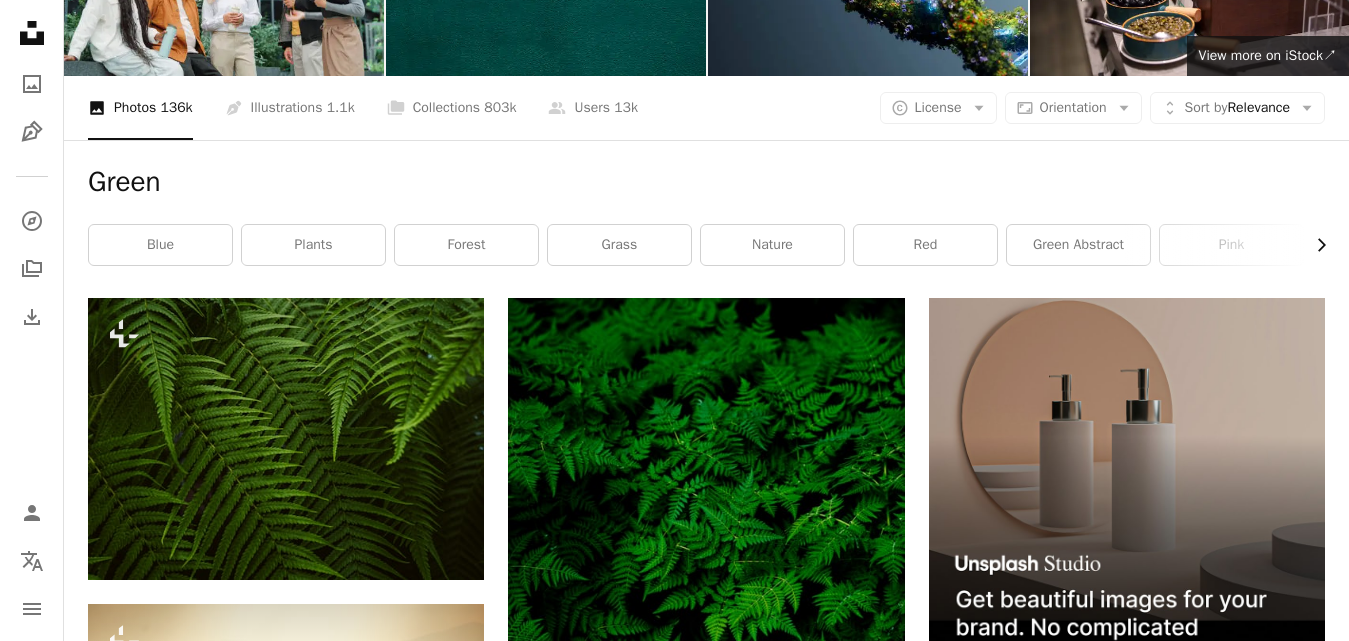 click 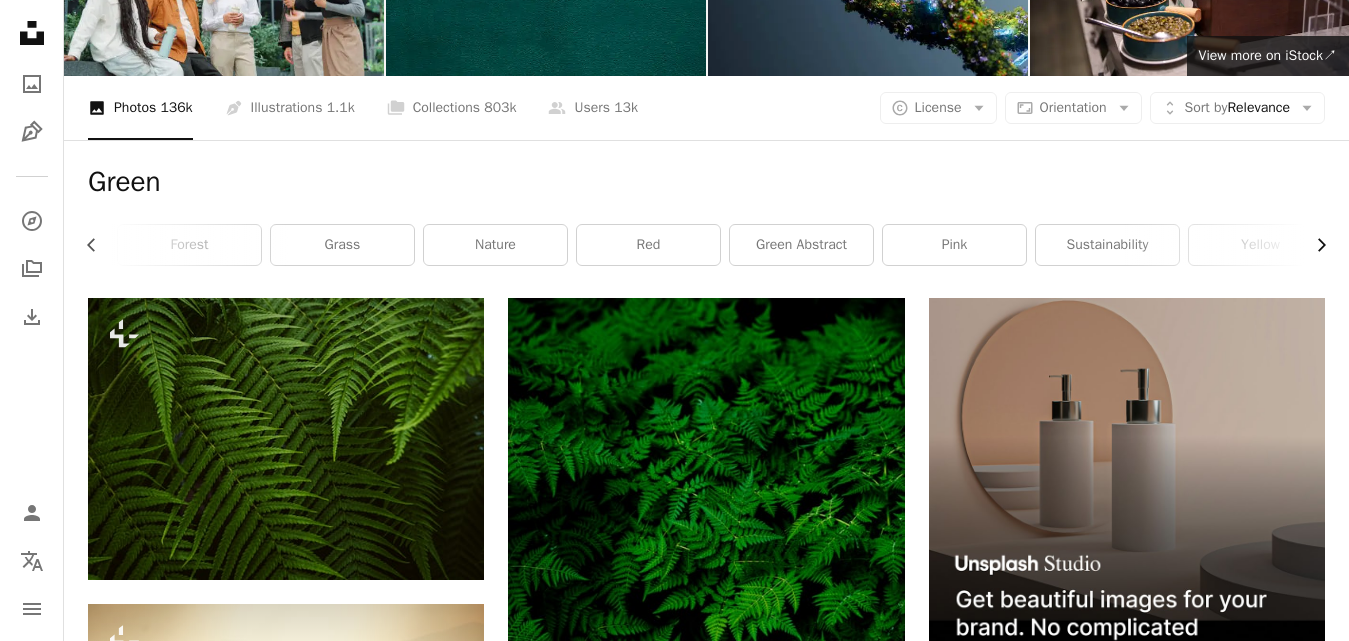 scroll, scrollTop: 0, scrollLeft: 300, axis: horizontal 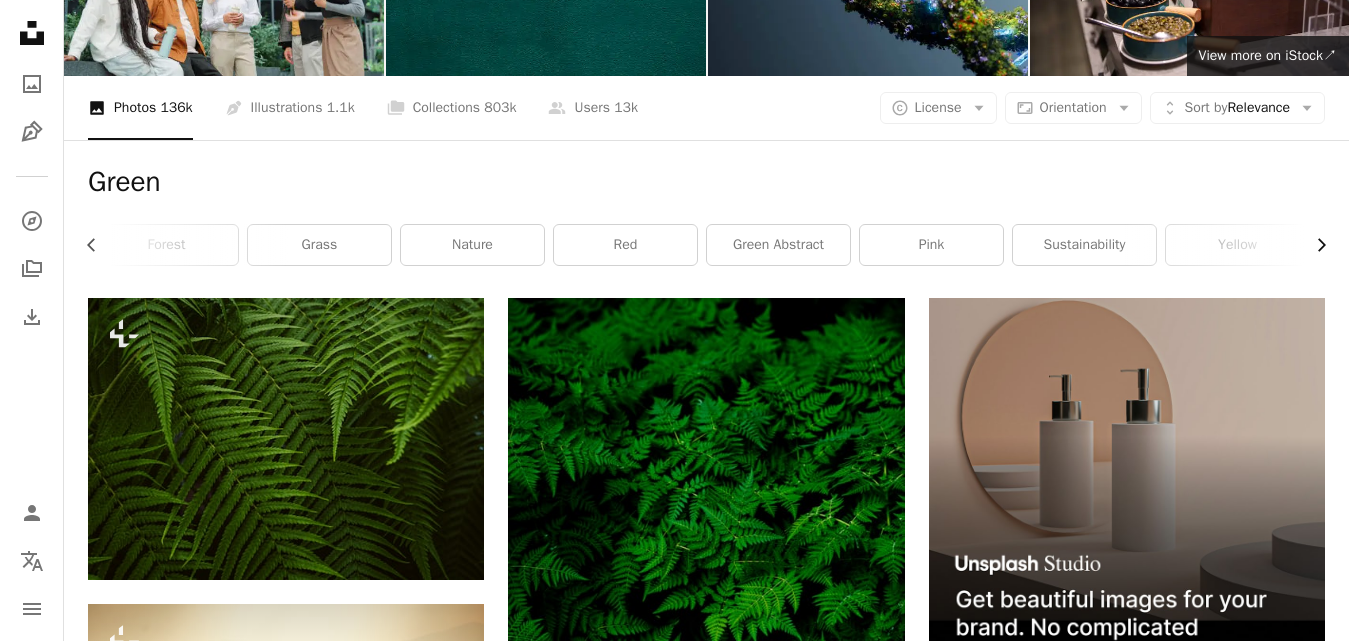 click 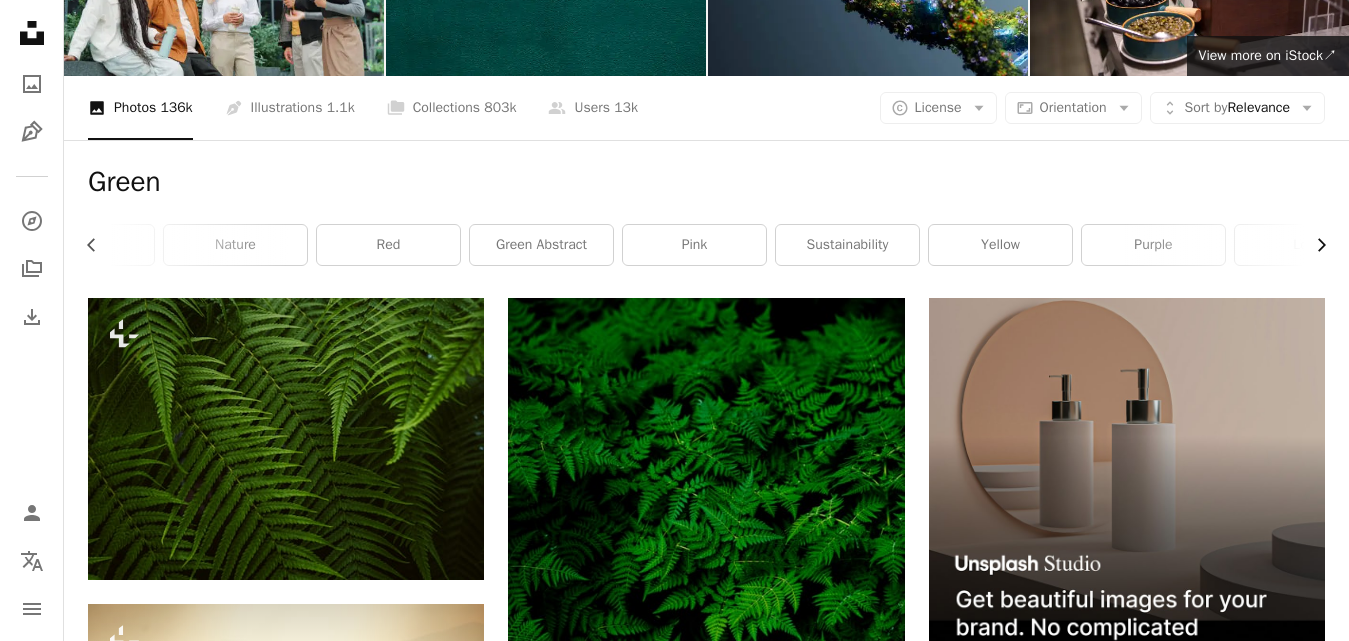 scroll, scrollTop: 0, scrollLeft: 591, axis: horizontal 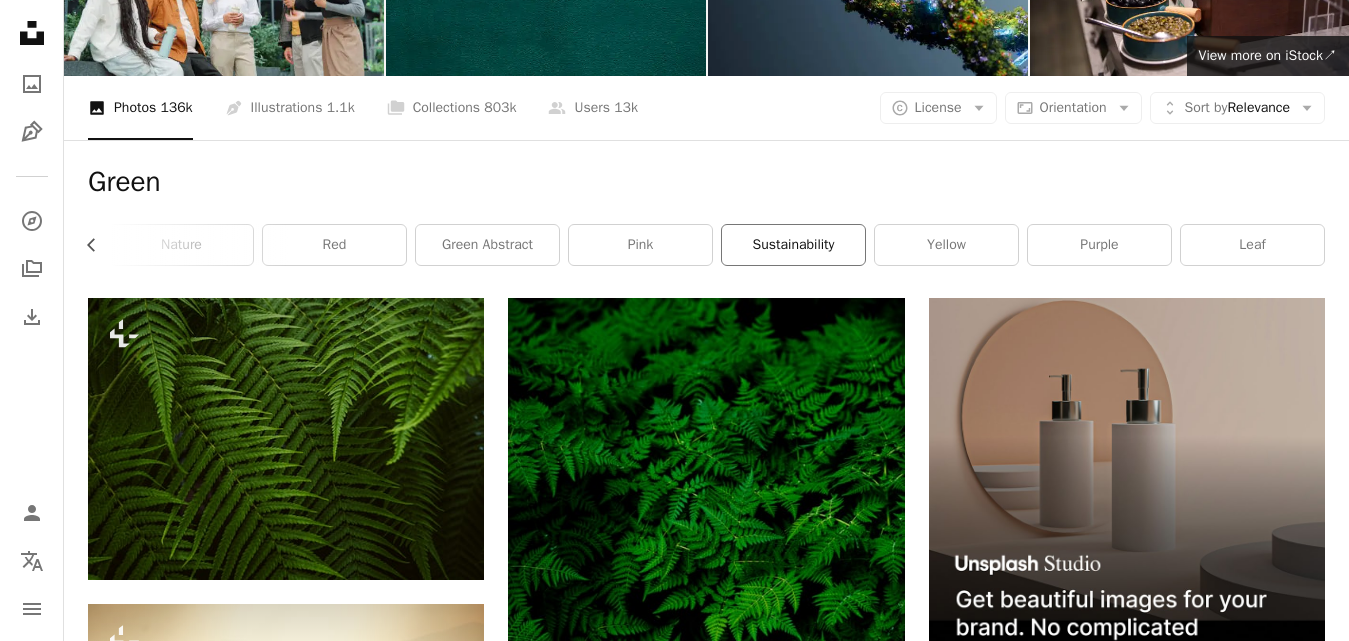 click on "sustainability" at bounding box center (793, 245) 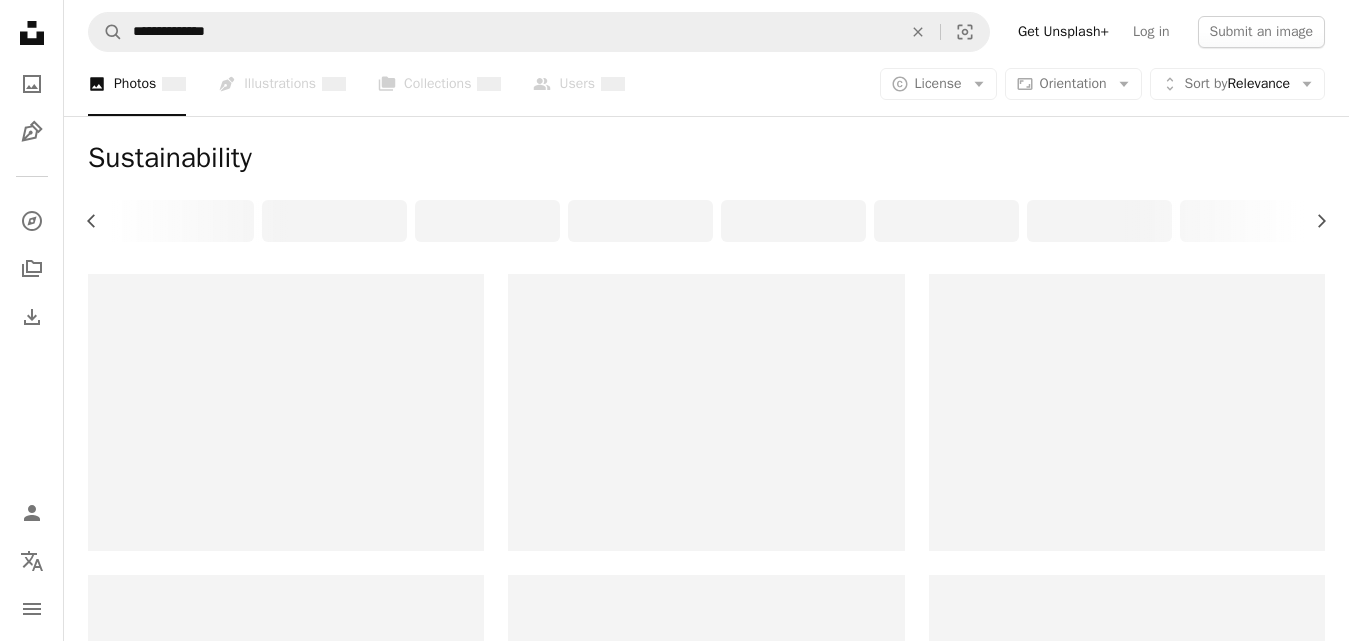scroll, scrollTop: 0, scrollLeft: 285, axis: horizontal 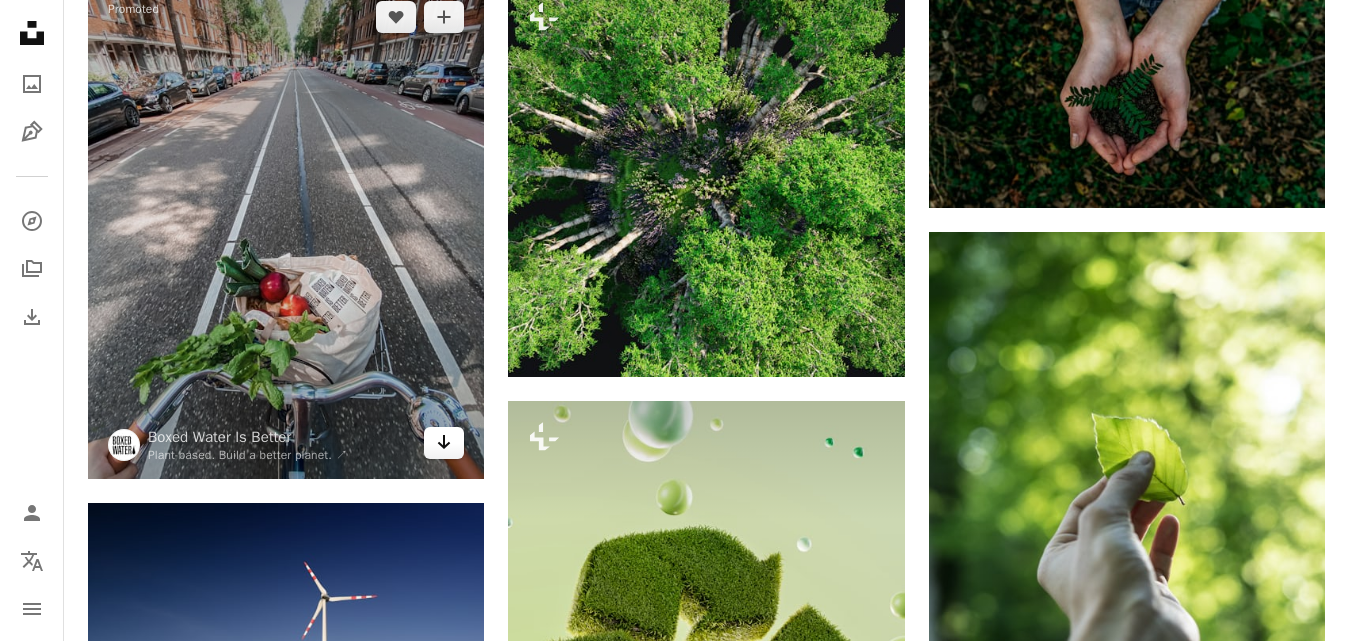 click 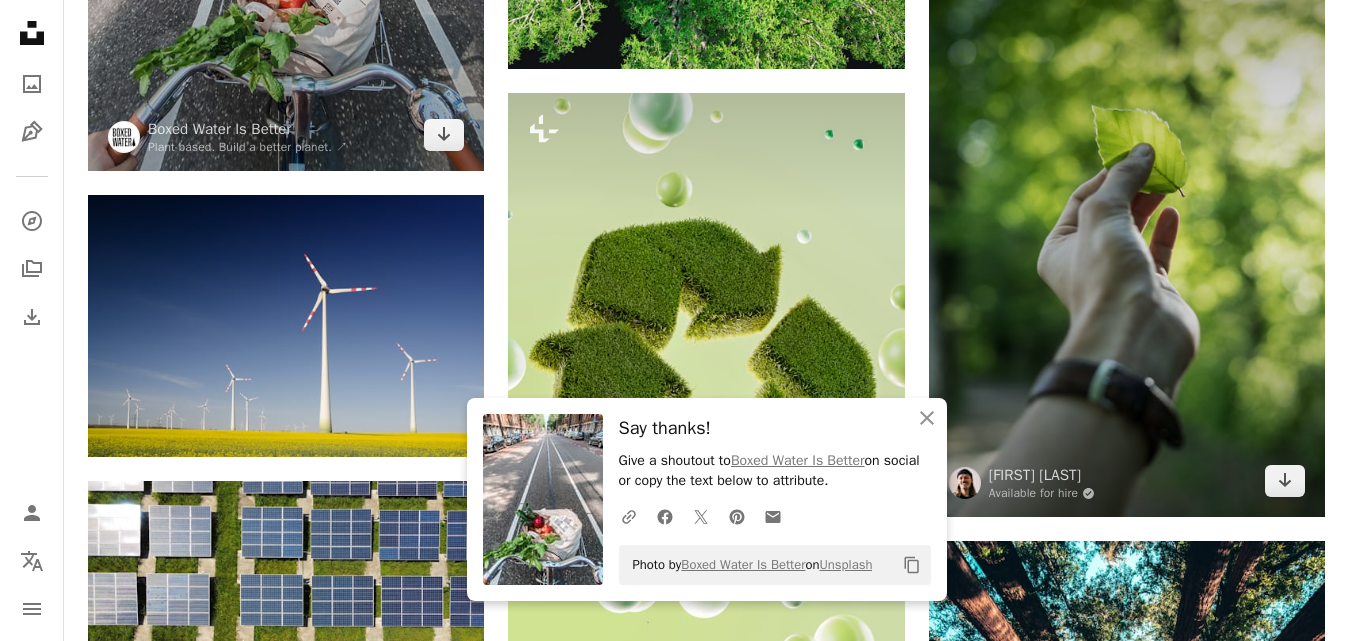 scroll, scrollTop: 602, scrollLeft: 0, axis: vertical 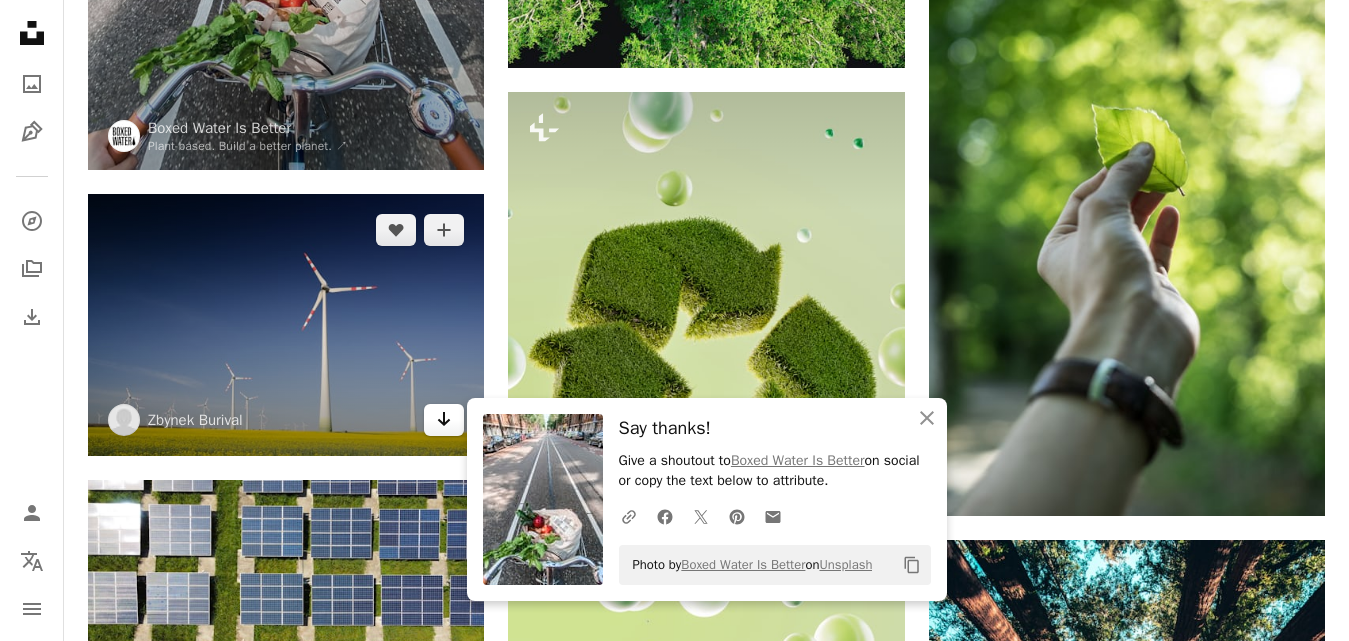 click on "Arrow pointing down" 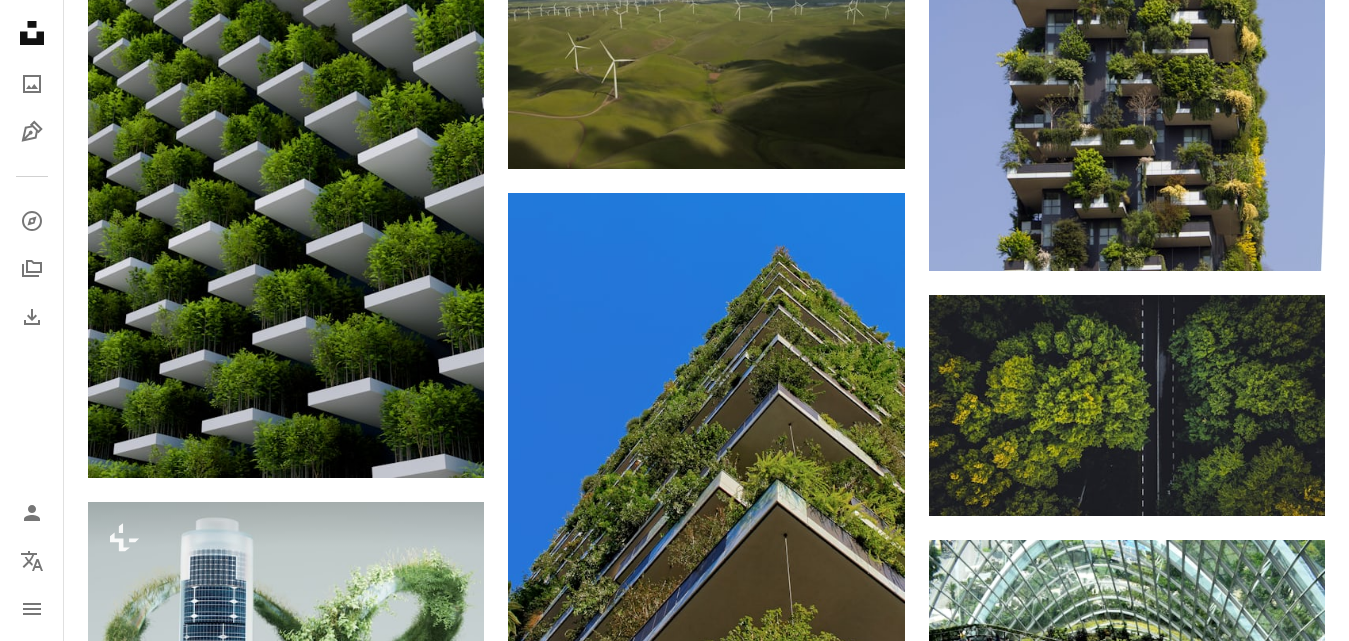 scroll, scrollTop: 1984, scrollLeft: 0, axis: vertical 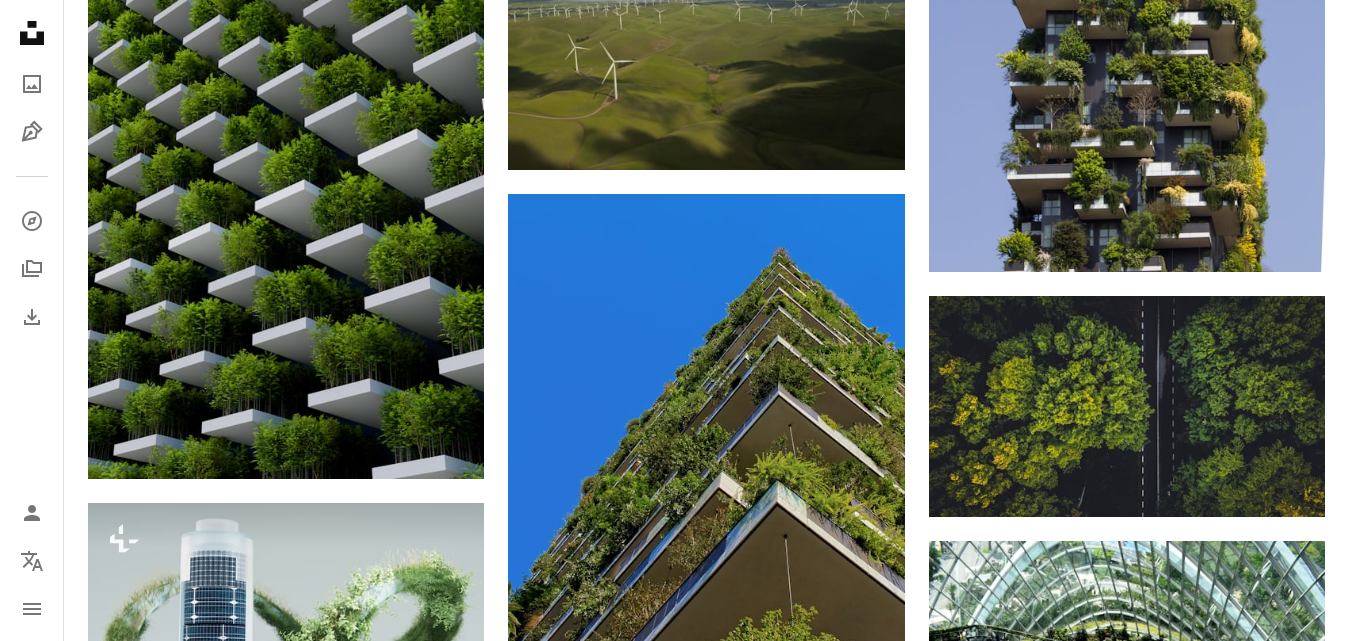 click on "Promoted A heart A plus sign Boxed Water Is Better Plant-based. Build a better planet.   ↗ Arrow pointing down A heart A plus sign Zbynek Burival Arrow pointing down A heart A plus sign Anders J Arrow pointing down Plus sign for Unsplash+ A heart A plus sign Galina Nelyubova For  Unsplash+ A lock Download Plus sign for Unsplash+ A heart A plus sign A Chosen Soul For  Unsplash+ A lock Download Plus sign for Unsplash+ A heart A plus sign Galina Nelyubova For  Unsplash+ A lock Download A heart A plus sign David Courbit Available for hire A checkmark inside of a circle Arrow pointing down Plus sign for Unsplash+ A heart A plus sign Galina Nelyubova For  Unsplash+ A lock Download A heart A plus sign Nick Fewings Arrow pointing down Plus sign for Unsplash+ A heart A plus sign Benoît Deschasaux For  Unsplash+ A lock Download A heart A plus sign Gabriel Jimenez Available for hire A checkmark inside of a circle Arrow pointing down A heart A plus sign rafael albornoz Arrow pointing down A heart A plus sign A heart" at bounding box center (706, 1135) 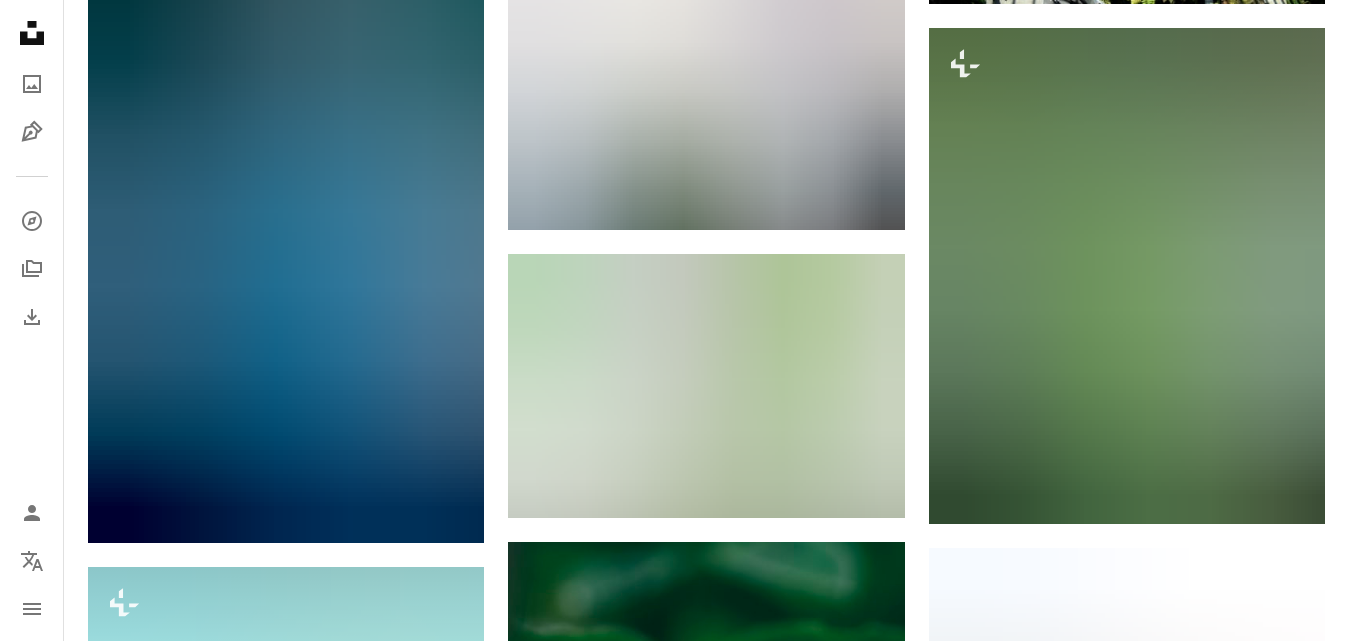 scroll, scrollTop: 2784, scrollLeft: 0, axis: vertical 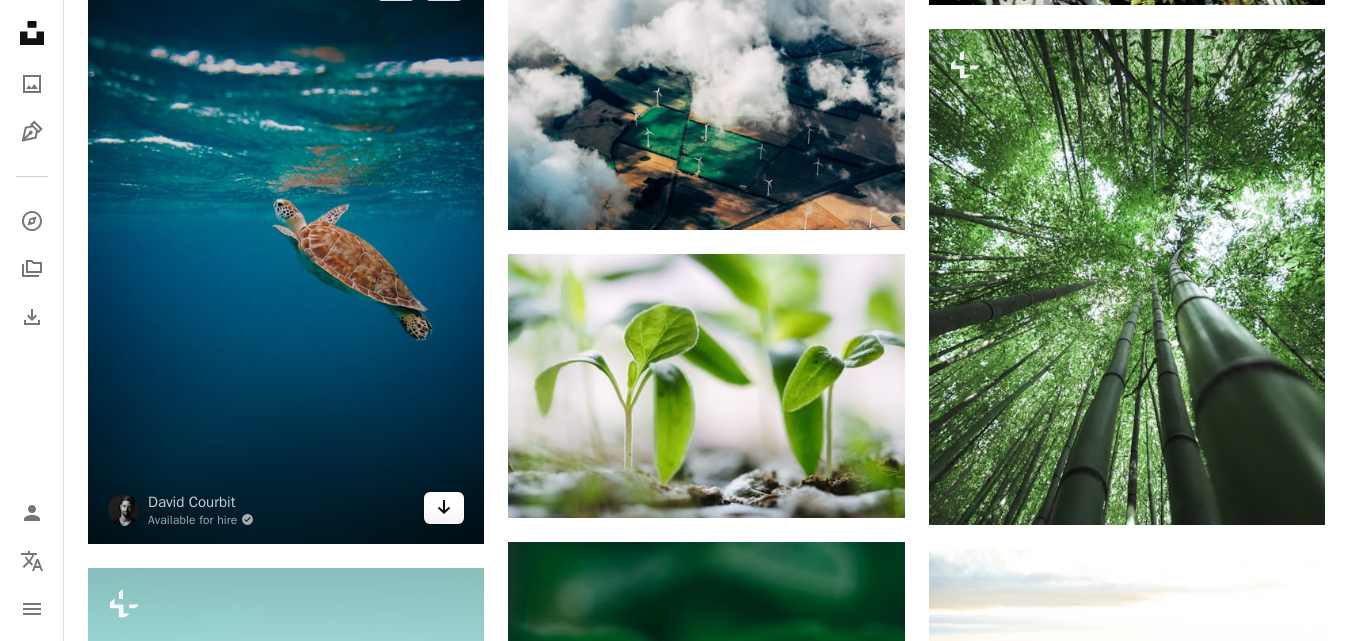 click on "Arrow pointing down" 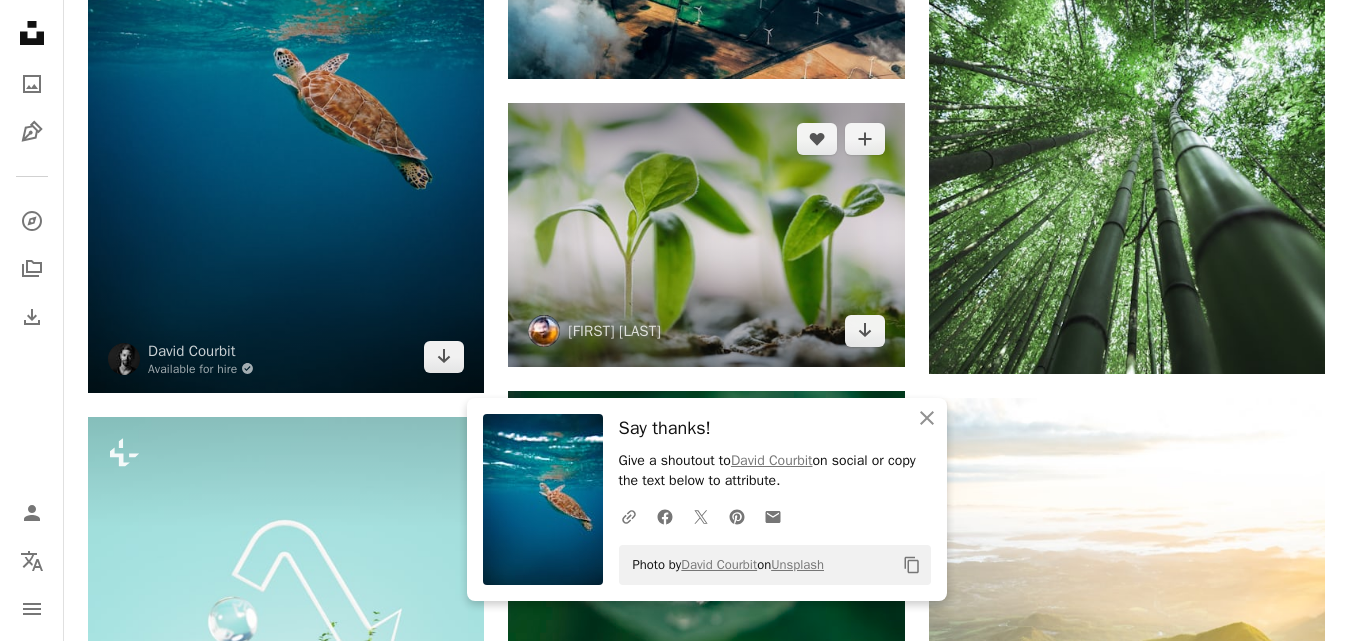 scroll, scrollTop: 2934, scrollLeft: 0, axis: vertical 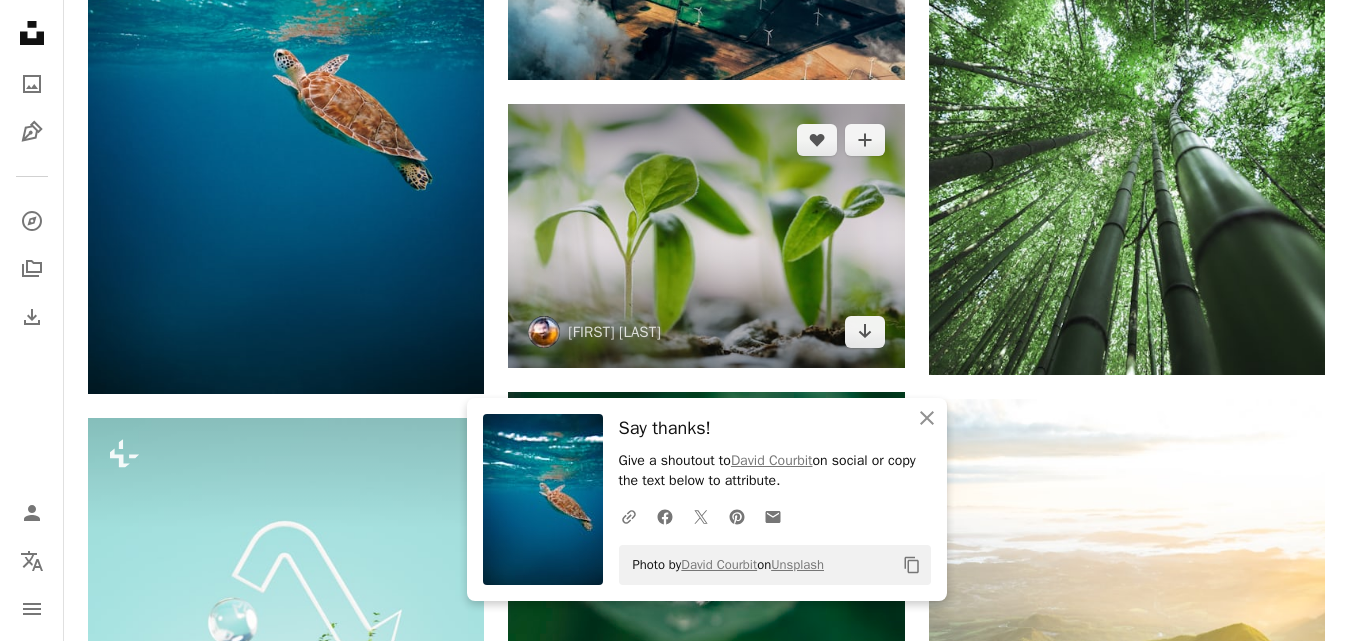click at bounding box center [706, 236] 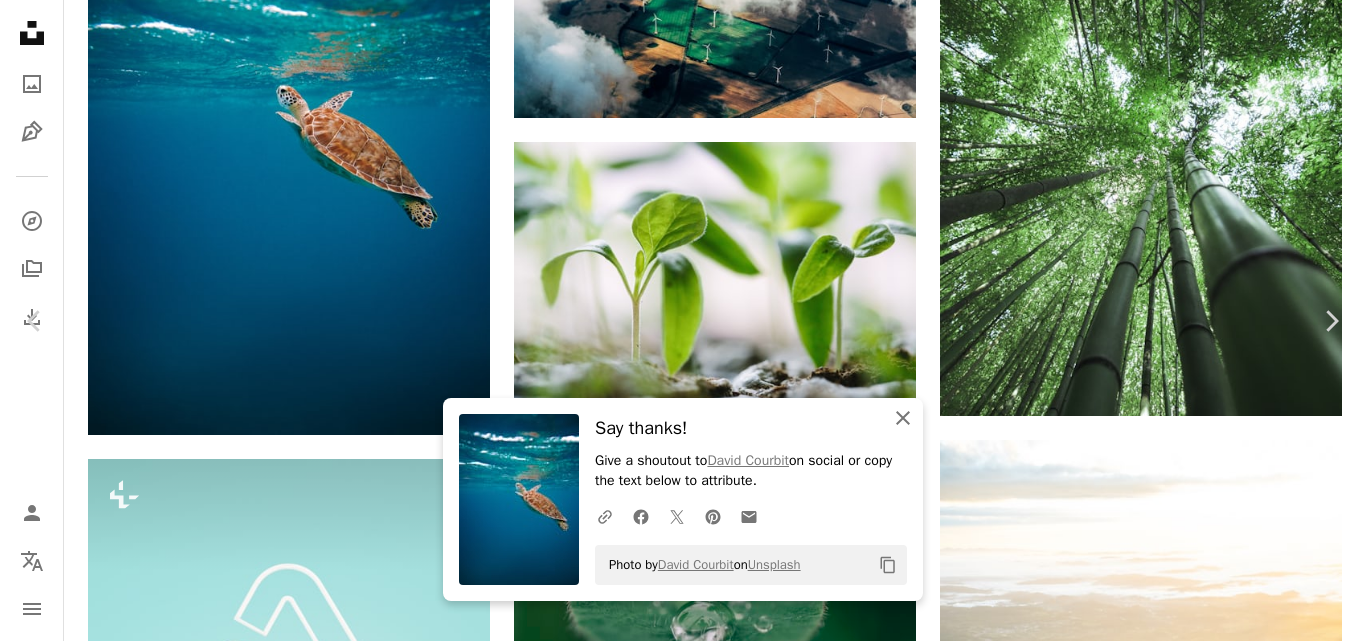 click on "An X shape" 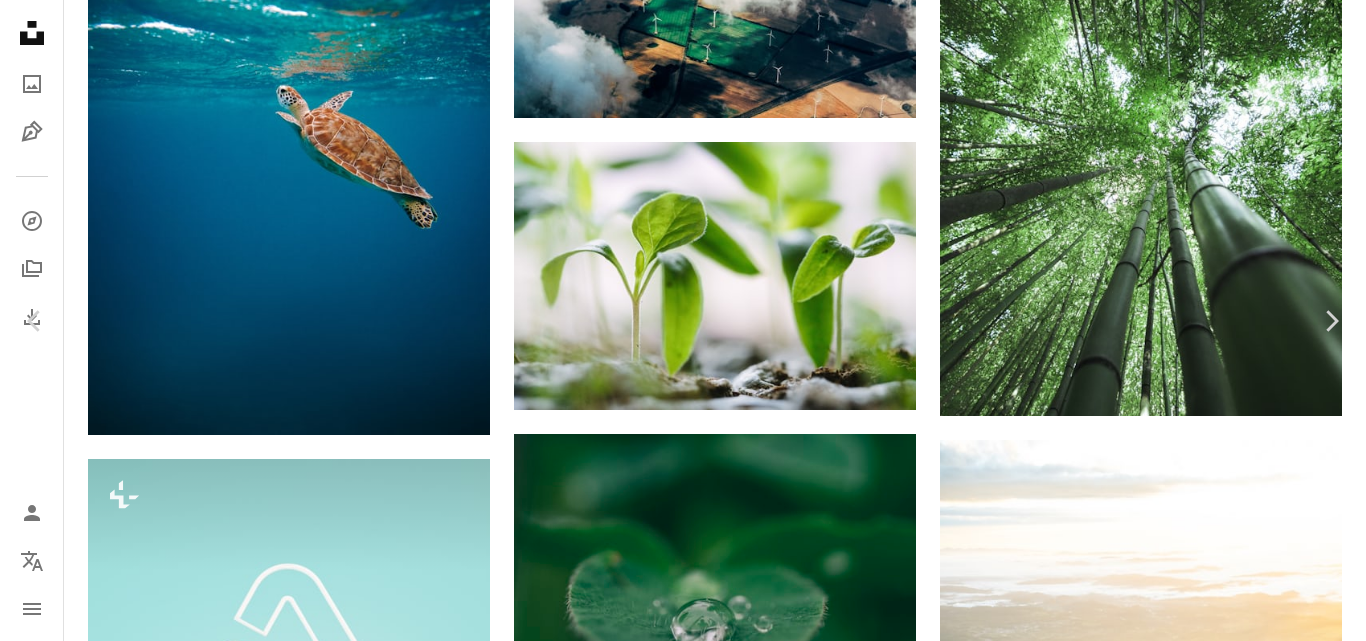 click on "Download free" at bounding box center (1167, 3154) 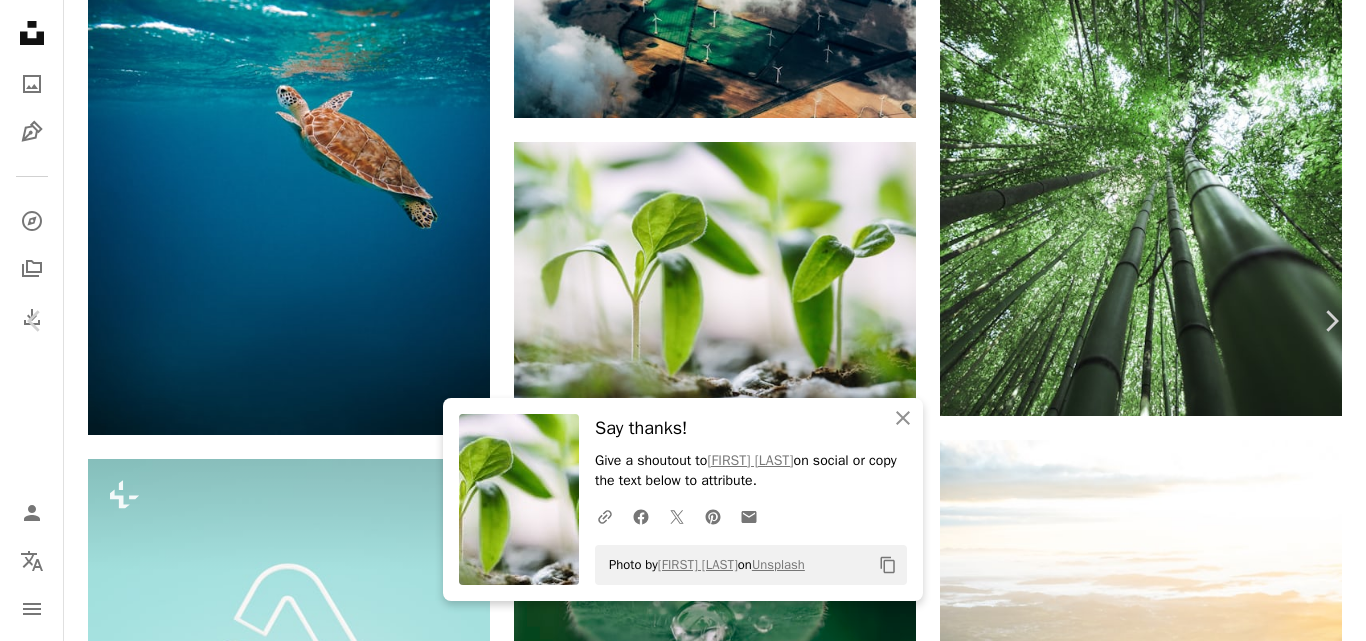 click on "An X shape" at bounding box center [20, 20] 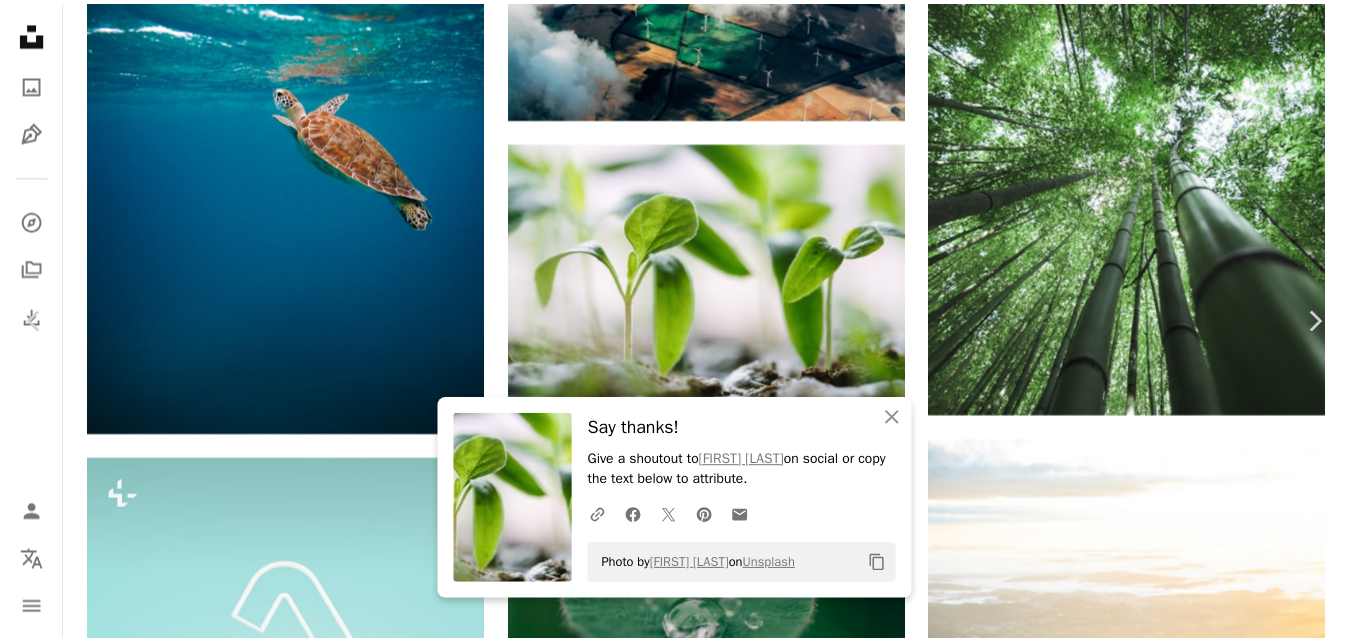 scroll, scrollTop: 0, scrollLeft: 268, axis: horizontal 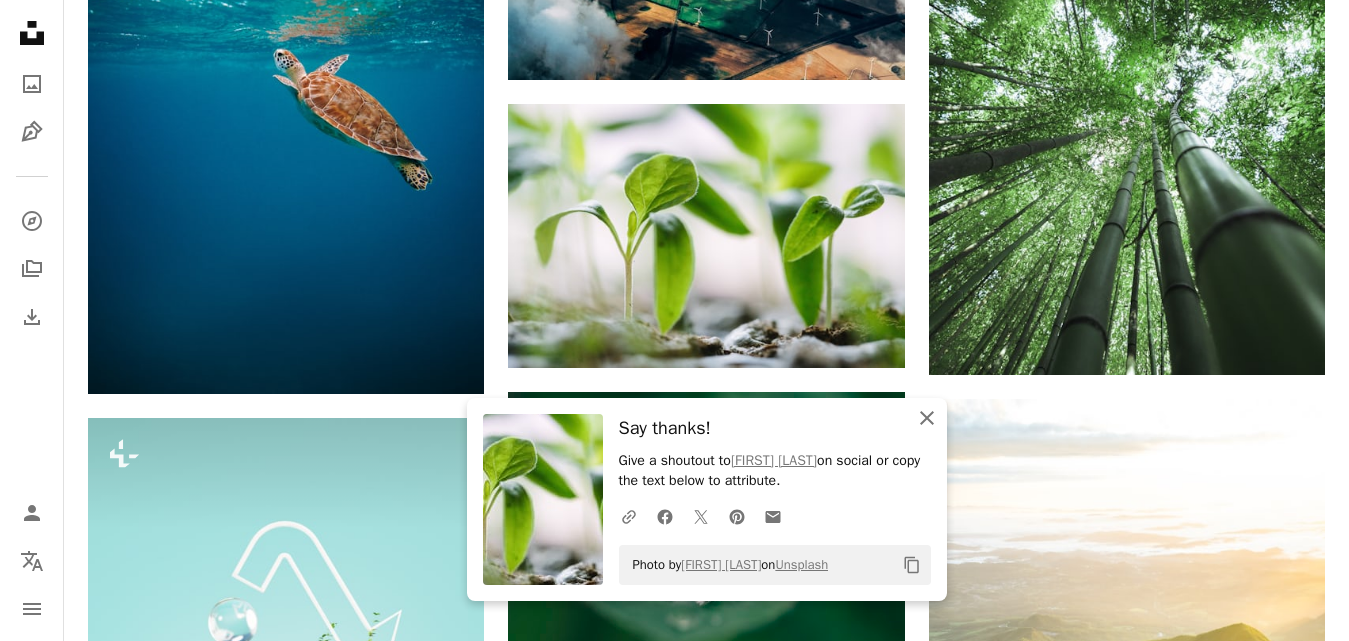 click on "An X shape" 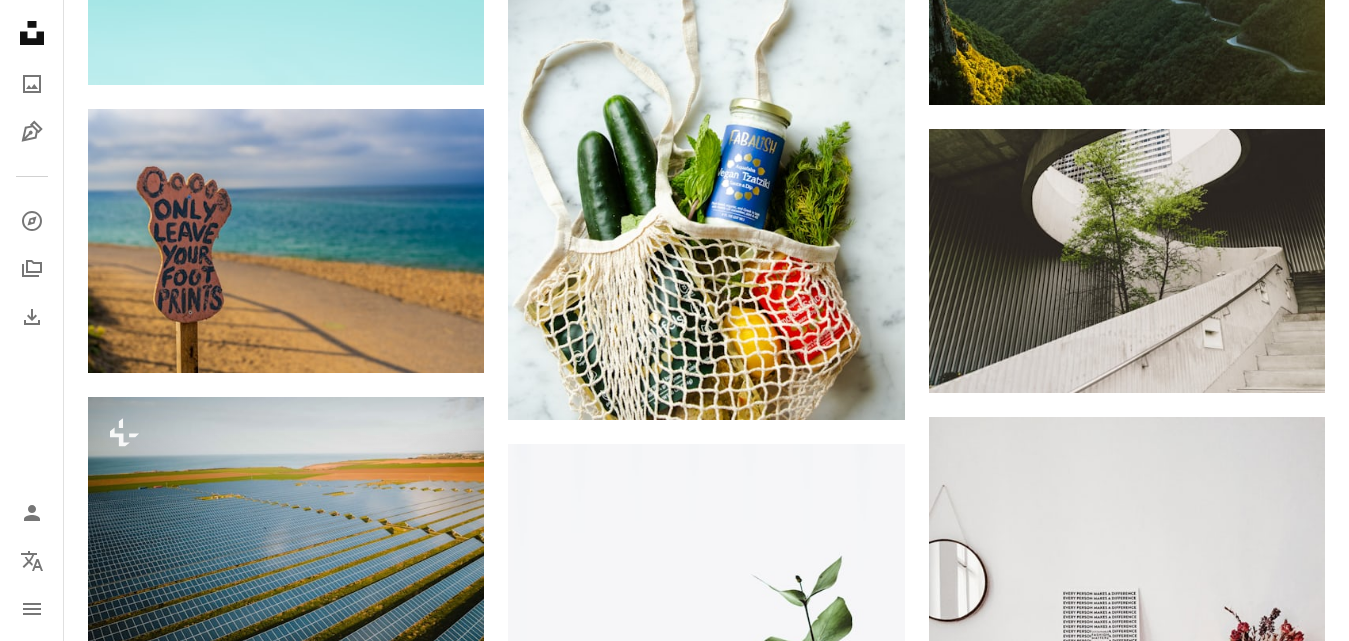 scroll, scrollTop: 3818, scrollLeft: 0, axis: vertical 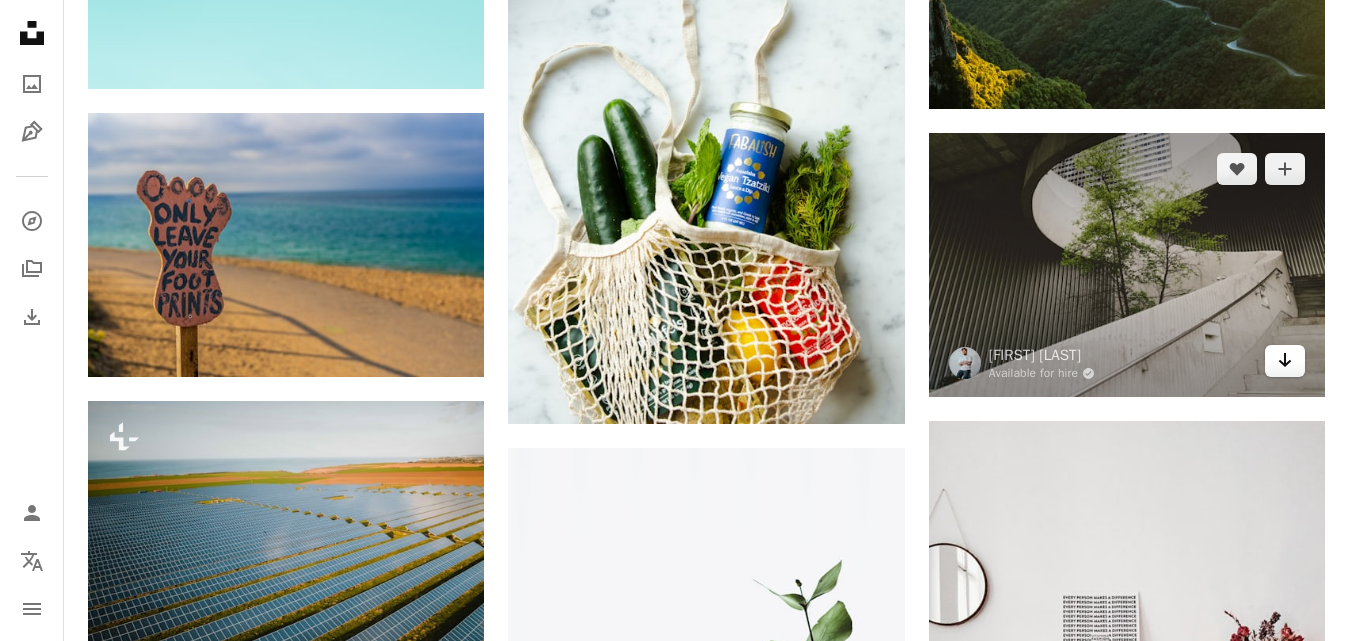 click on "Arrow pointing down" 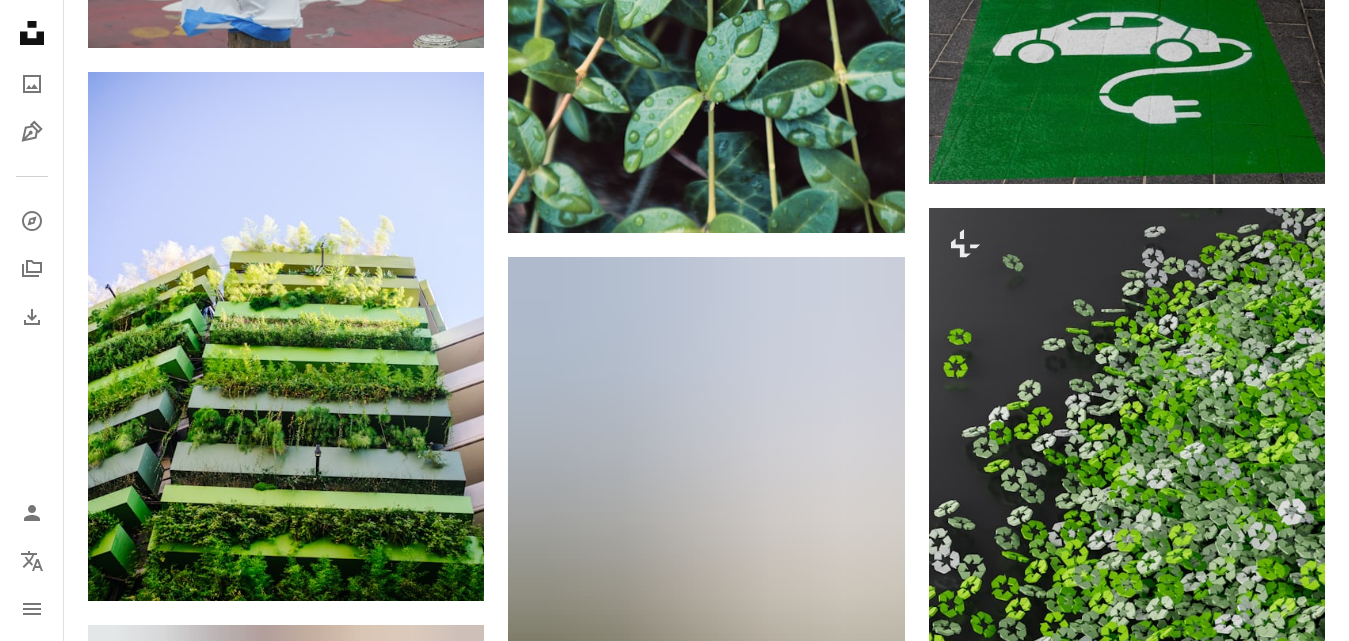 scroll, scrollTop: 11184, scrollLeft: 0, axis: vertical 